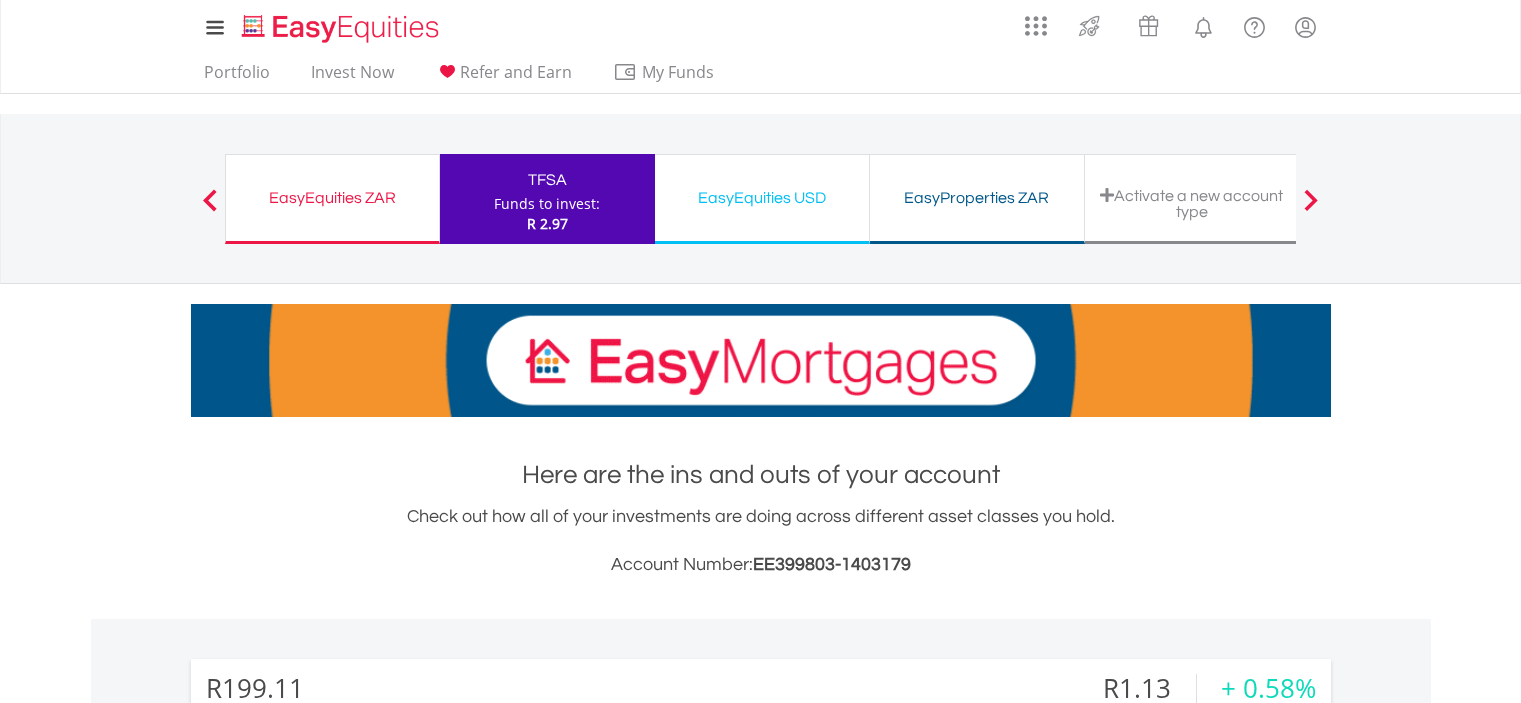 scroll, scrollTop: 440, scrollLeft: 0, axis: vertical 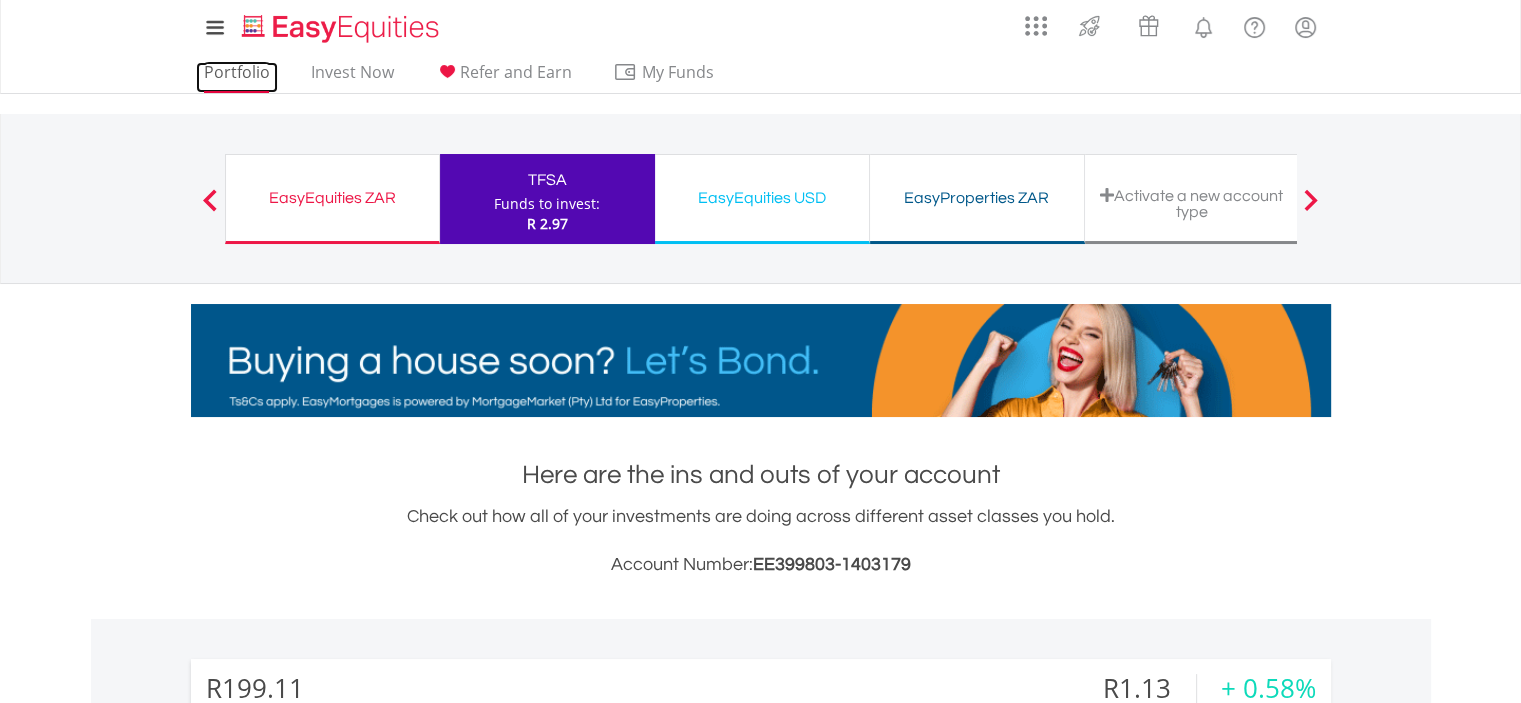 click on "Portfolio" at bounding box center (237, 77) 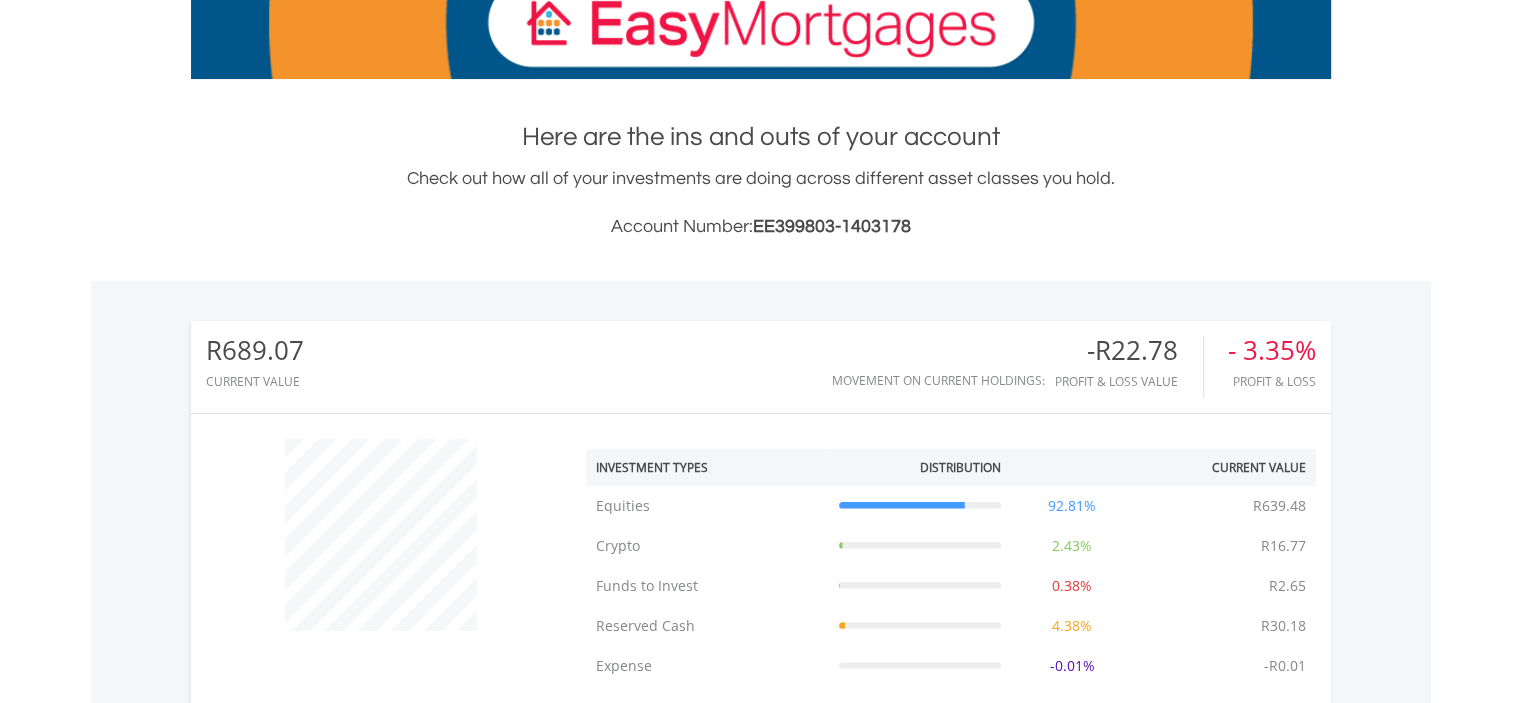 scroll, scrollTop: 300, scrollLeft: 0, axis: vertical 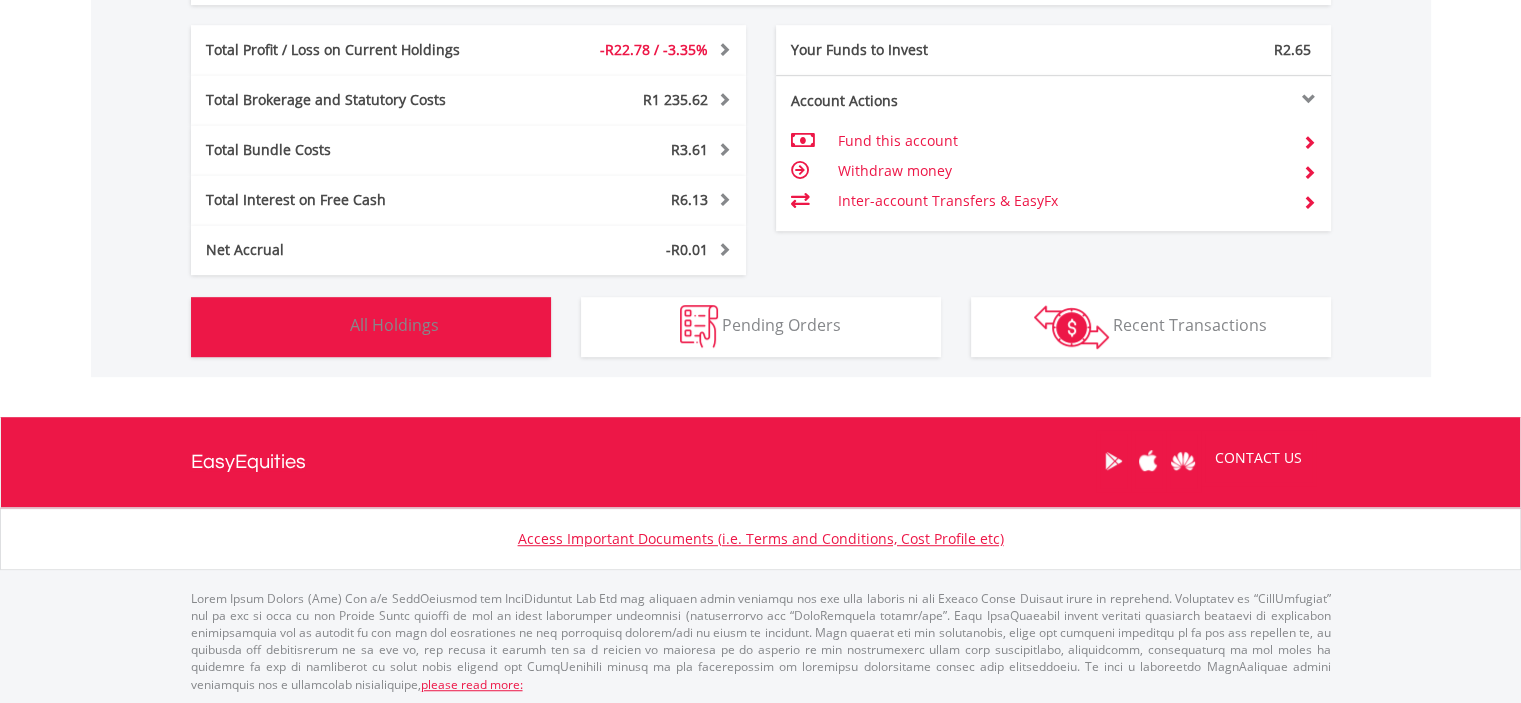 click on "Holdings
All Holdings" at bounding box center (371, 327) 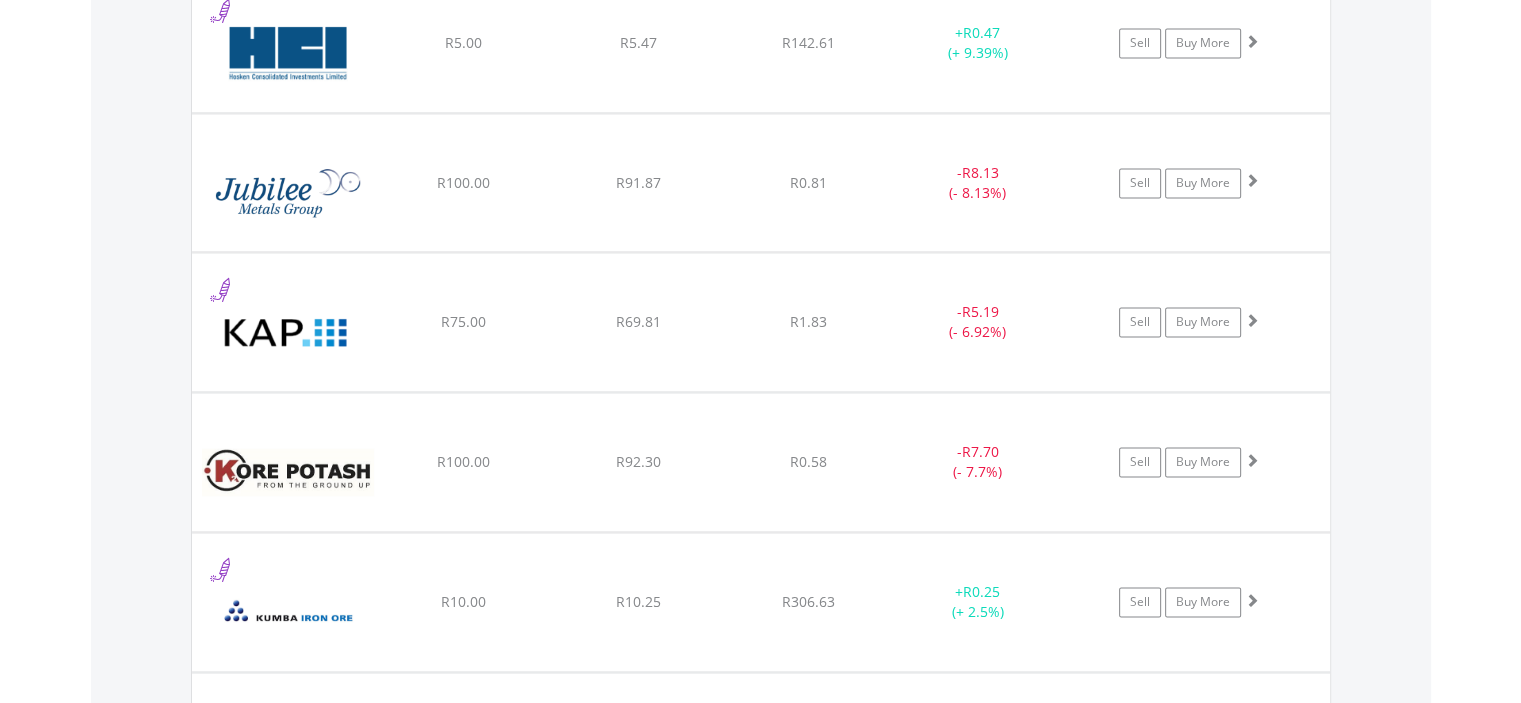 scroll, scrollTop: 3021, scrollLeft: 0, axis: vertical 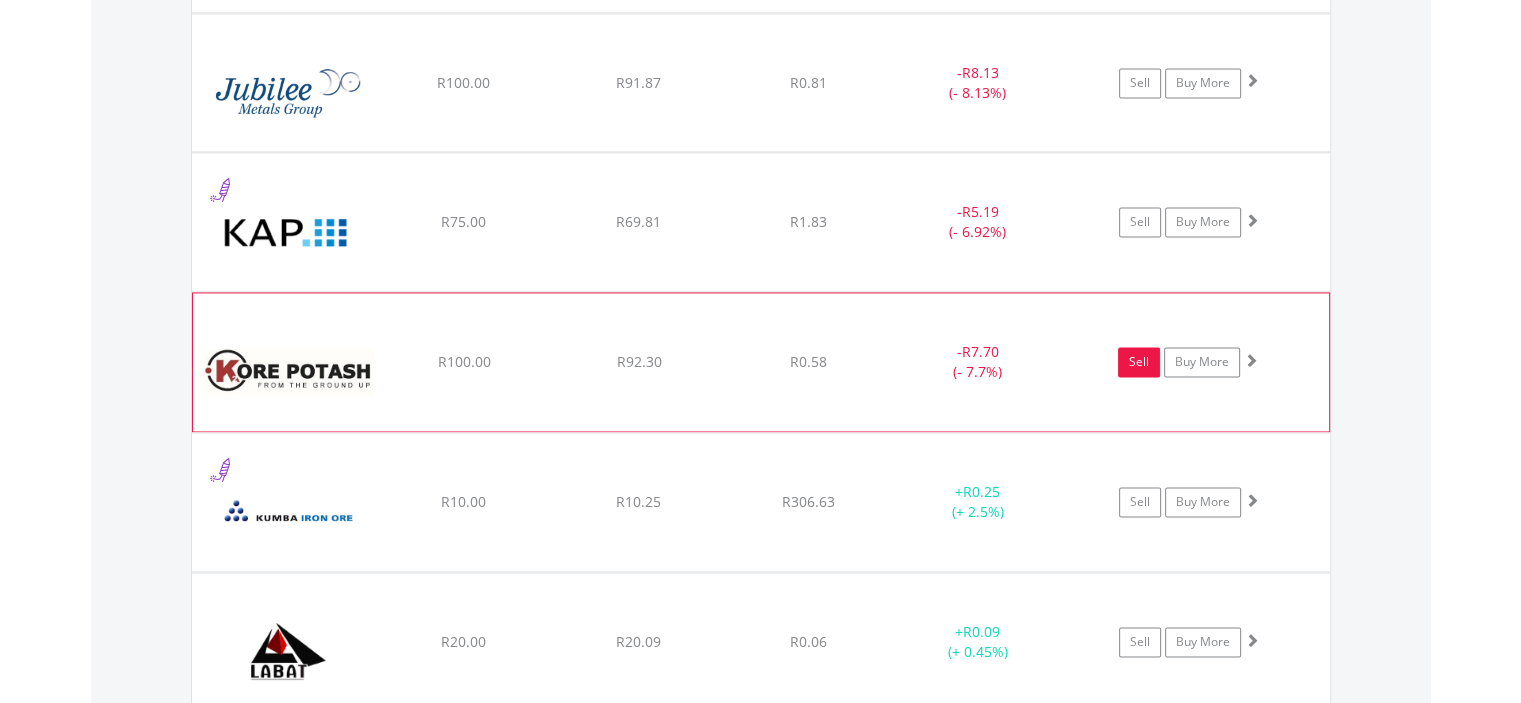 click on "Sell" at bounding box center (1139, 362) 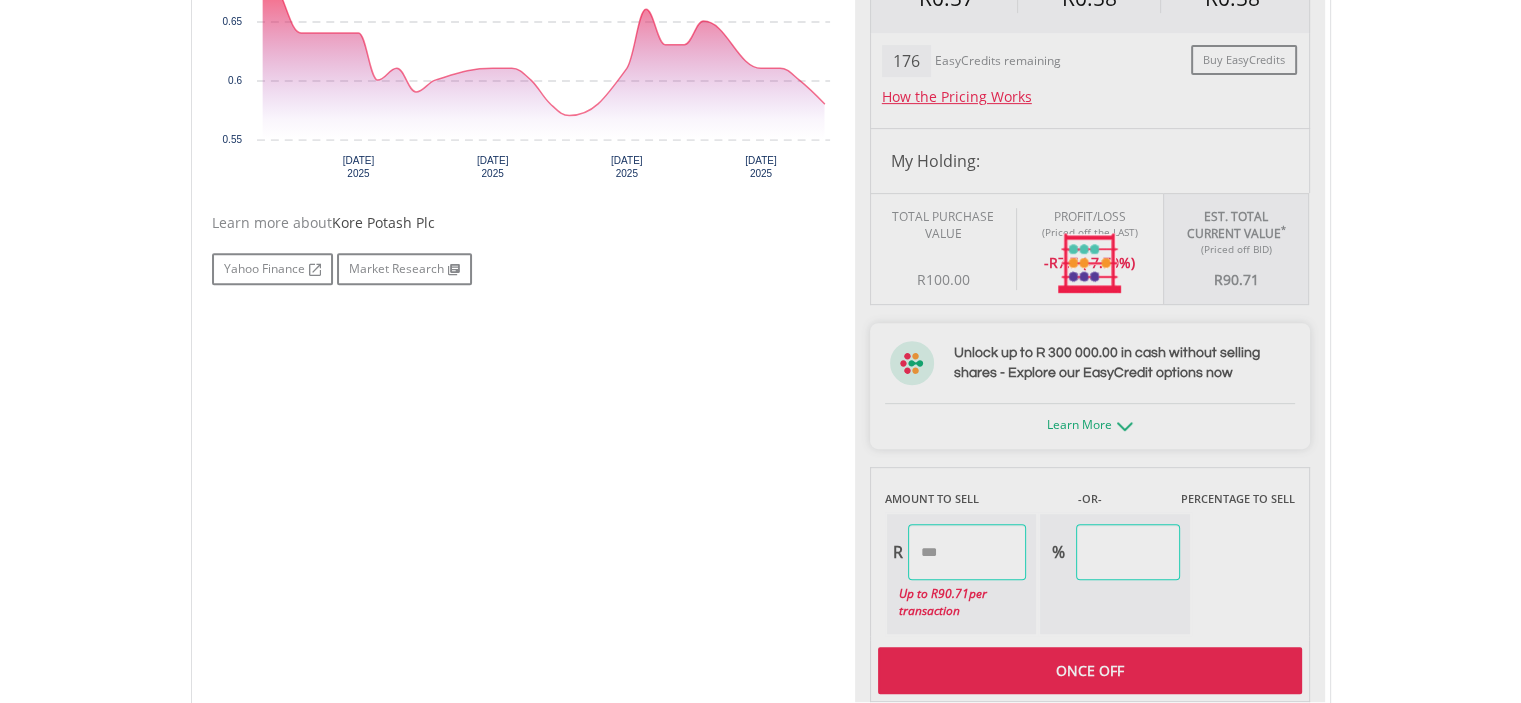 type on "*****" 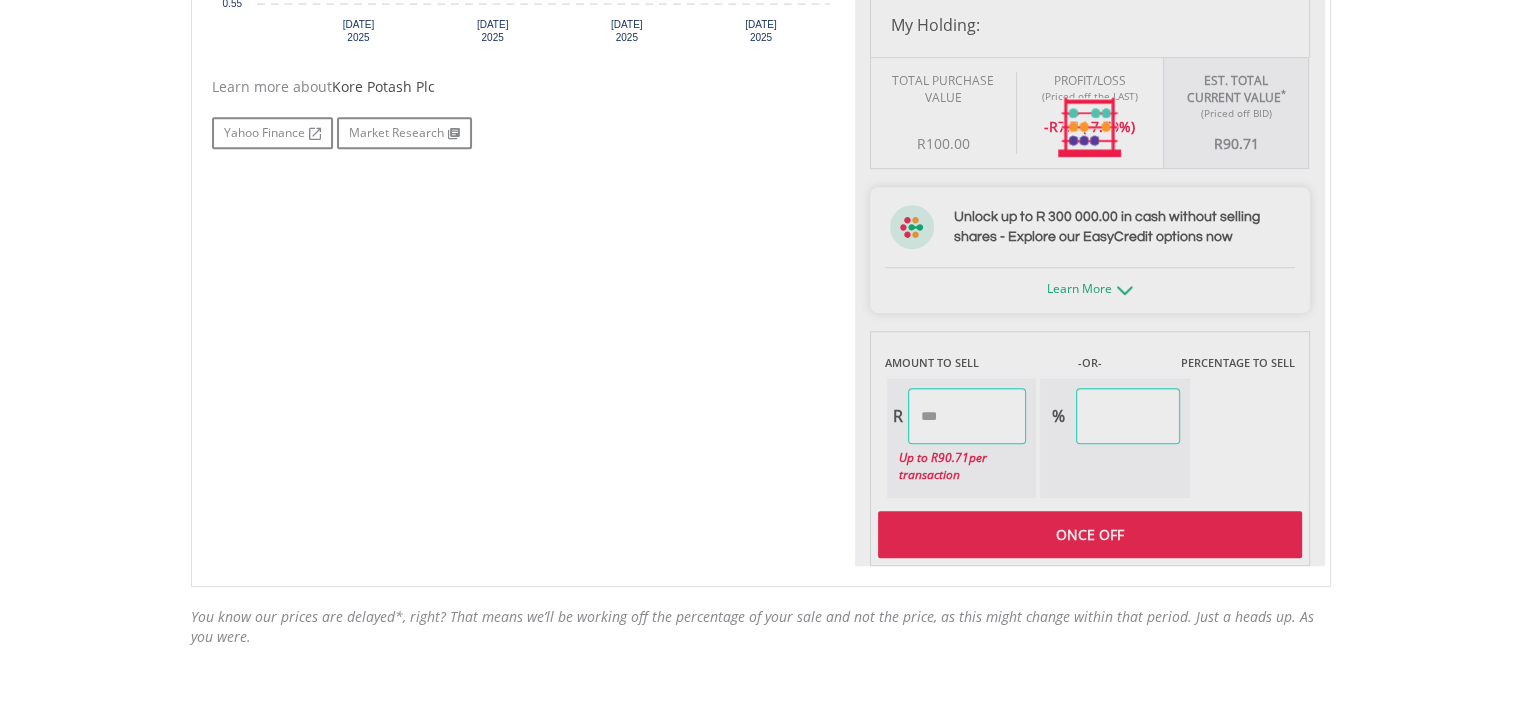 scroll, scrollTop: 1000, scrollLeft: 0, axis: vertical 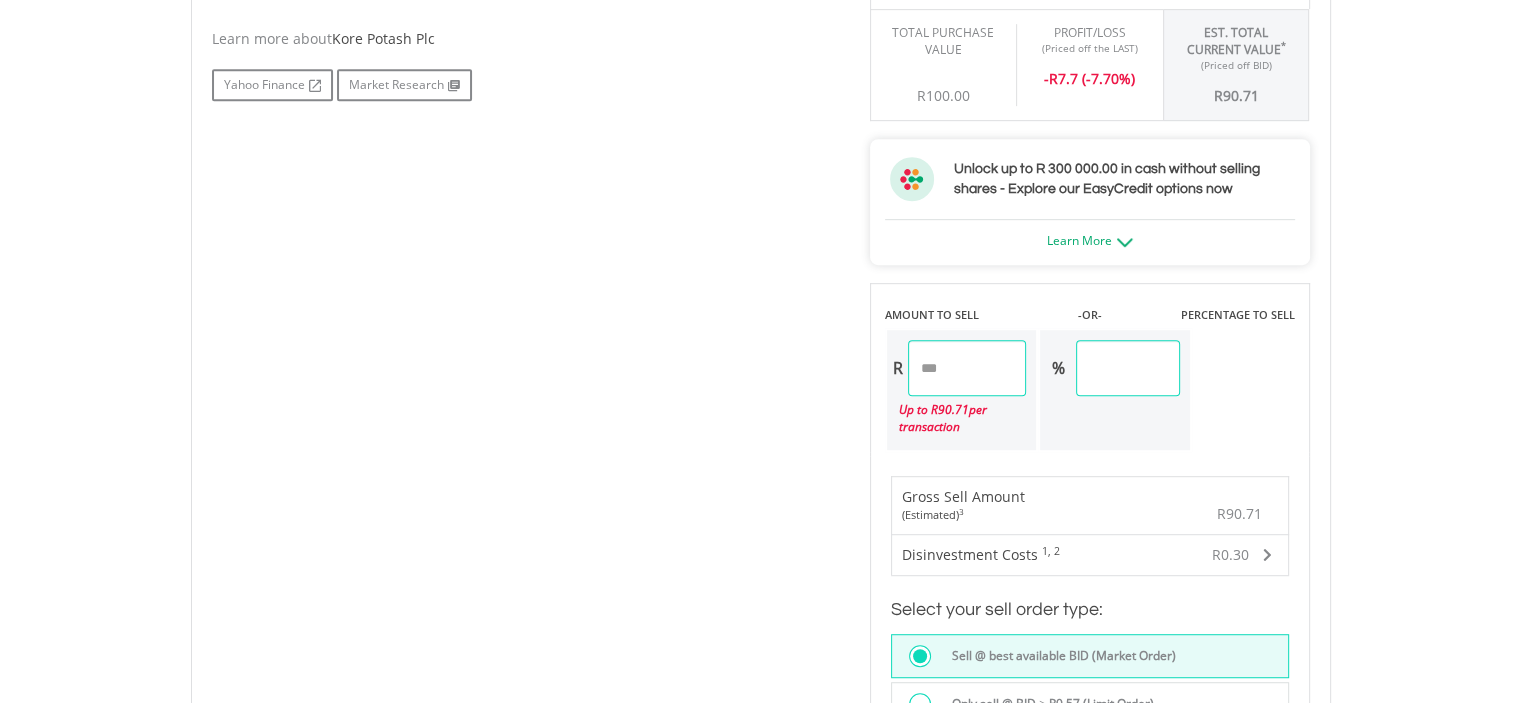drag, startPoint x: 1160, startPoint y: 368, endPoint x: 1052, endPoint y: 374, distance: 108.16654 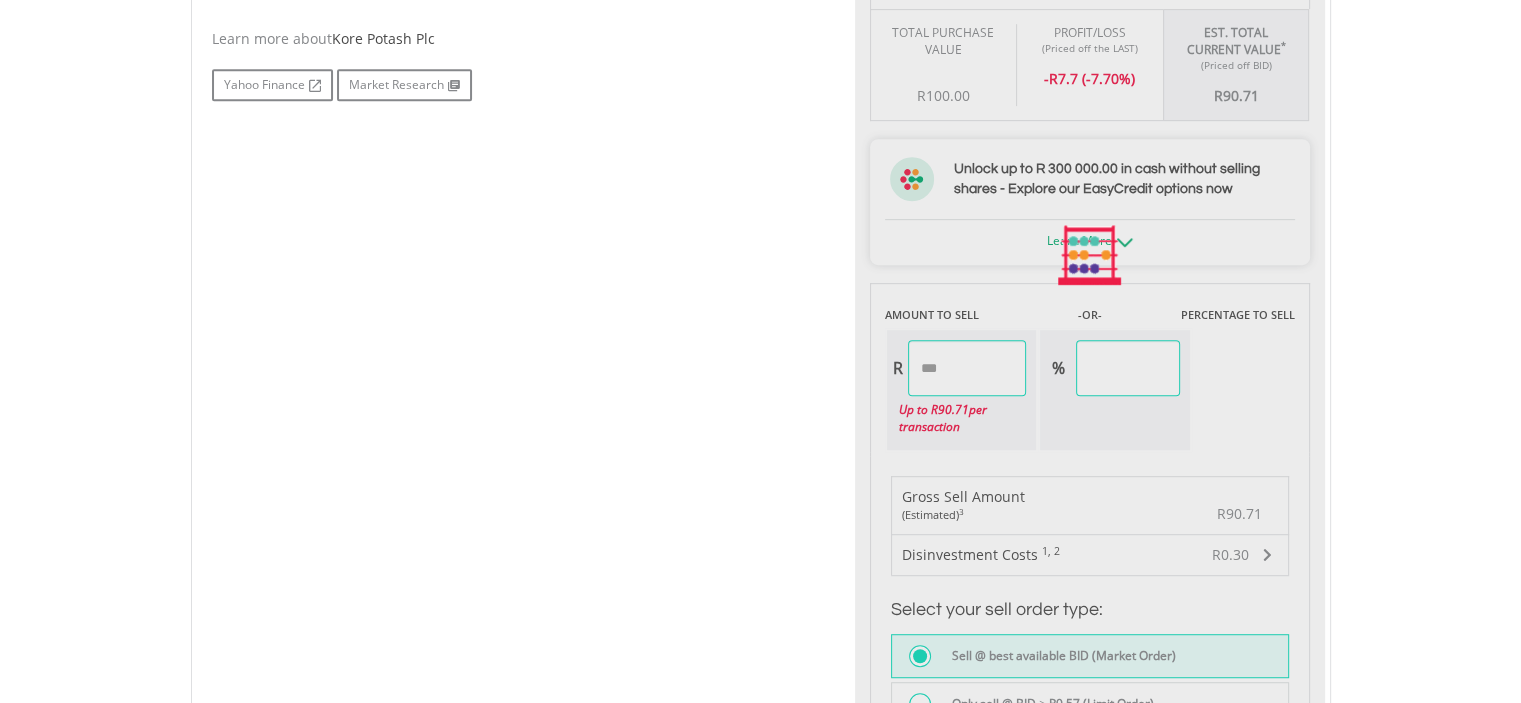 type on "*****" 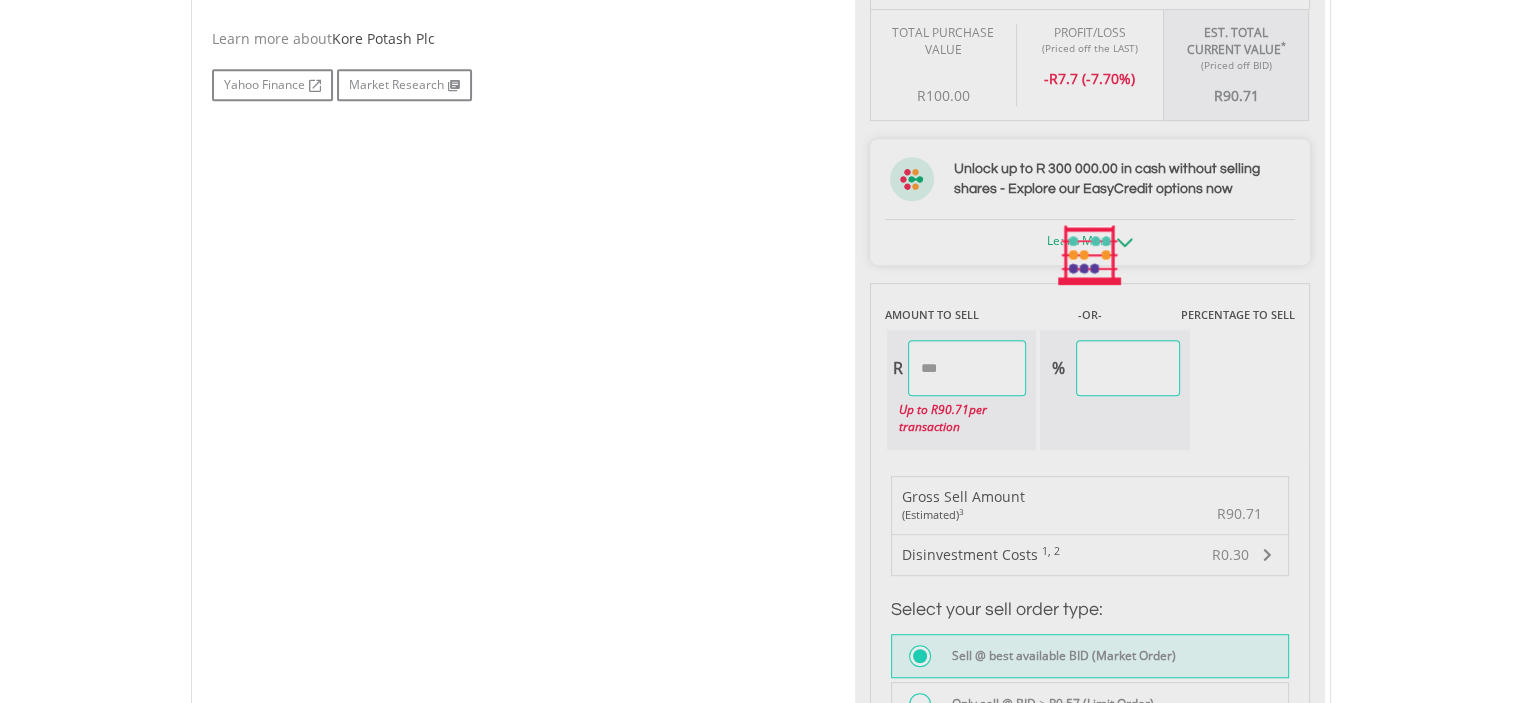 type on "*****" 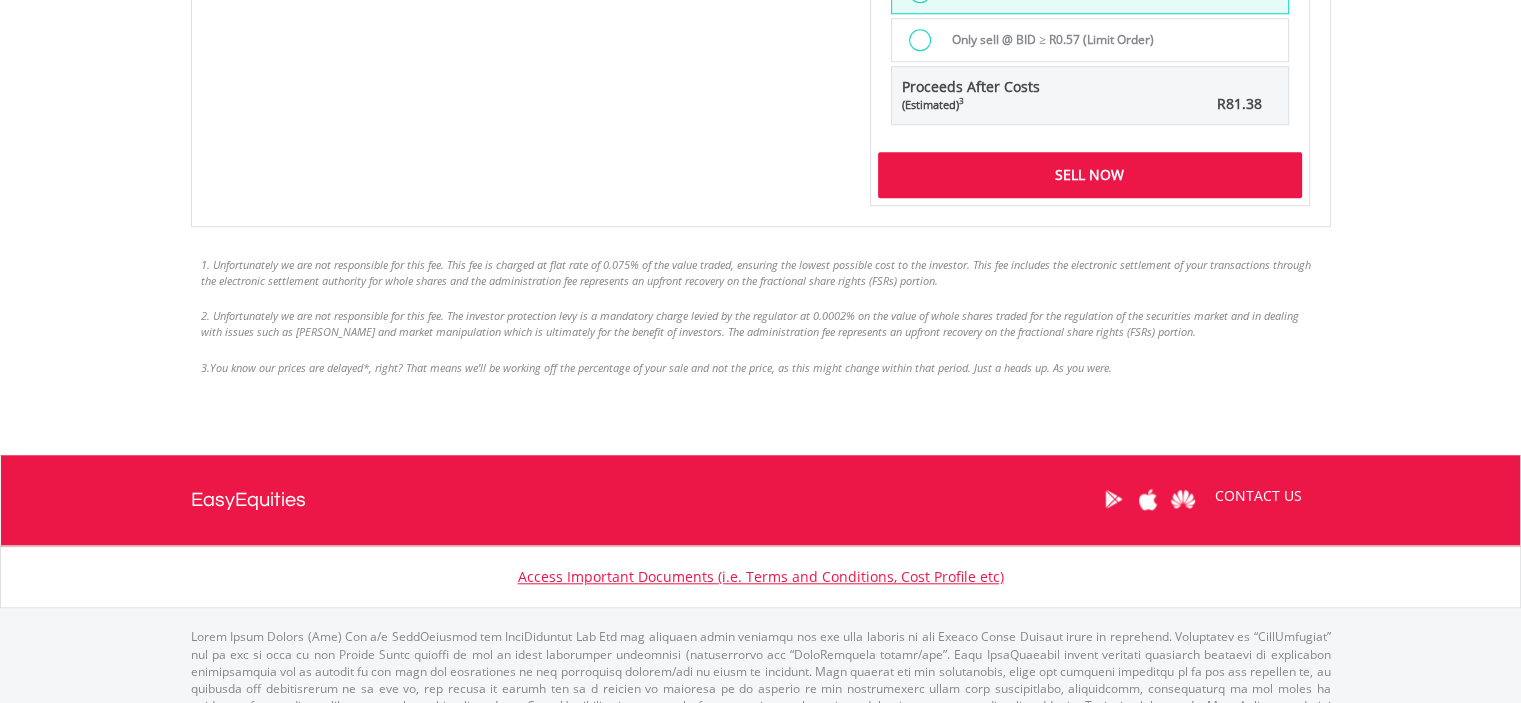 scroll, scrollTop: 1696, scrollLeft: 0, axis: vertical 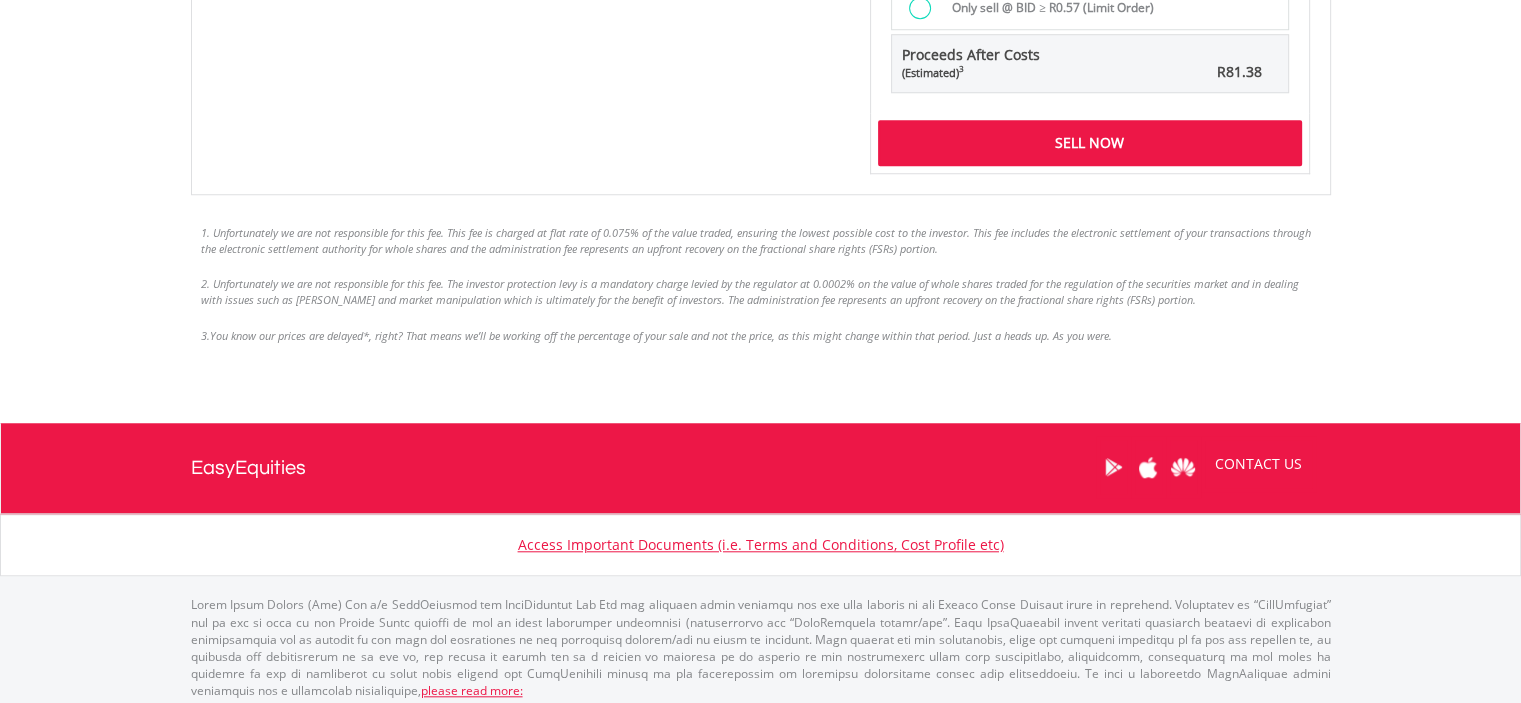 click on "Sell Now" at bounding box center (1090, 143) 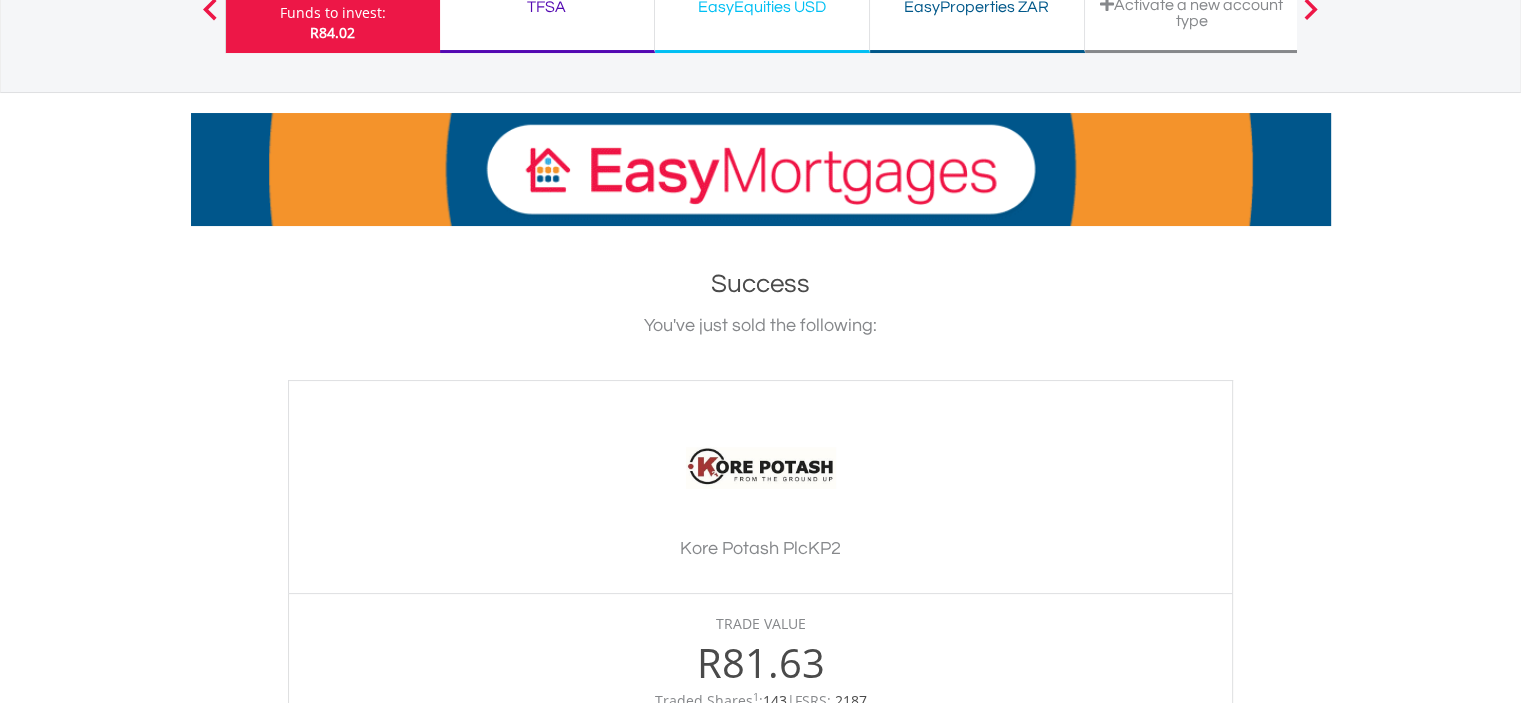 scroll, scrollTop: 400, scrollLeft: 0, axis: vertical 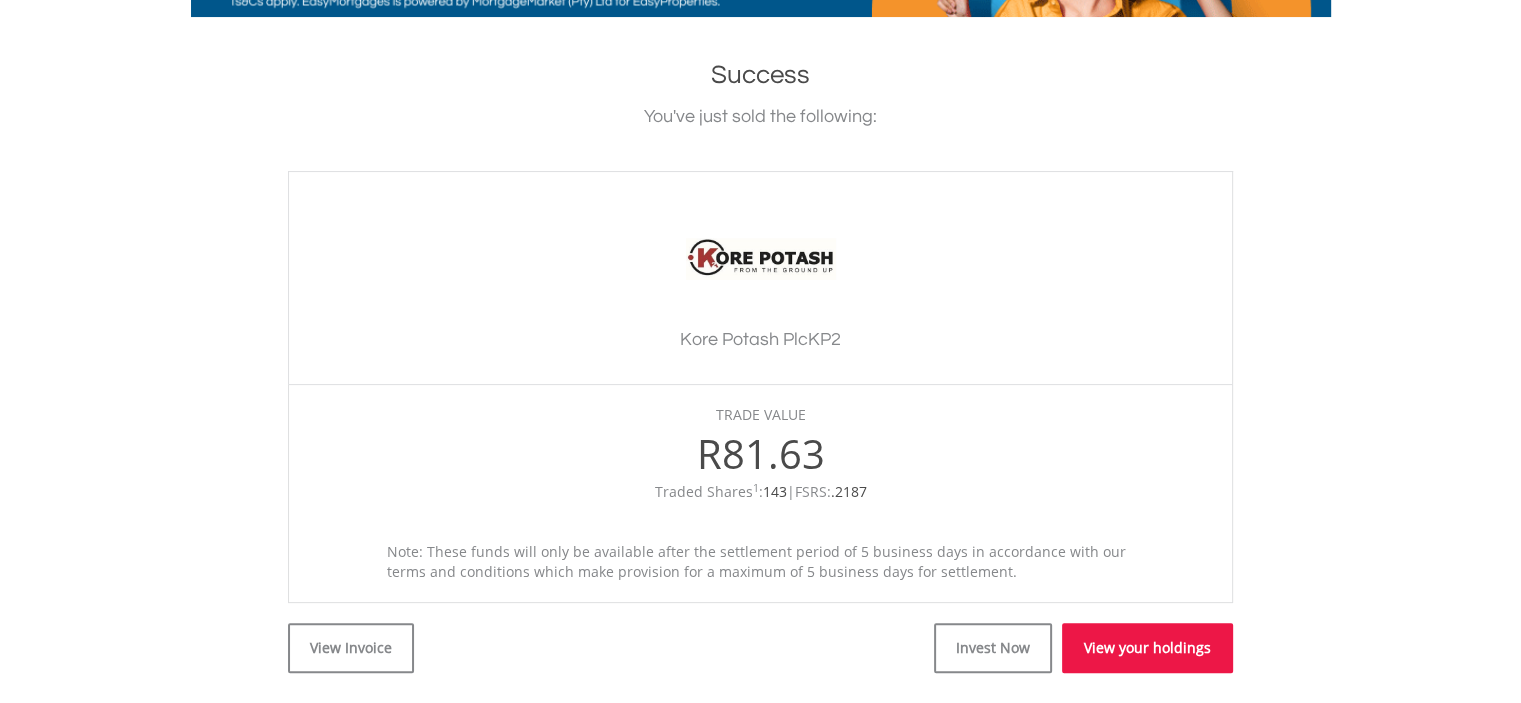click on "View your holdings" at bounding box center [1147, 648] 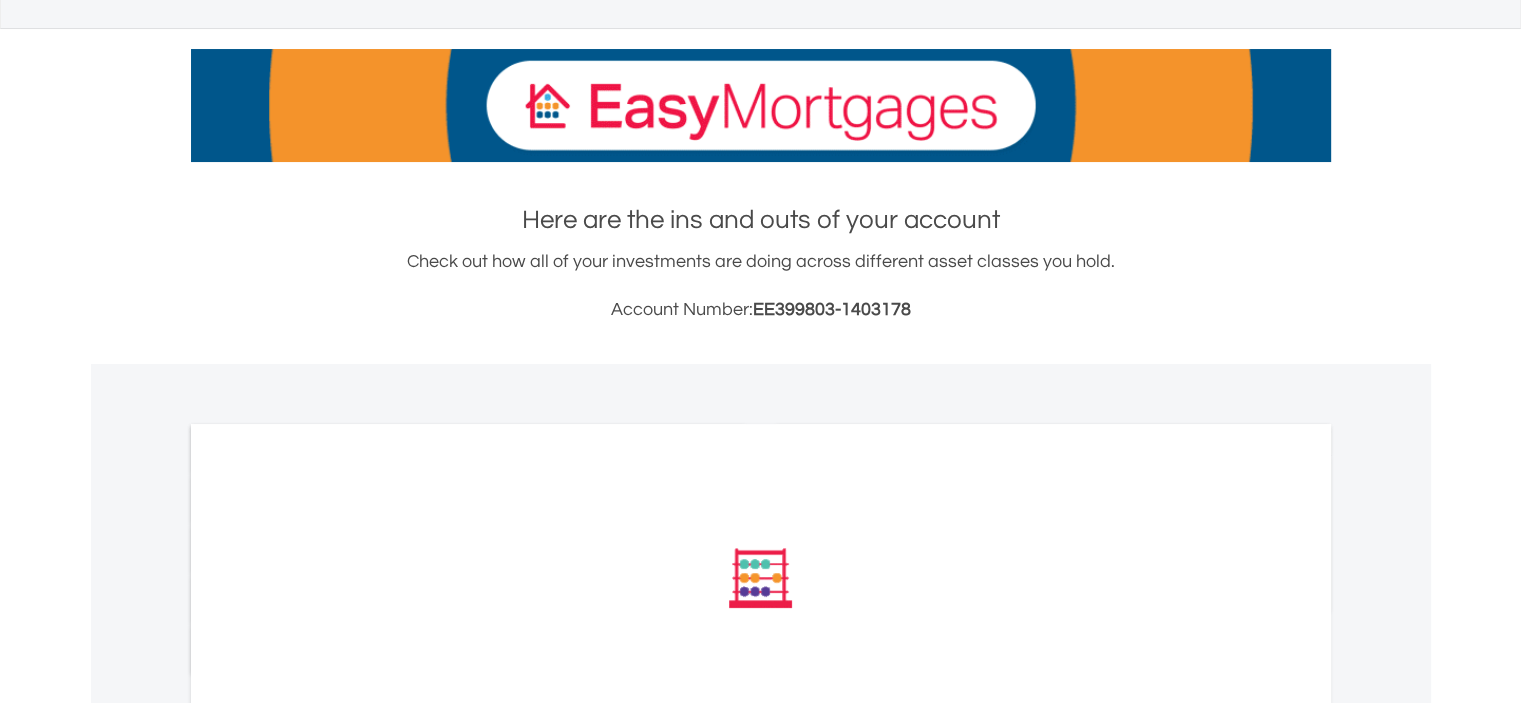 scroll, scrollTop: 300, scrollLeft: 0, axis: vertical 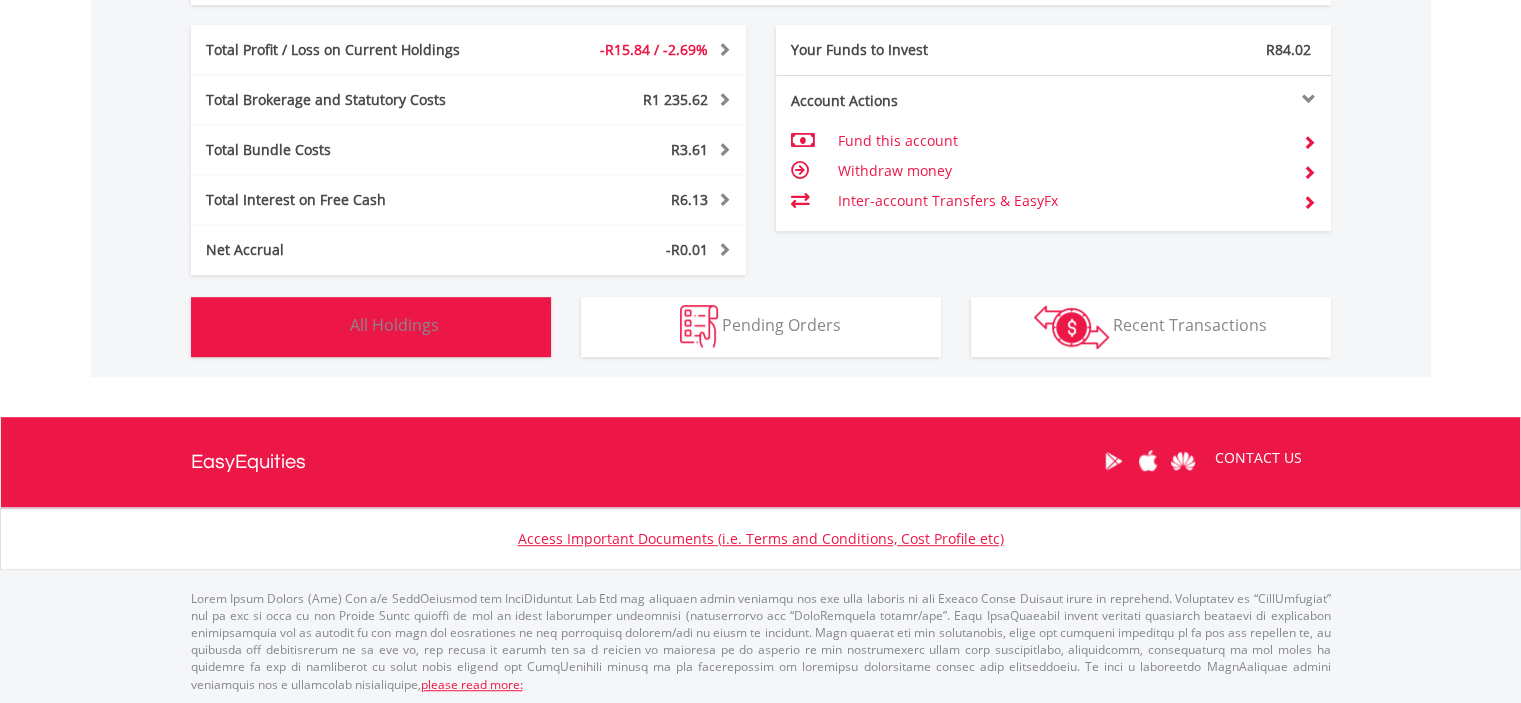 click on "Holdings
All Holdings" at bounding box center (371, 327) 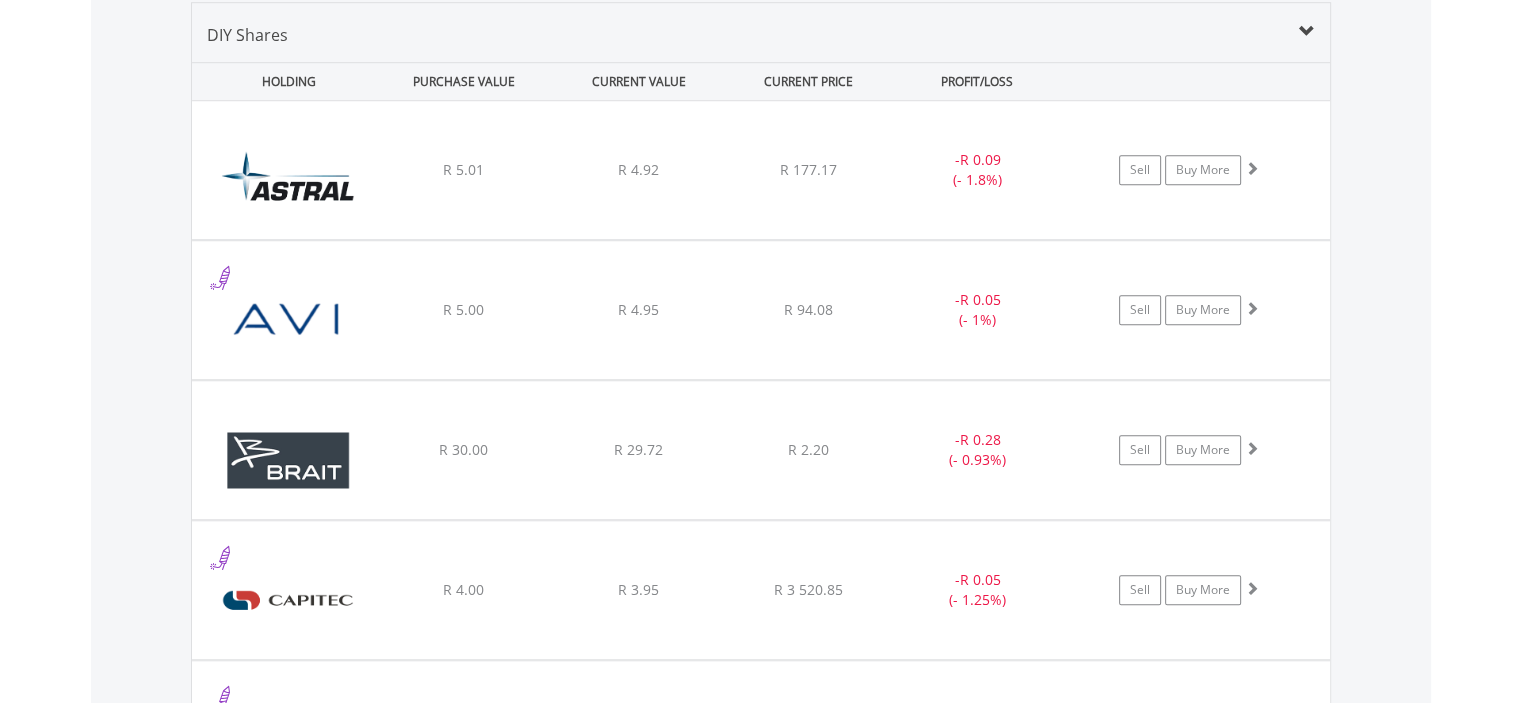 click on "Value View
Share View
DIY Shares
HOLDING
PURCHASE VALUE
CURRENT VALUE
CURRENT PRICE
PROFIT/LOSS
﻿
Astral Foods Limited
R 5.01
R 4.92
R 177.17
-  R 0.09 (- 1.8%)
Buy More" at bounding box center [761, 1833] 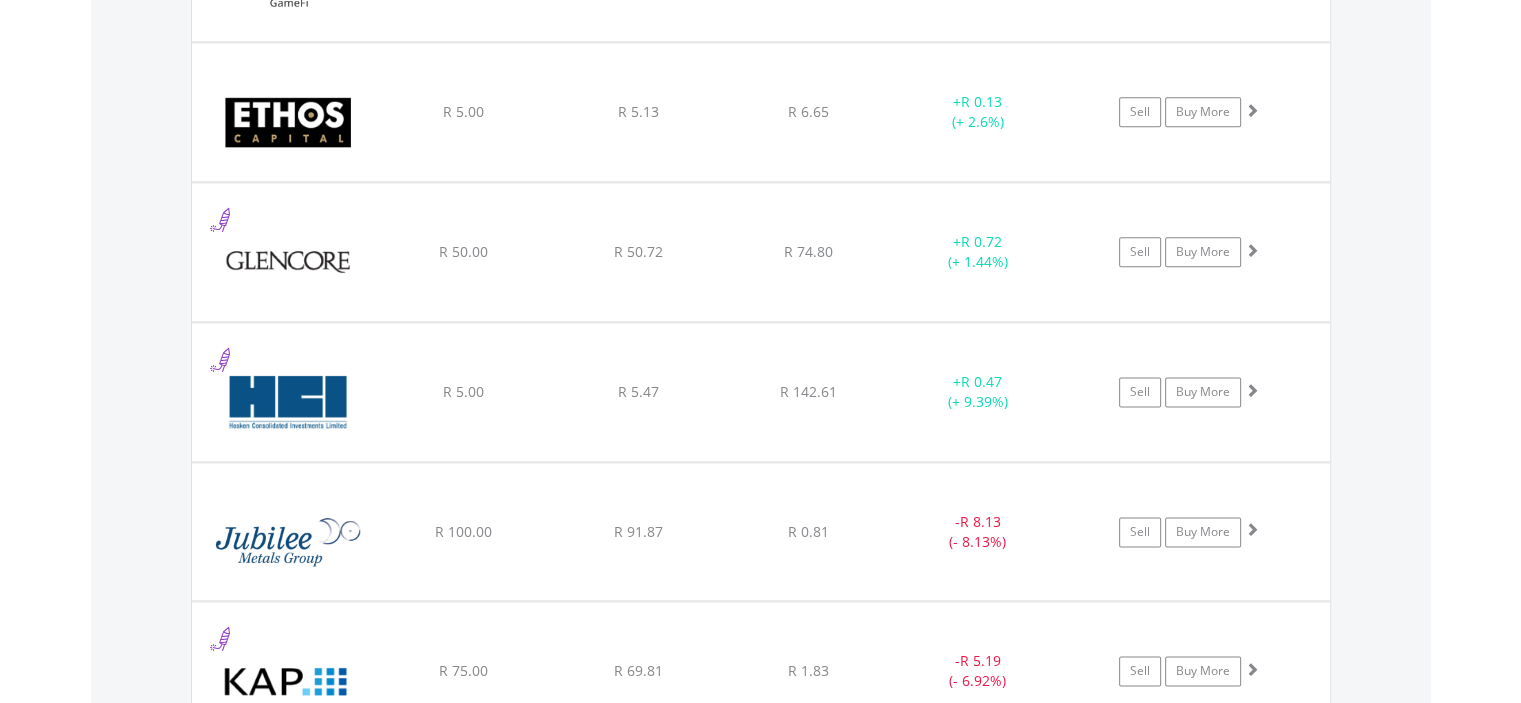 scroll, scrollTop: 2621, scrollLeft: 0, axis: vertical 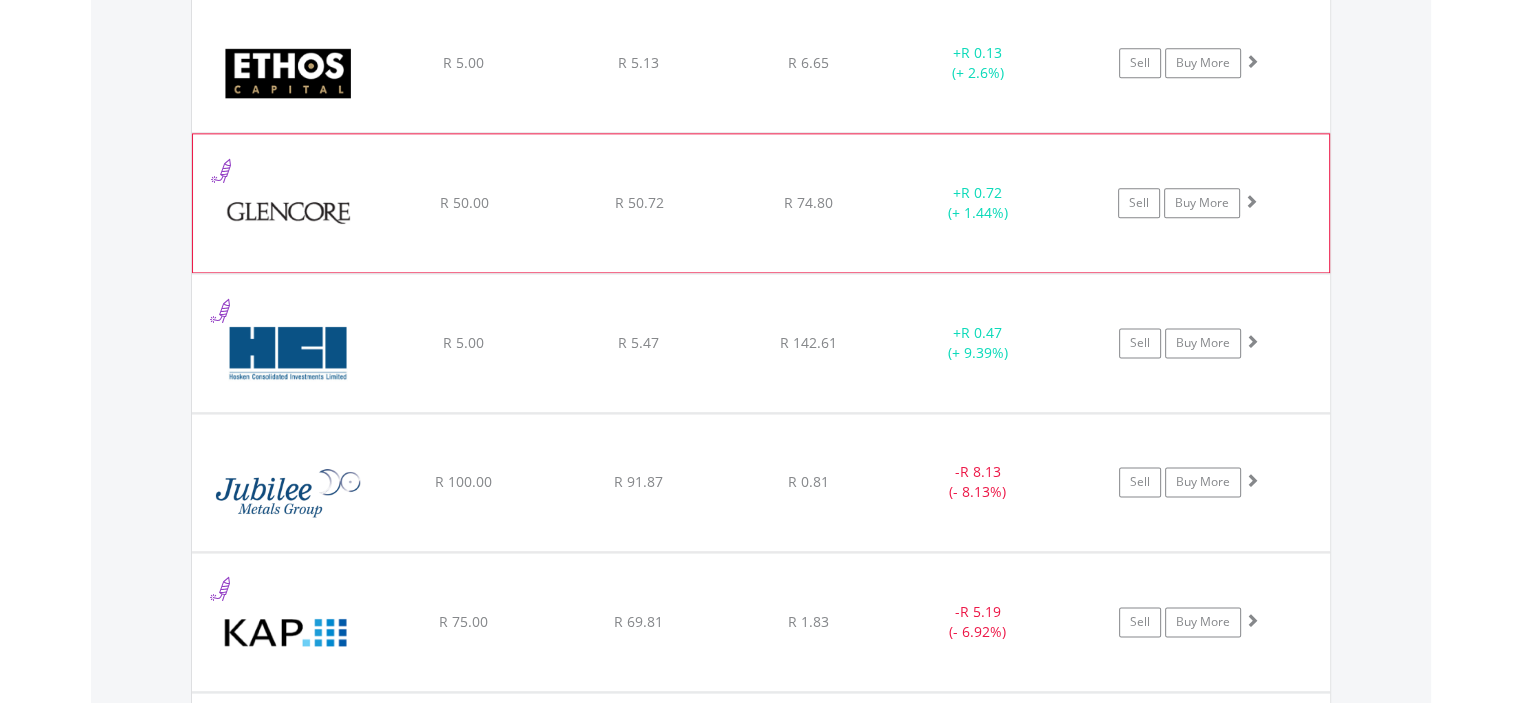 click on "﻿
Glencore PLC
R 50.00
R 50.72
R 74.80
+  R 0.72 (+ 1.44%)
Sell
Buy More" at bounding box center [761, -930] 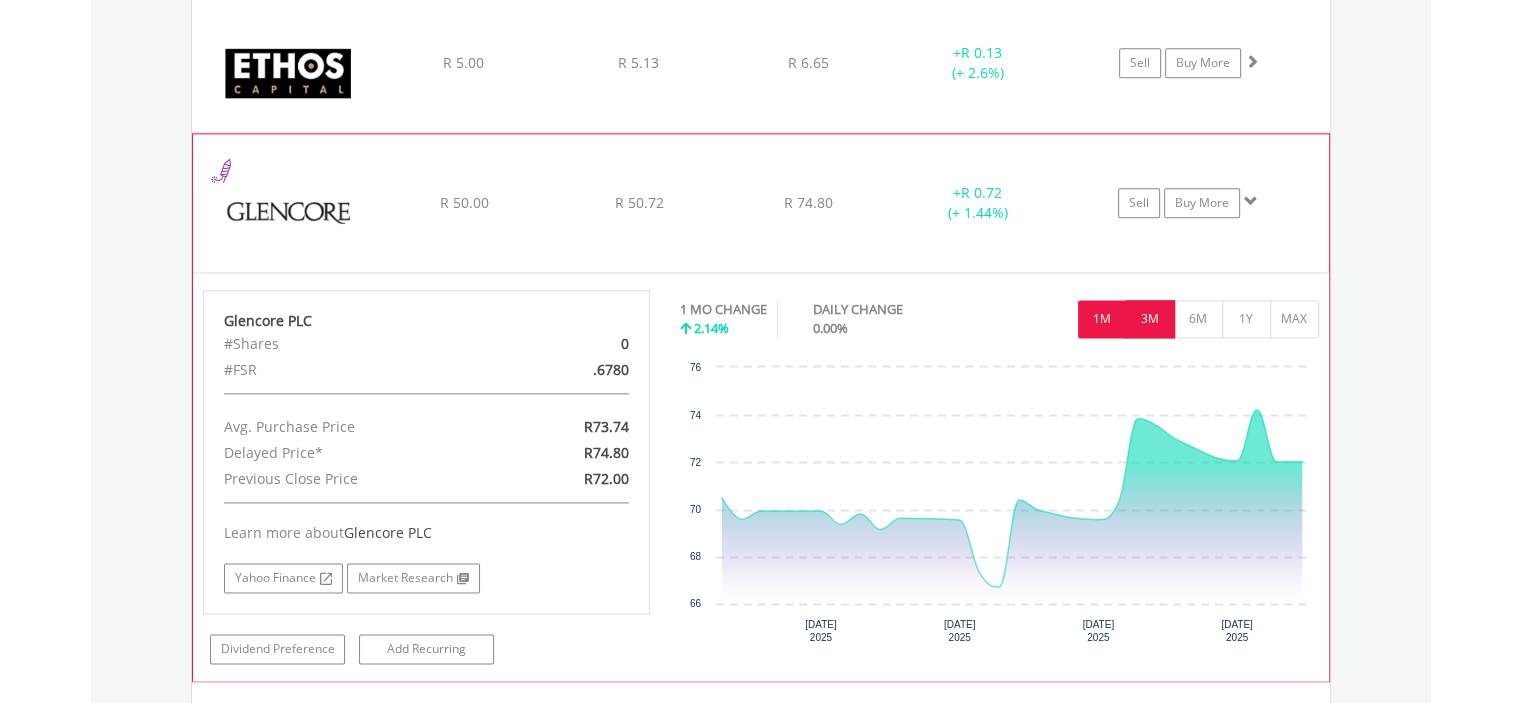 click on "3M" at bounding box center (1150, 319) 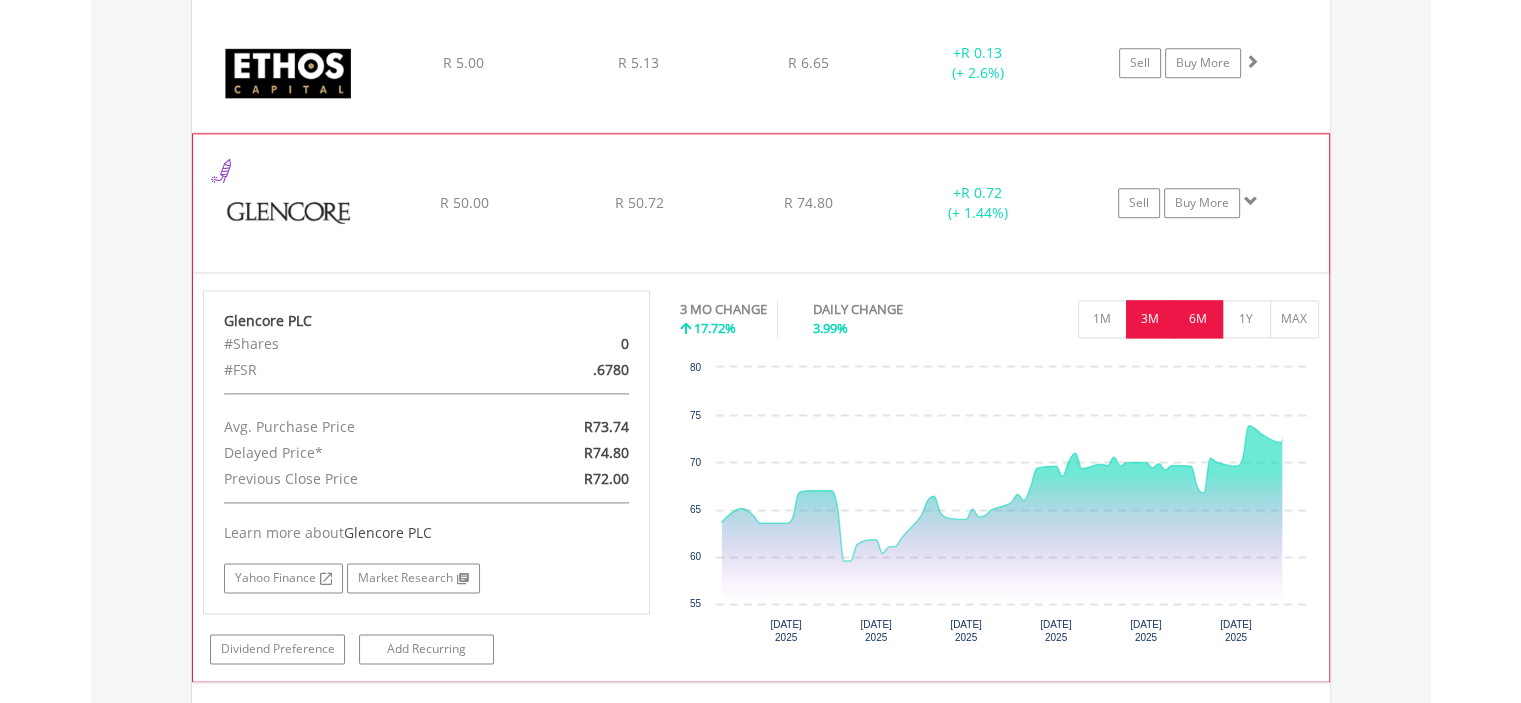 click on "6M" at bounding box center (1198, 319) 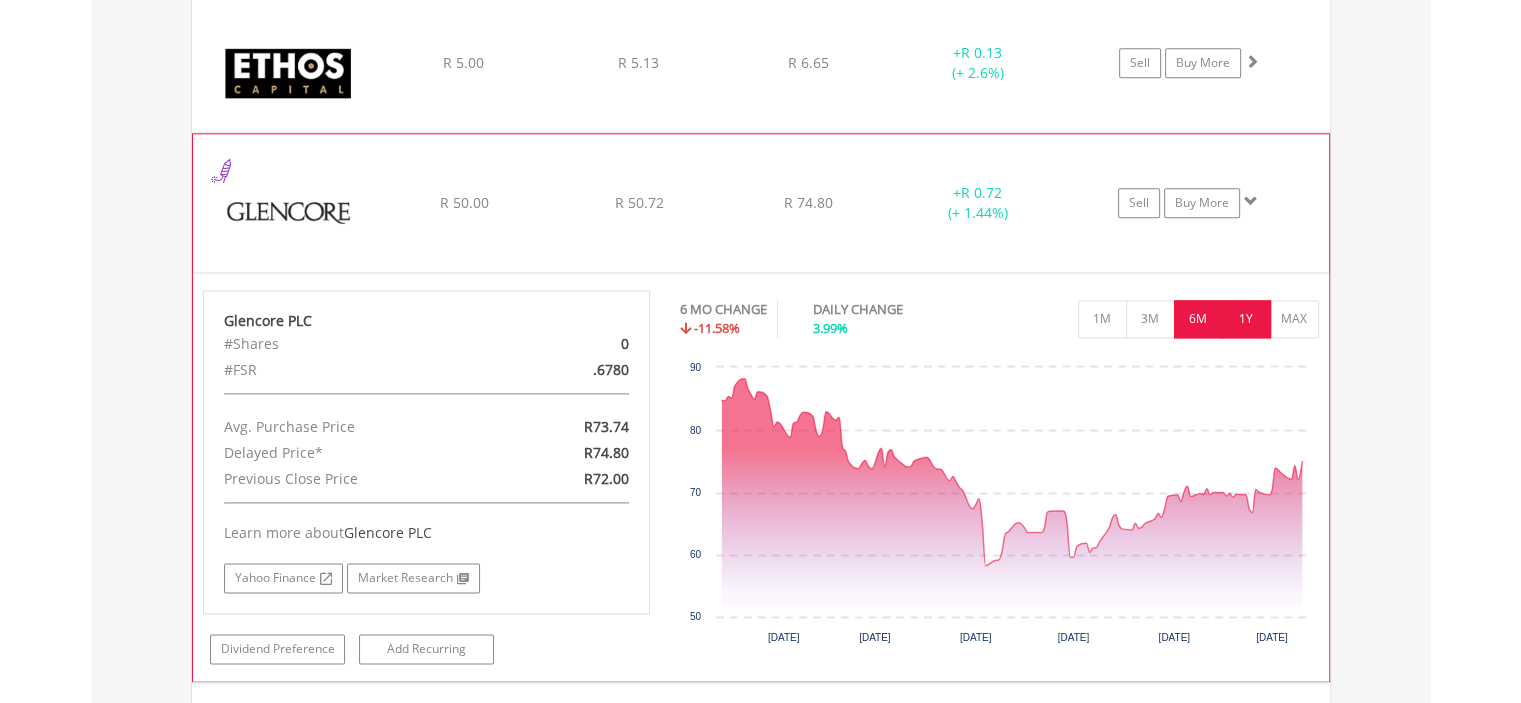 click on "1Y" at bounding box center (1246, 319) 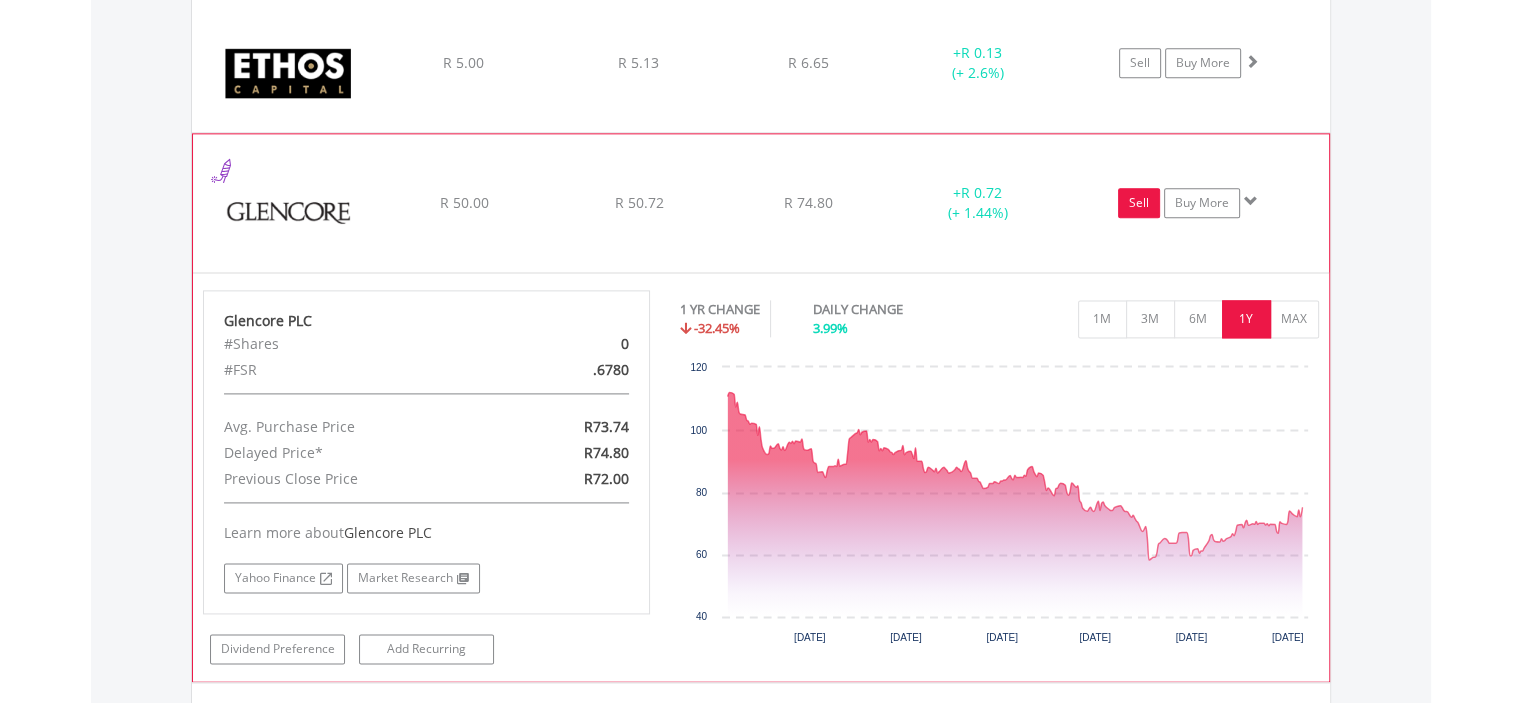 click on "Sell" at bounding box center [1139, 203] 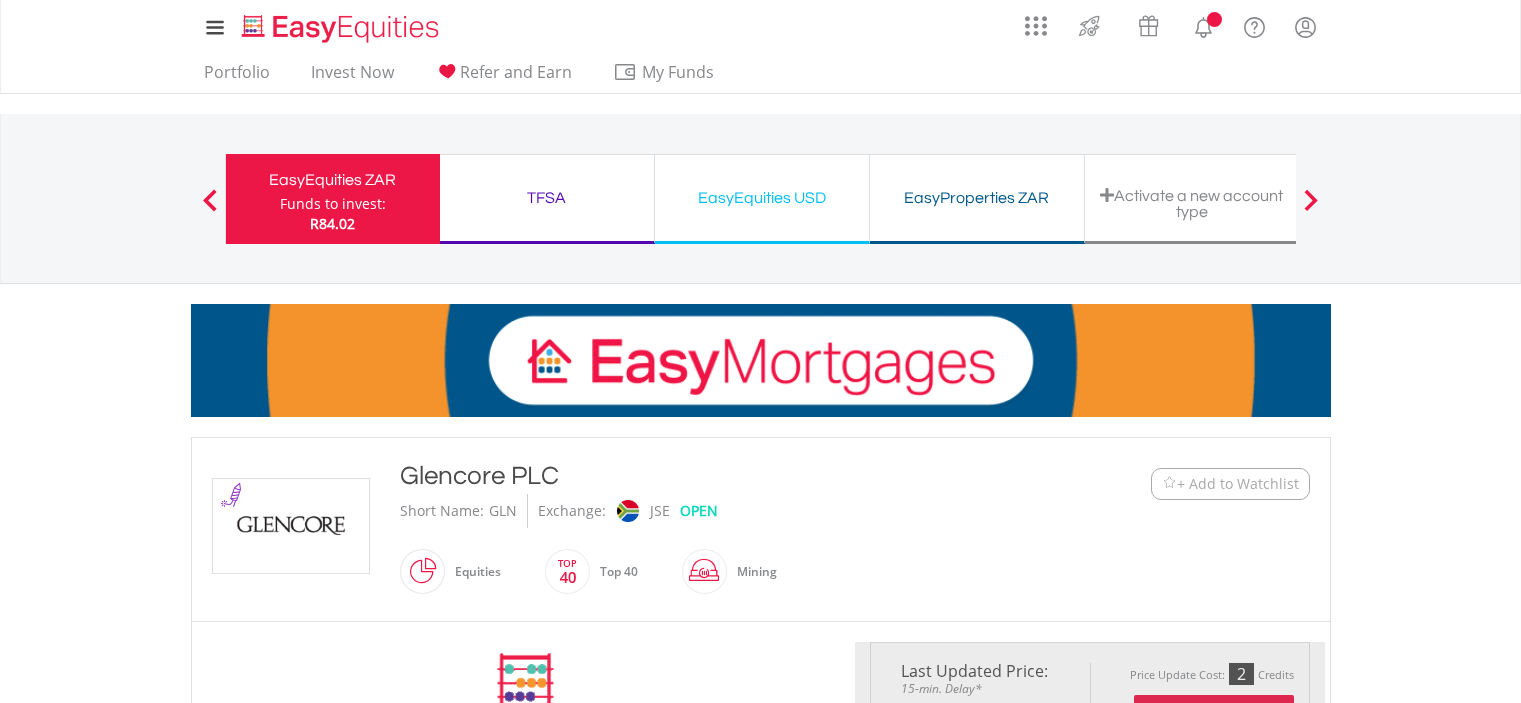 scroll, scrollTop: 0, scrollLeft: 0, axis: both 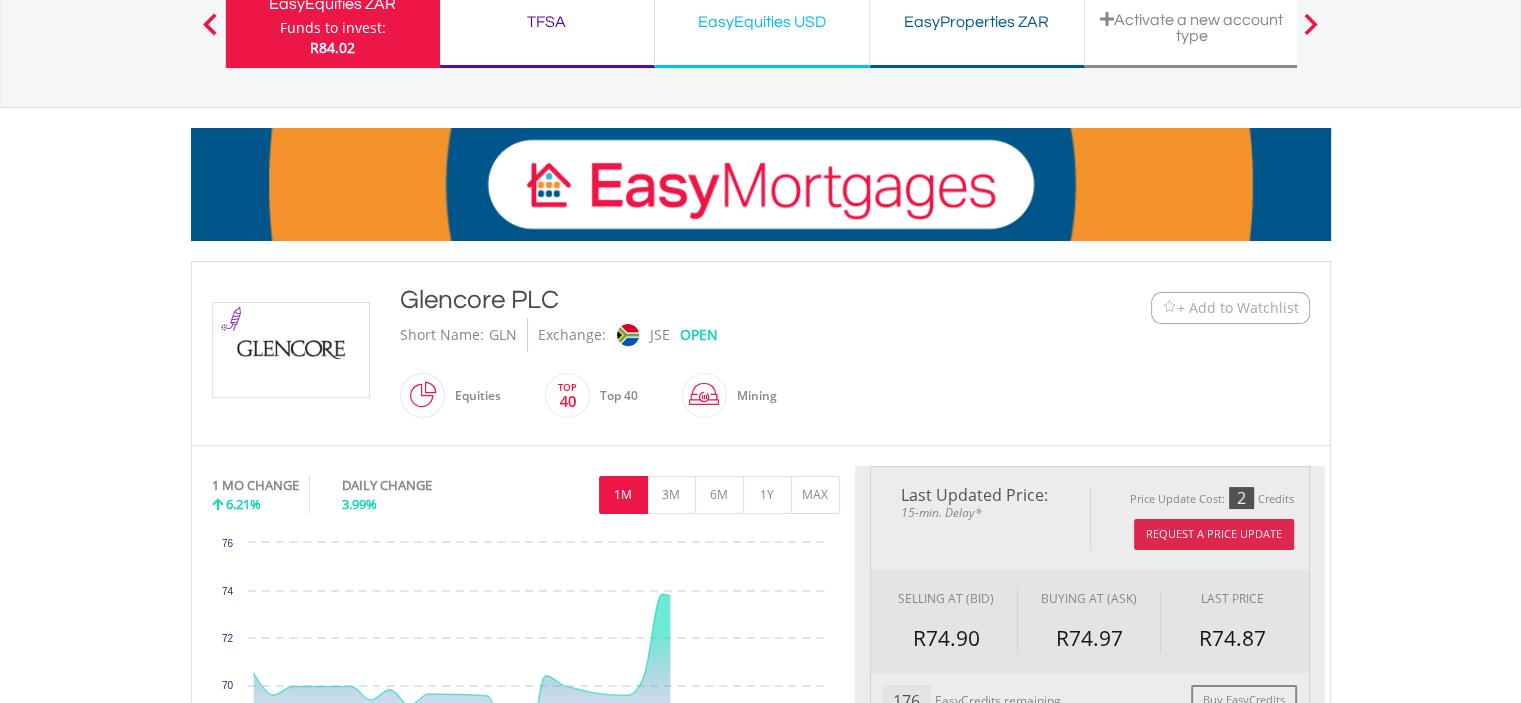 type on "*****" 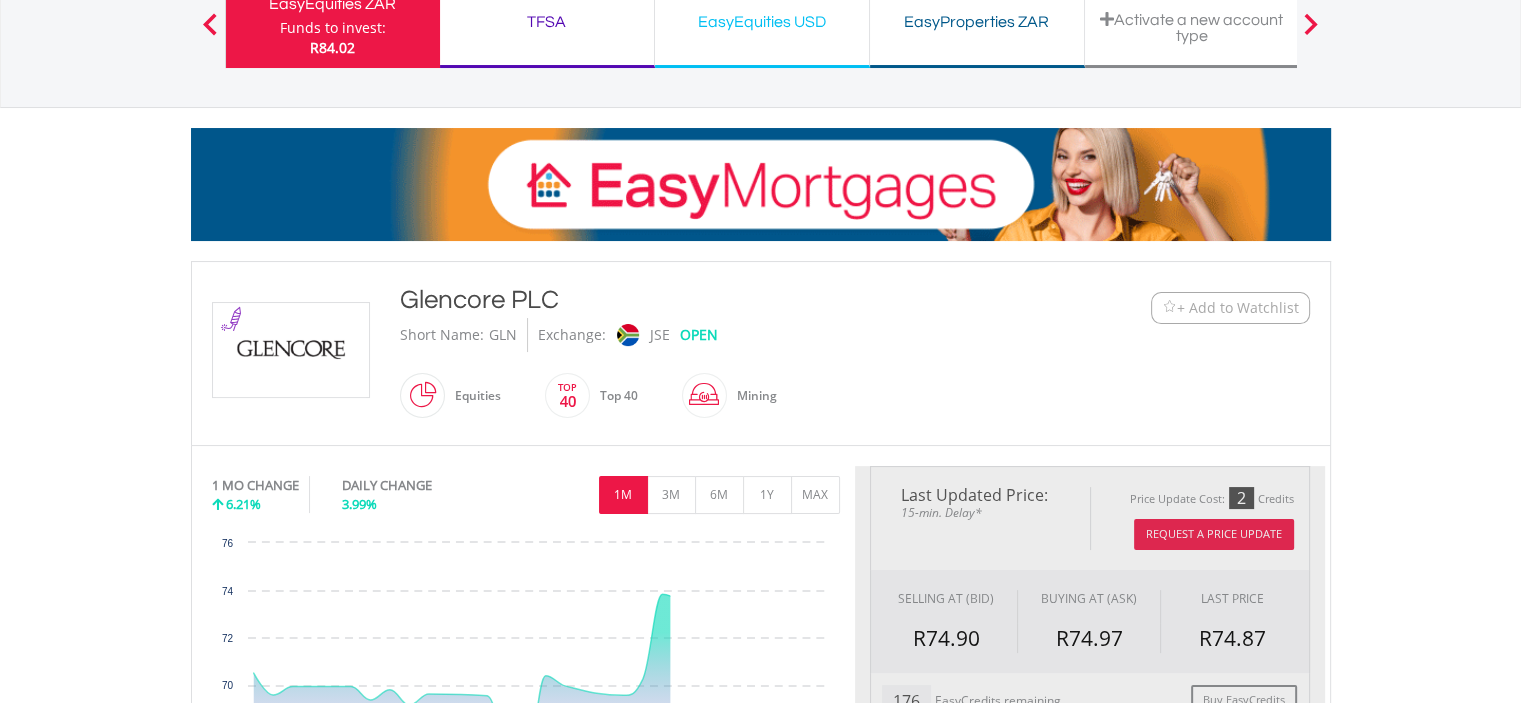 type on "******" 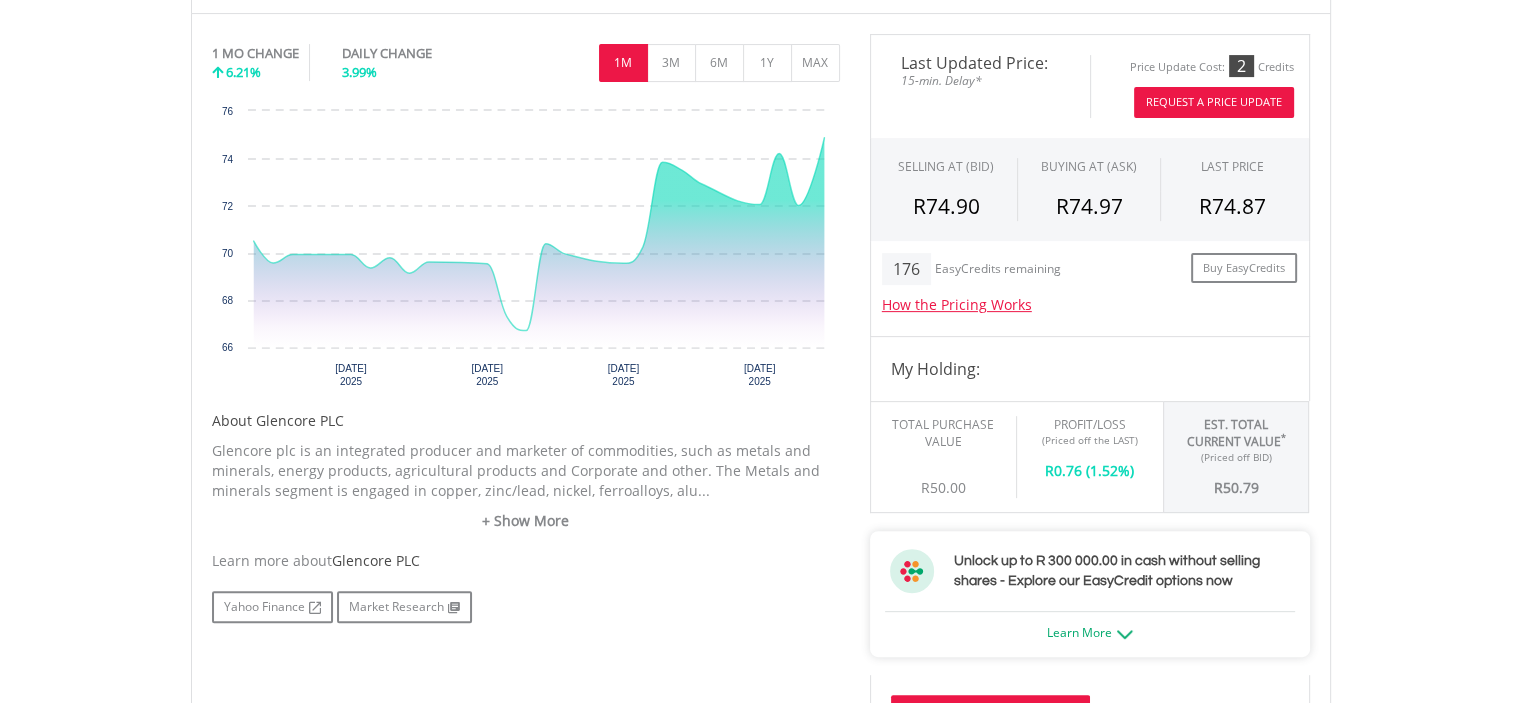 scroll, scrollTop: 800, scrollLeft: 0, axis: vertical 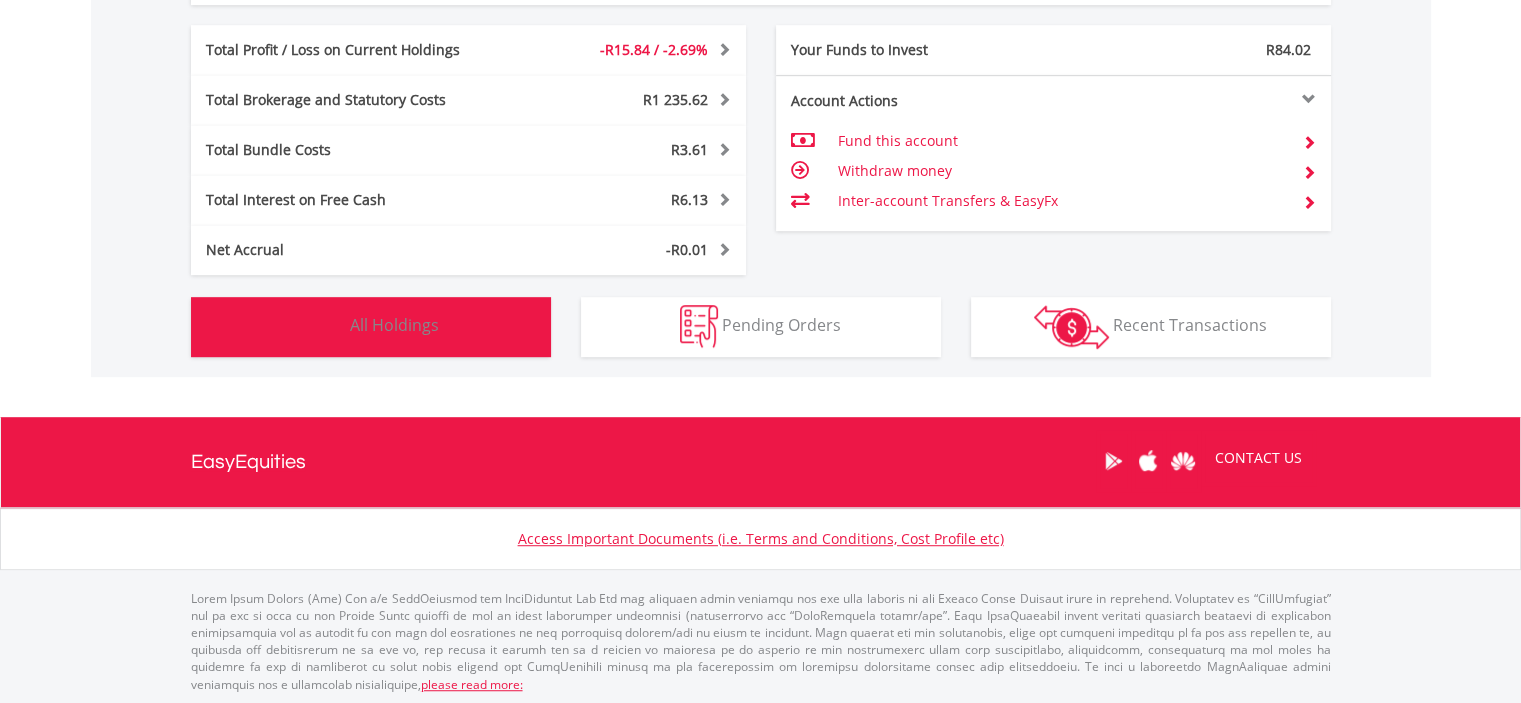 click on "Holdings
All Holdings" at bounding box center (371, 327) 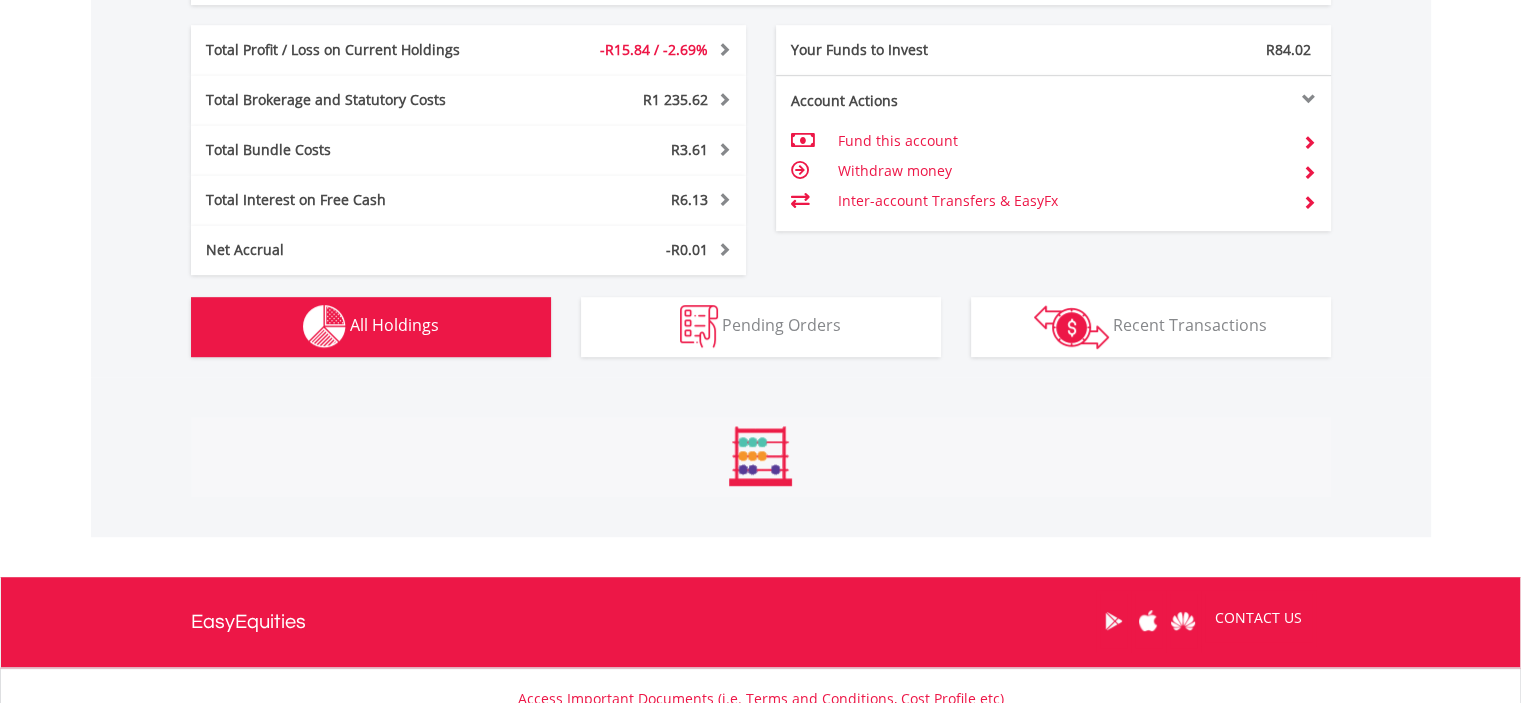 scroll, scrollTop: 1521, scrollLeft: 0, axis: vertical 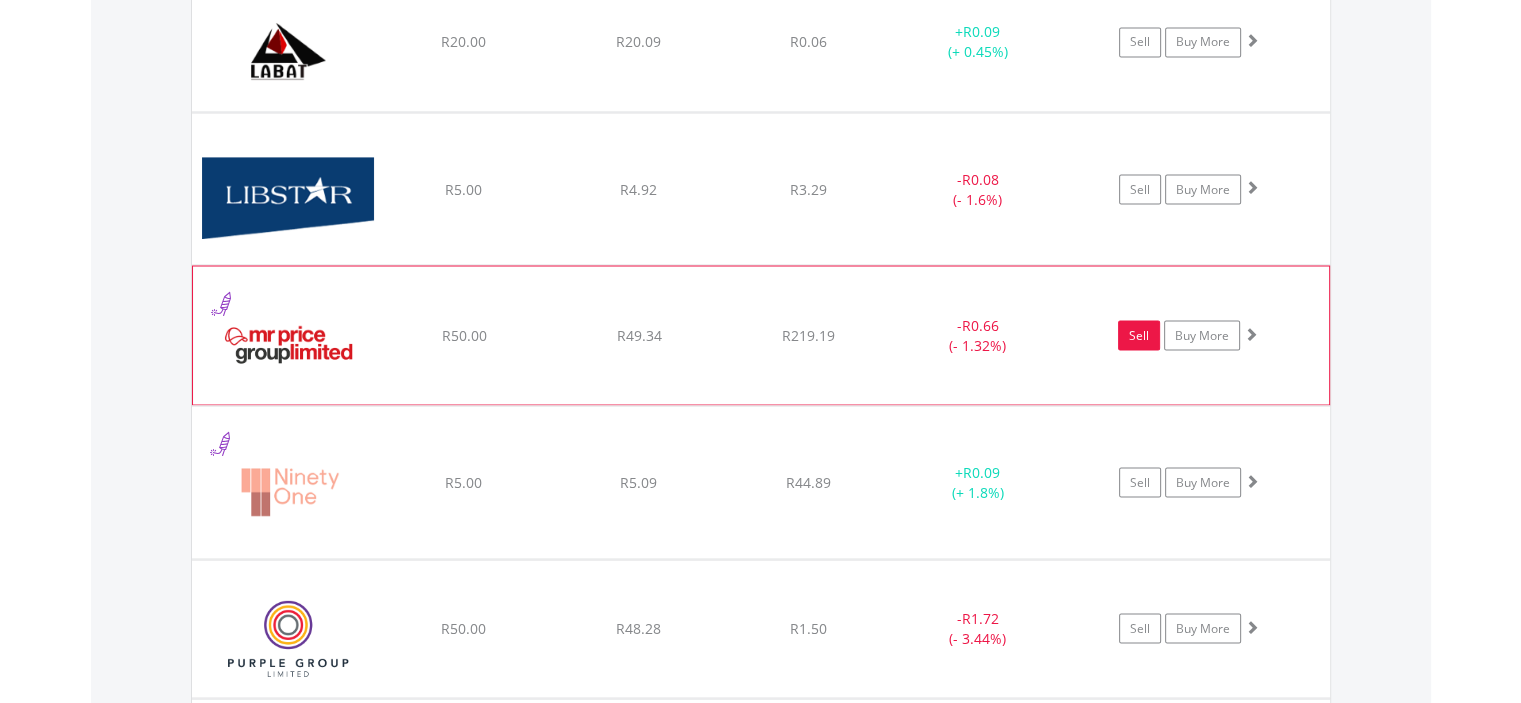 click on "Sell" at bounding box center [1139, 335] 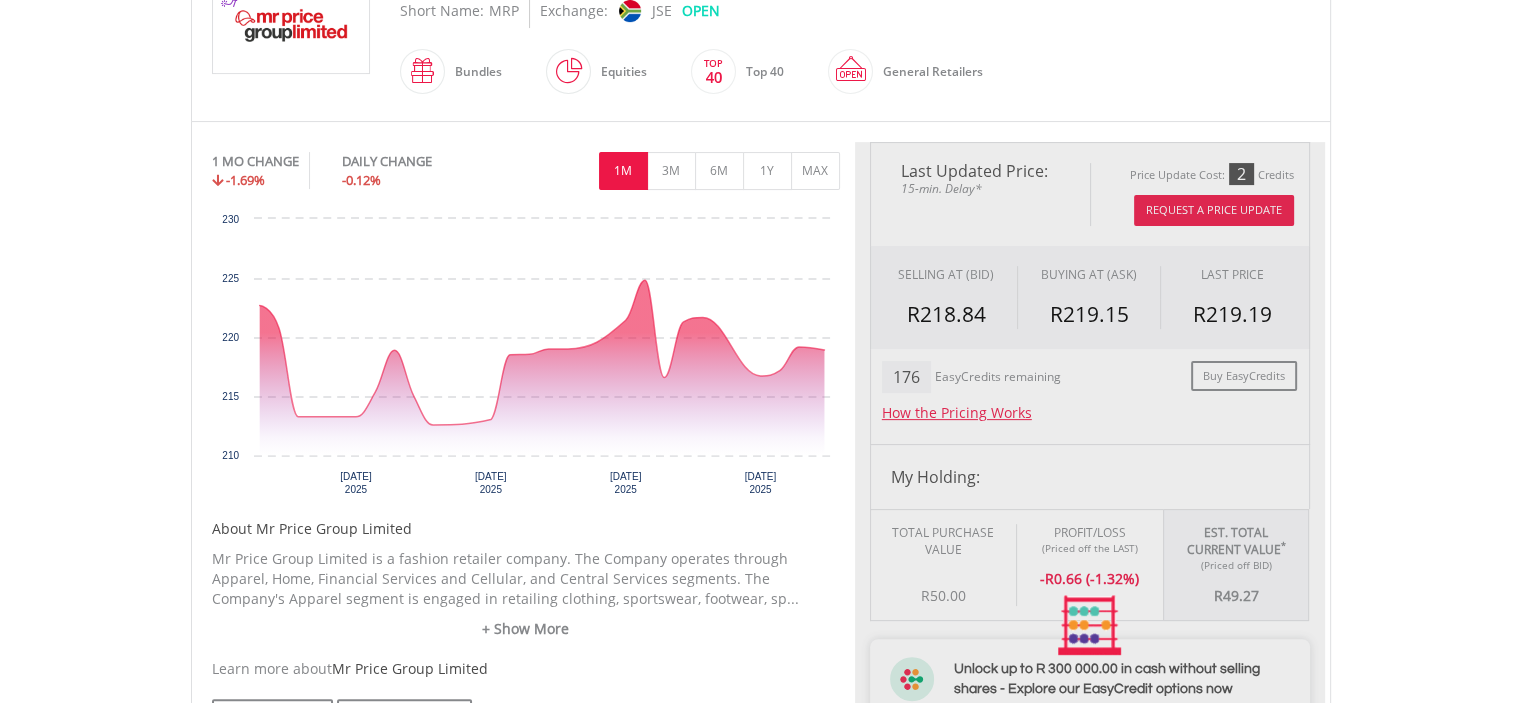 scroll, scrollTop: 900, scrollLeft: 0, axis: vertical 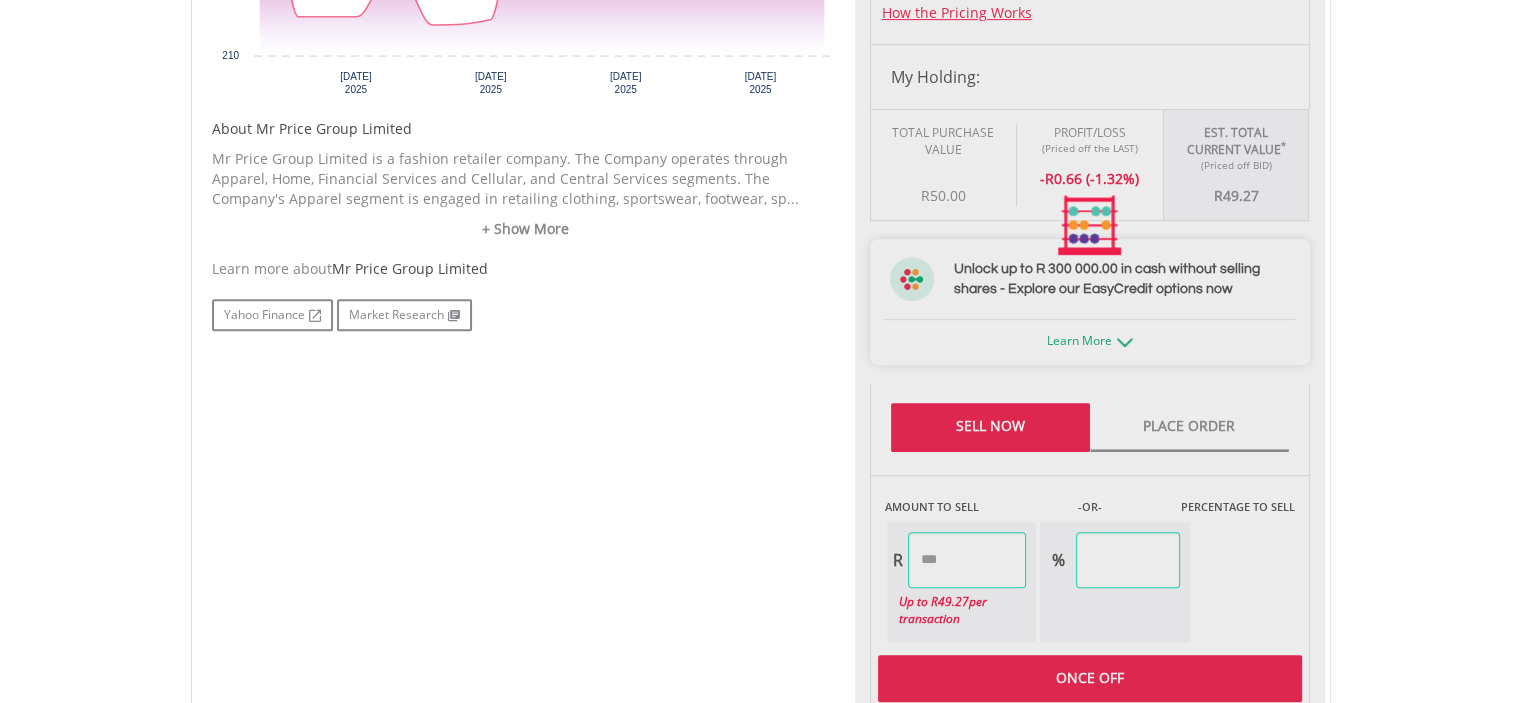 type on "*****" 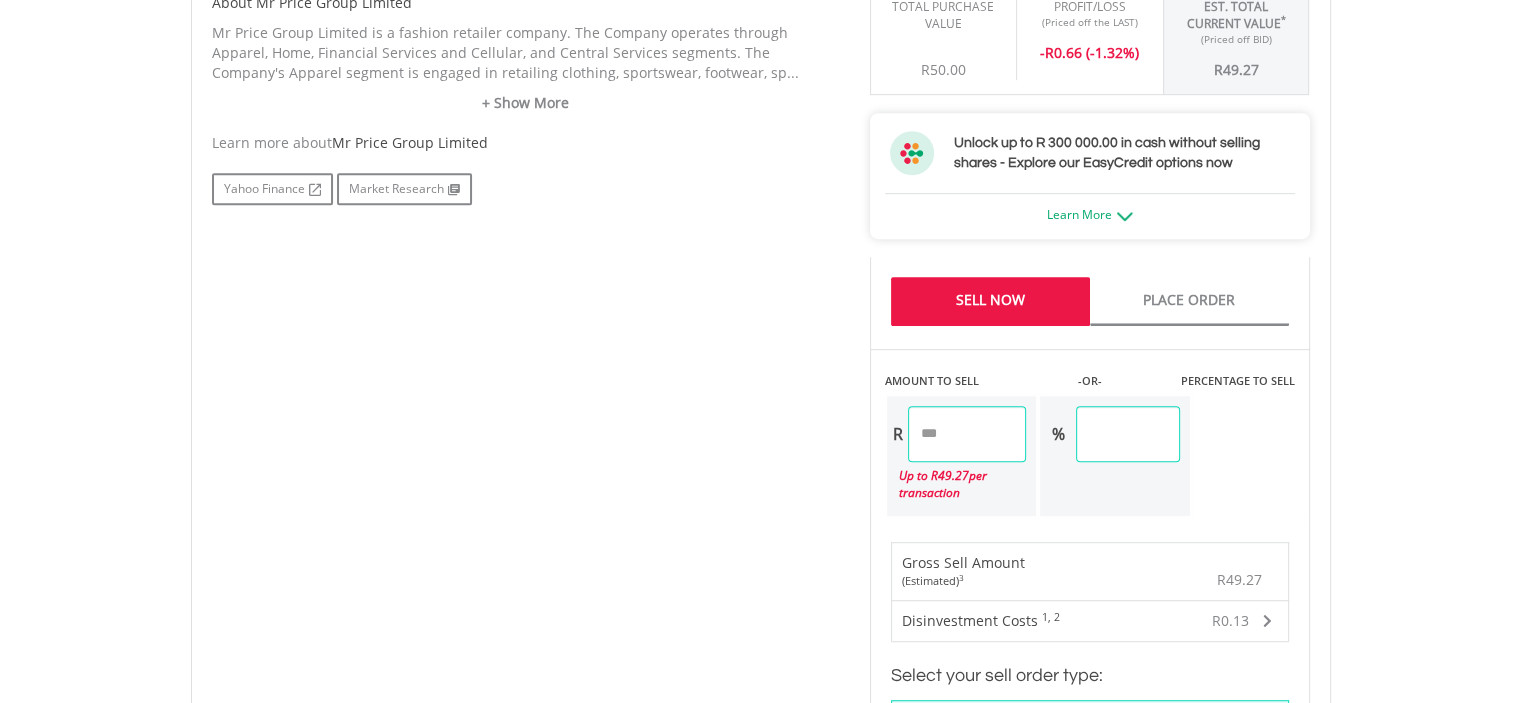 scroll, scrollTop: 1200, scrollLeft: 0, axis: vertical 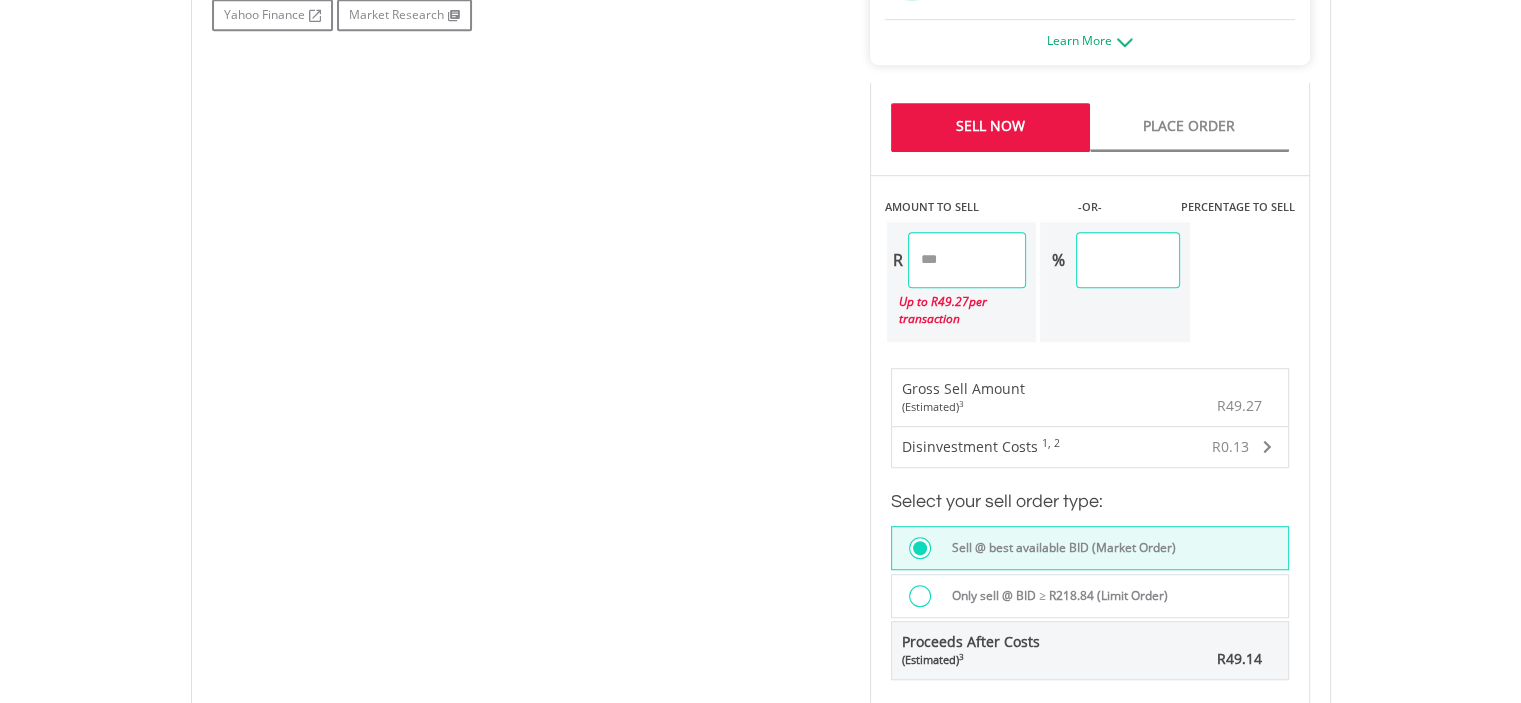 drag, startPoint x: 1167, startPoint y: 256, endPoint x: 1086, endPoint y: 261, distance: 81.154175 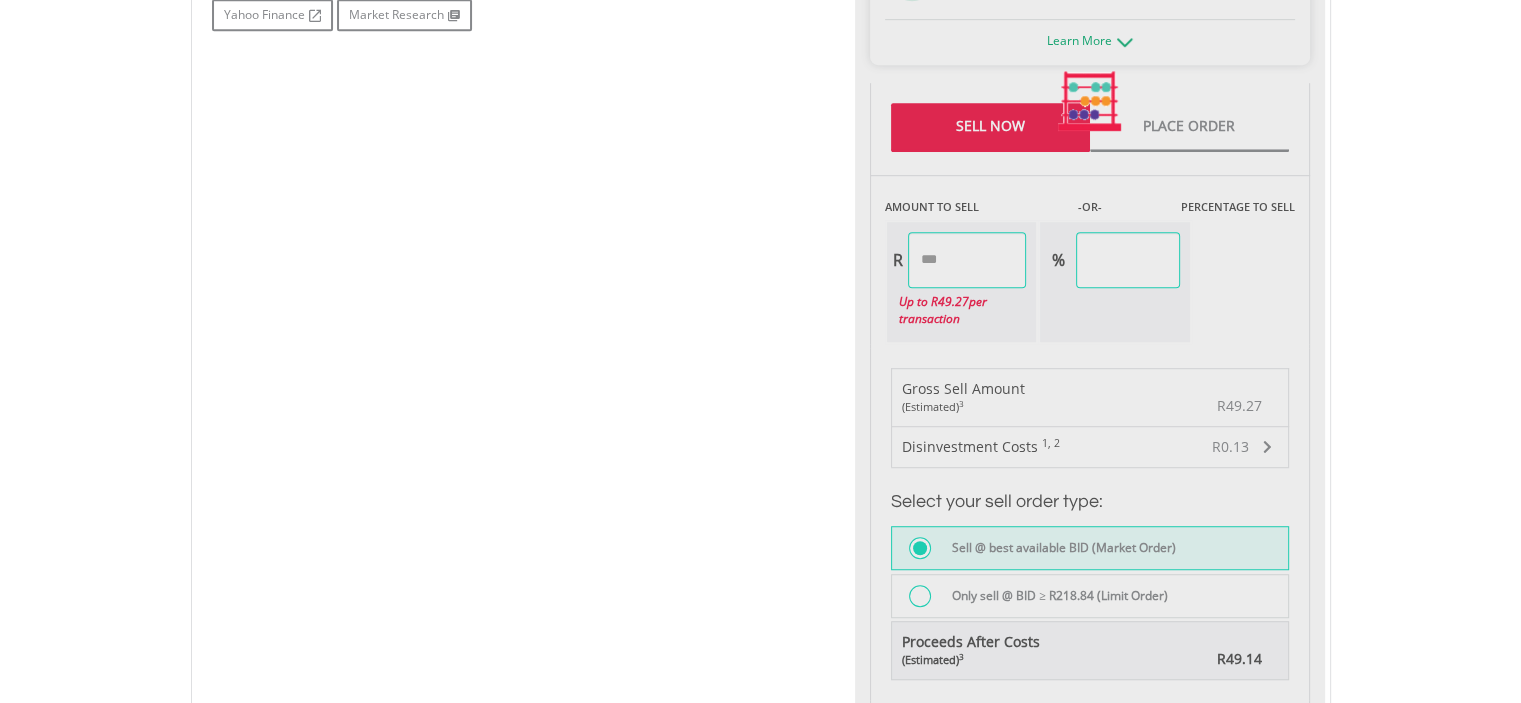 click on "My Investments
Invest Now
New Listings
Sell
My Recurring Investments
Pending Orders
Switch Unit Trusts
Vouchers
Buy a Voucher
Redeem a Voucher" at bounding box center [760, 58] 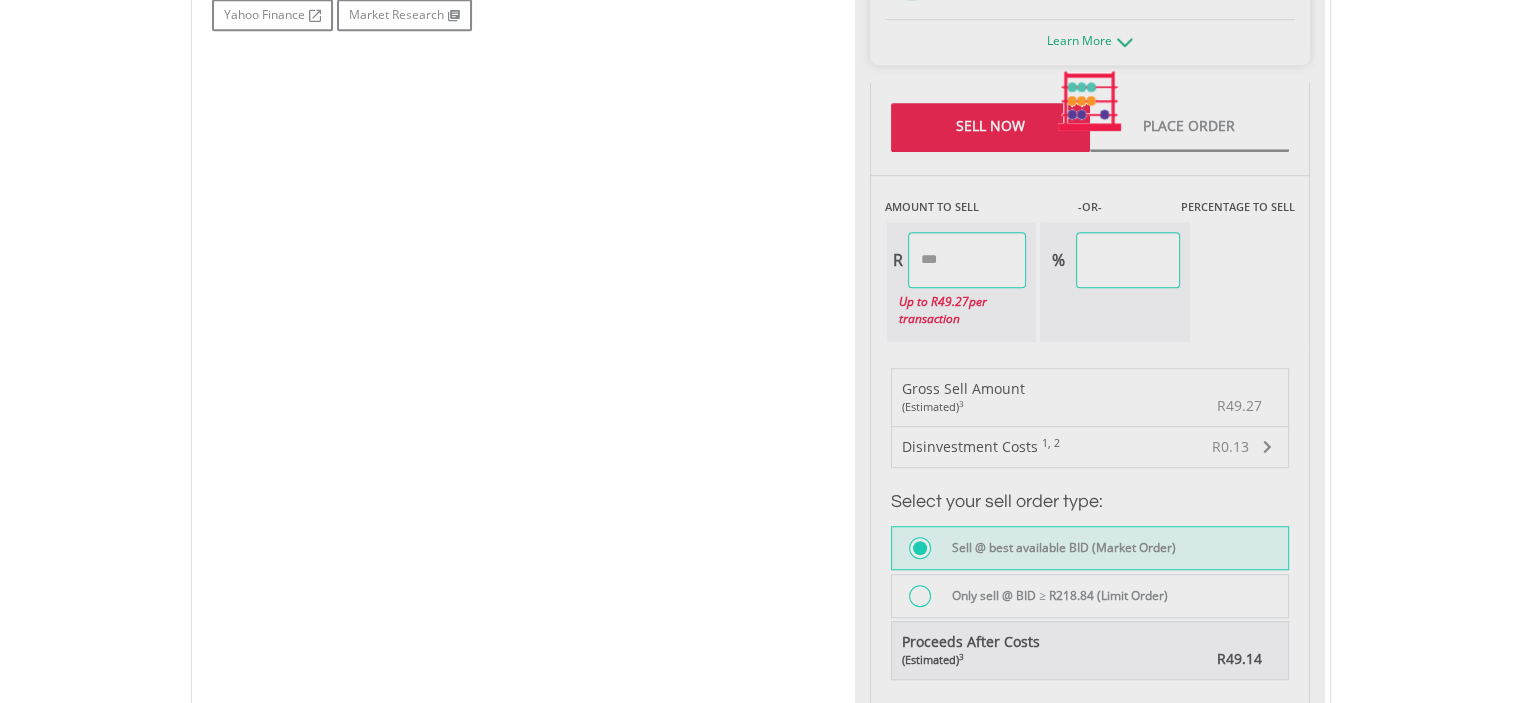 type on "*****" 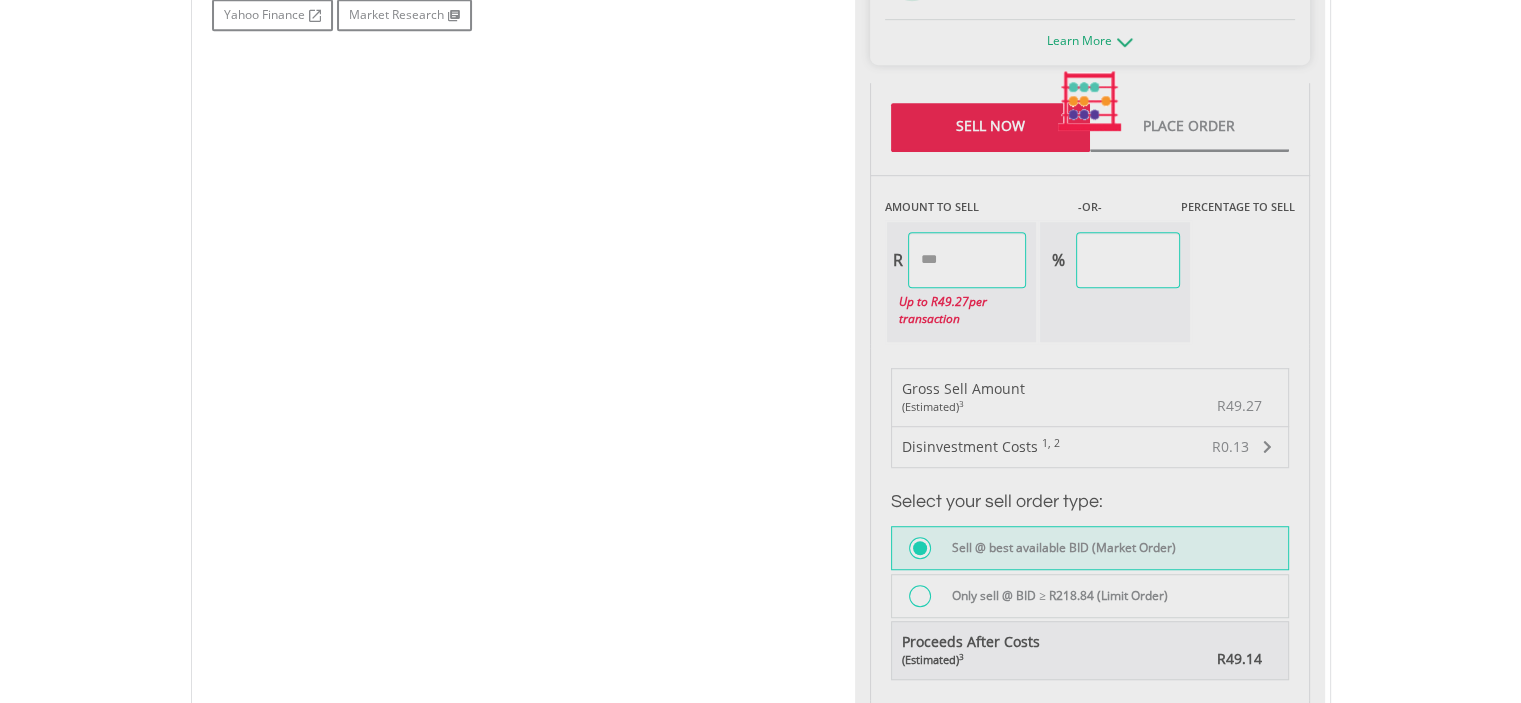 type on "*****" 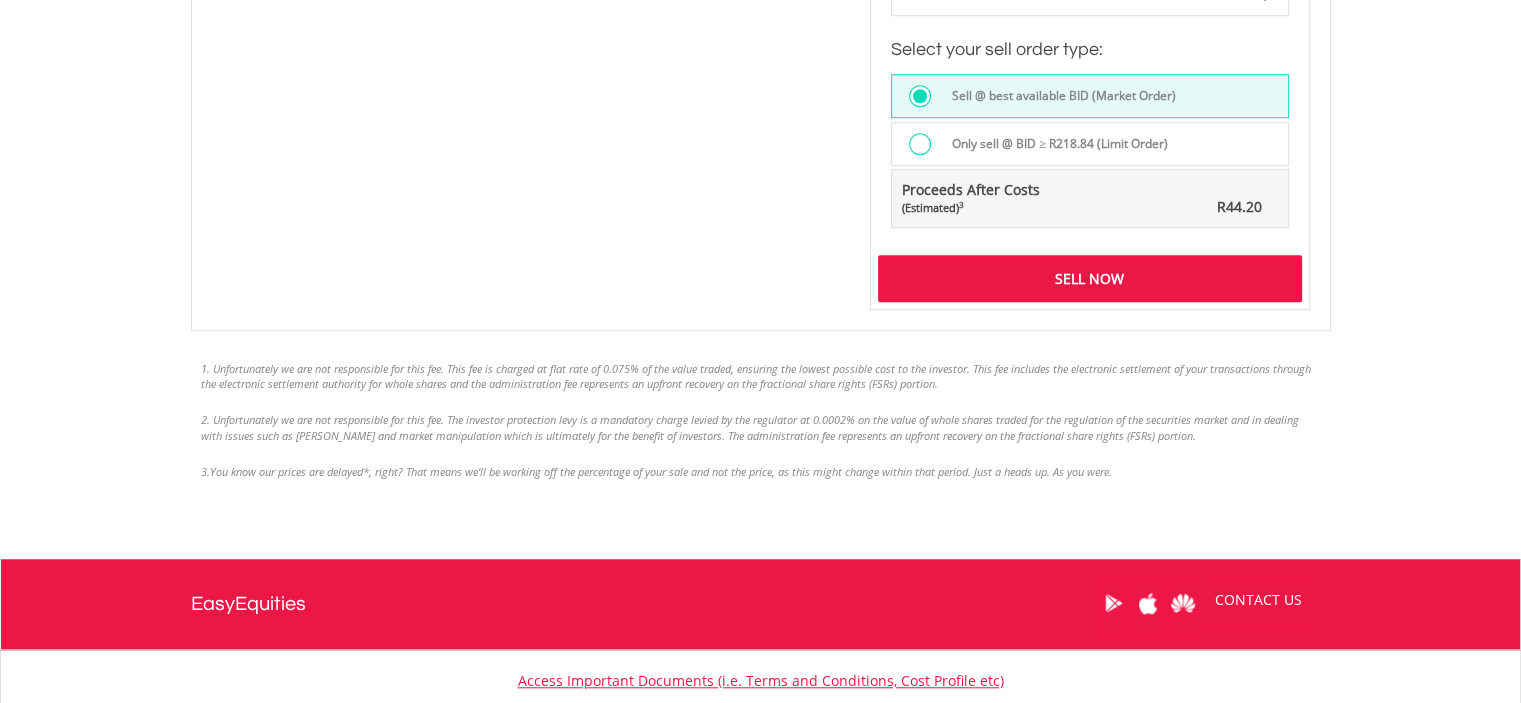 scroll, scrollTop: 1700, scrollLeft: 0, axis: vertical 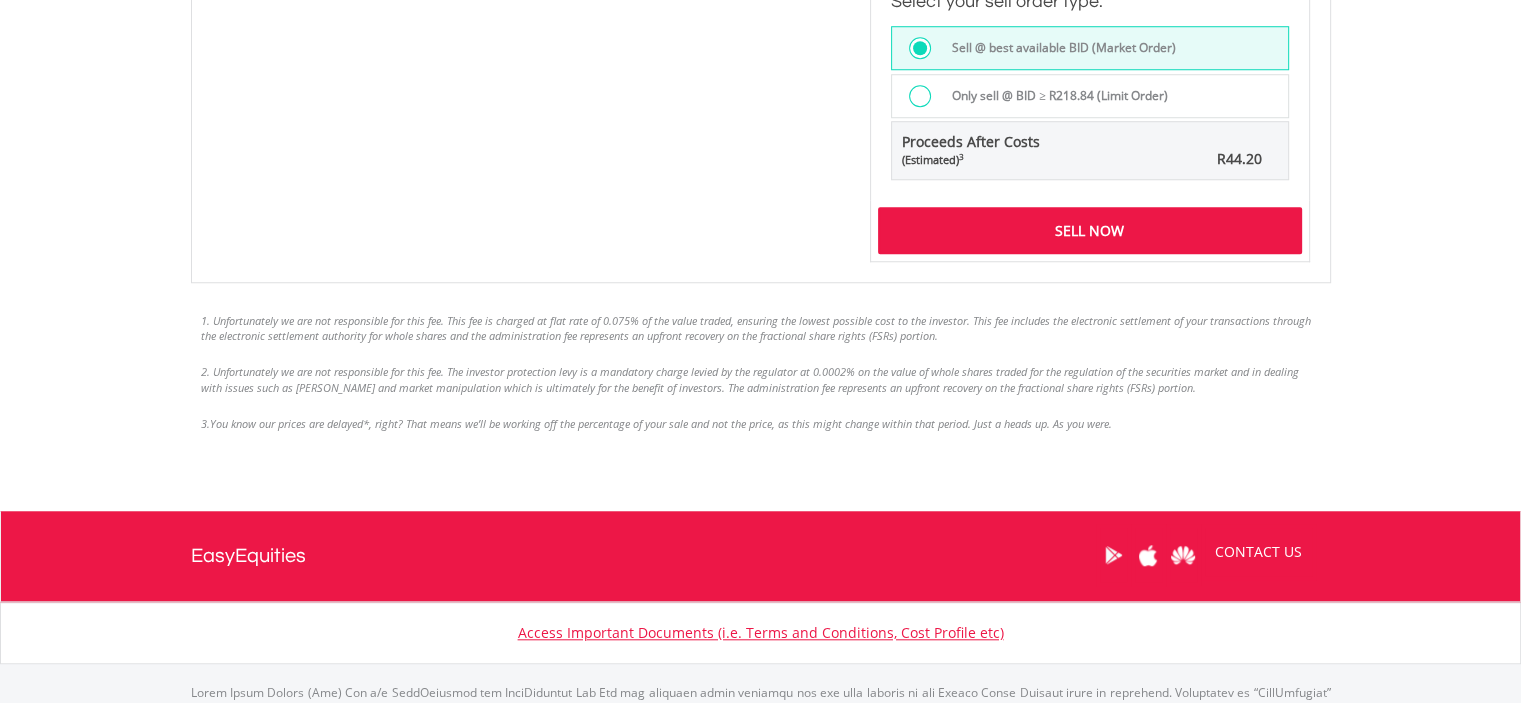 click on "Sell Now" at bounding box center [1090, 230] 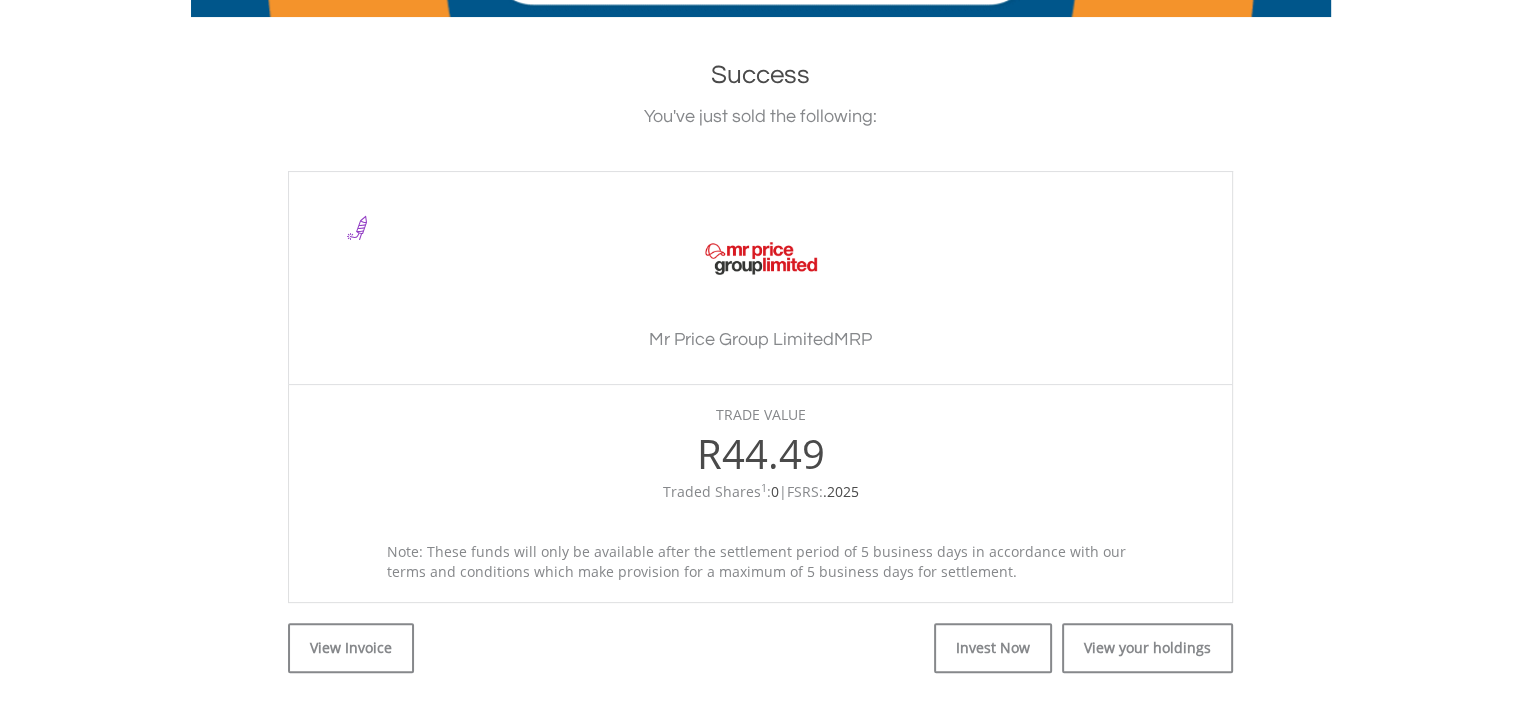 scroll, scrollTop: 866, scrollLeft: 0, axis: vertical 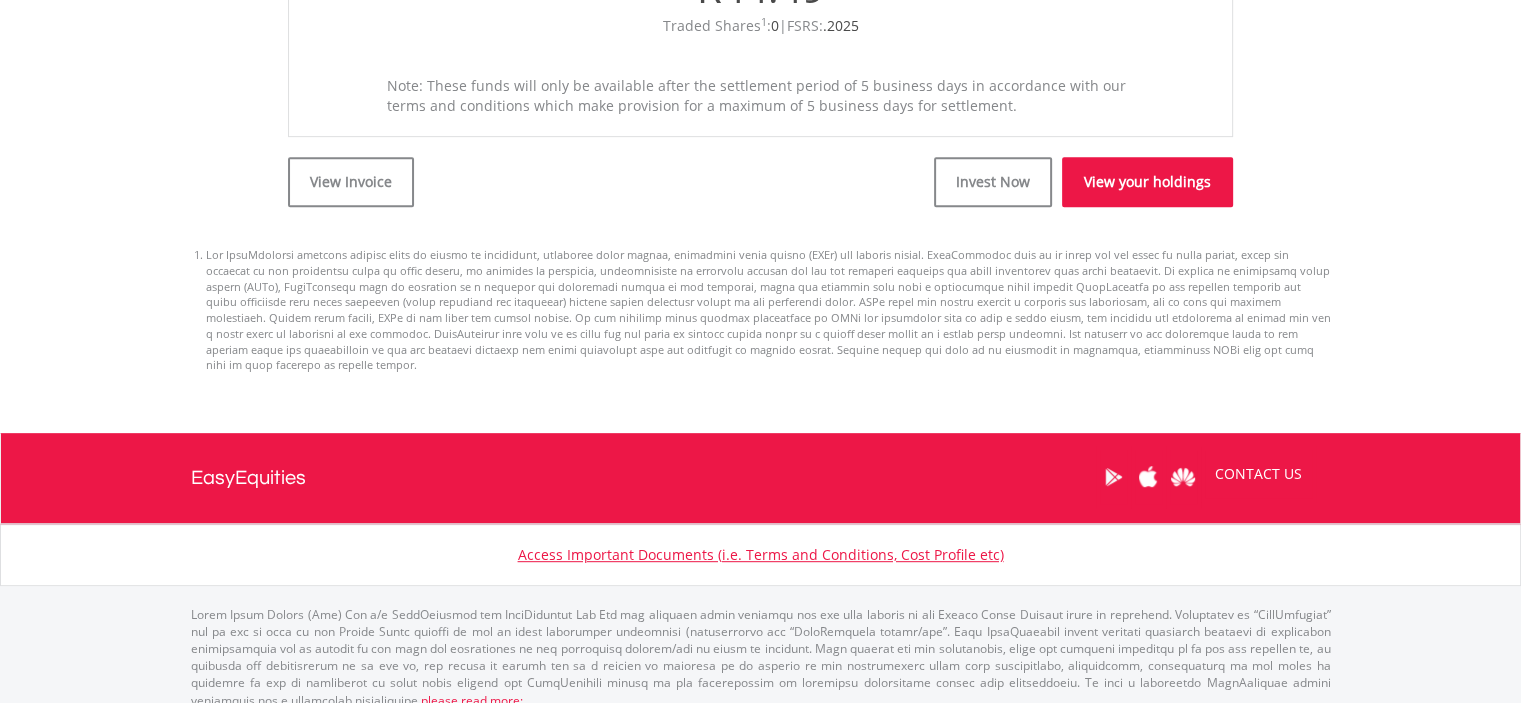 click on "View your holdings" at bounding box center [1147, 182] 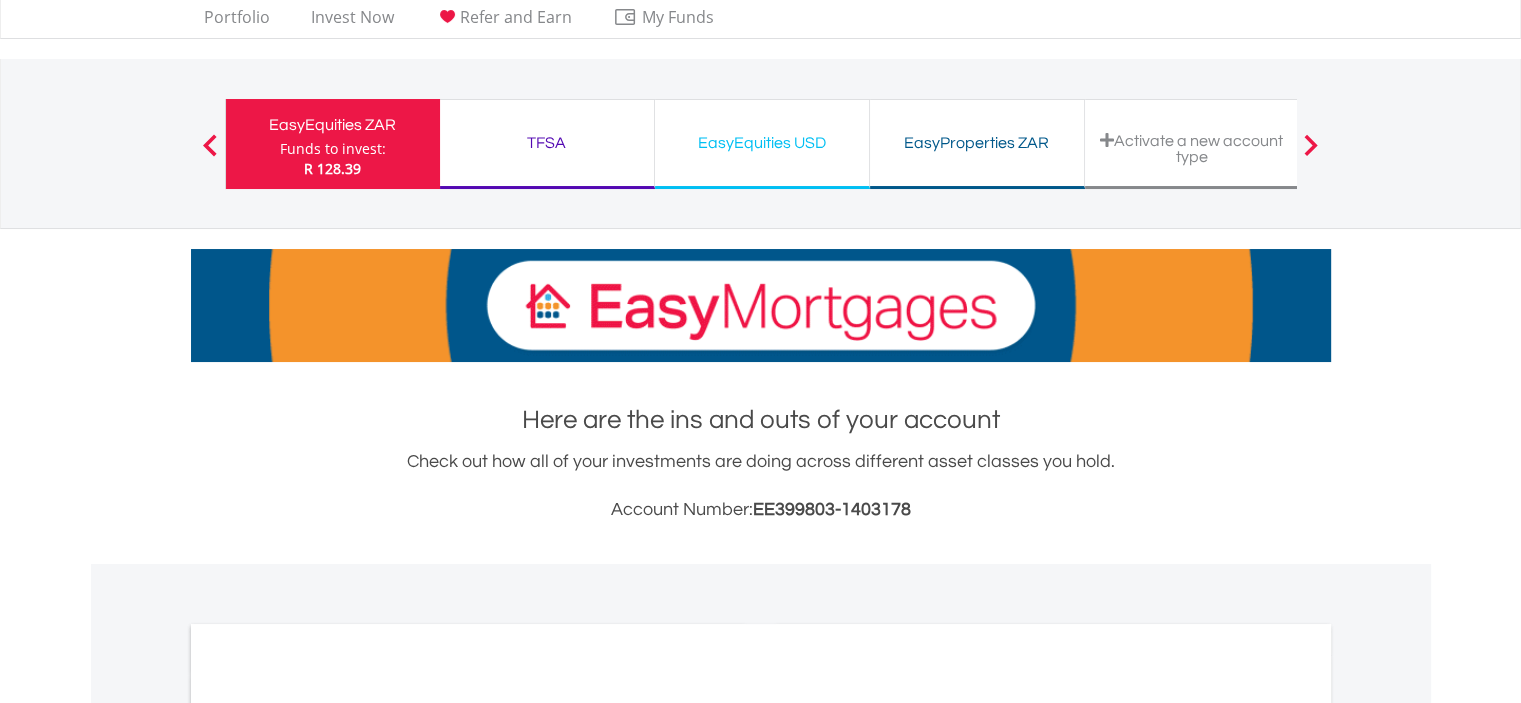 scroll, scrollTop: 100, scrollLeft: 0, axis: vertical 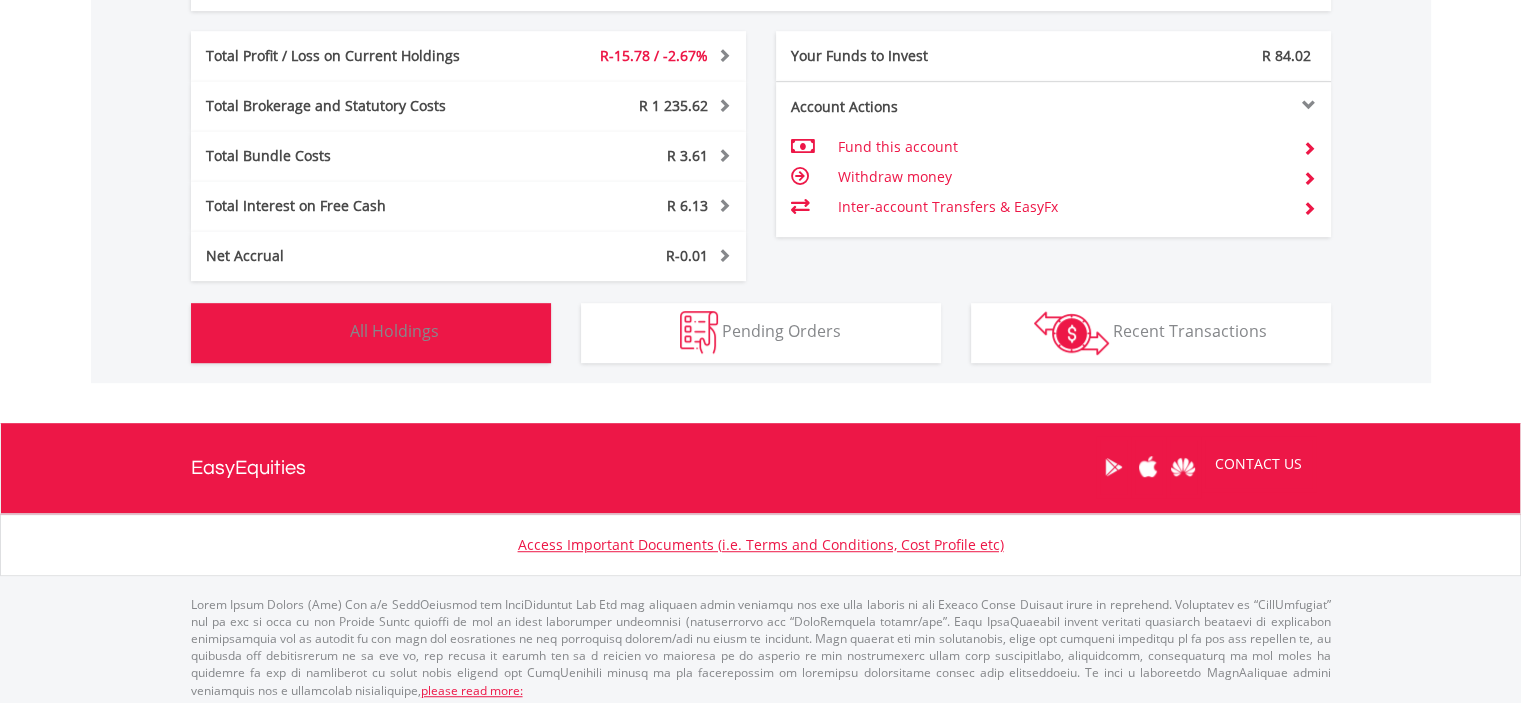 click on "Holdings
All Holdings" at bounding box center (371, 333) 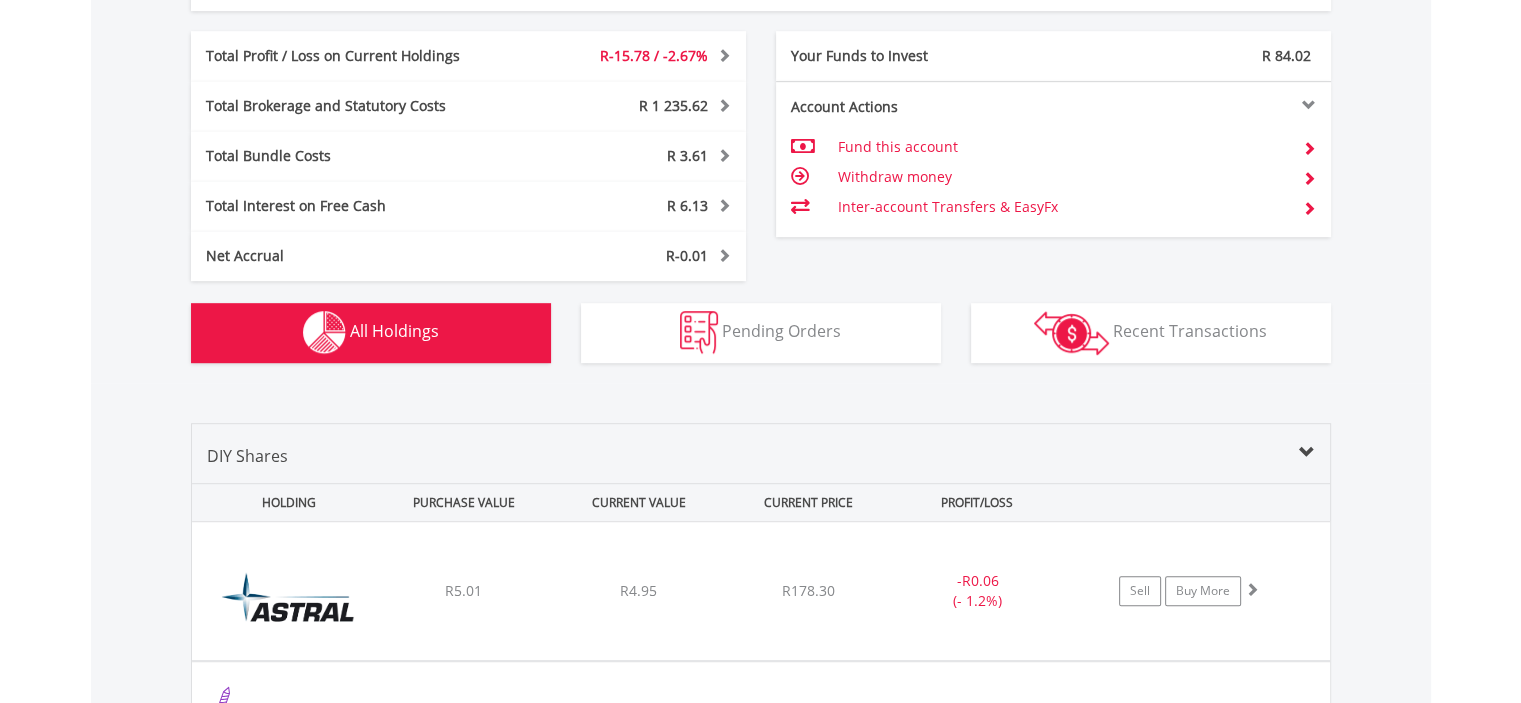 scroll, scrollTop: 1521, scrollLeft: 0, axis: vertical 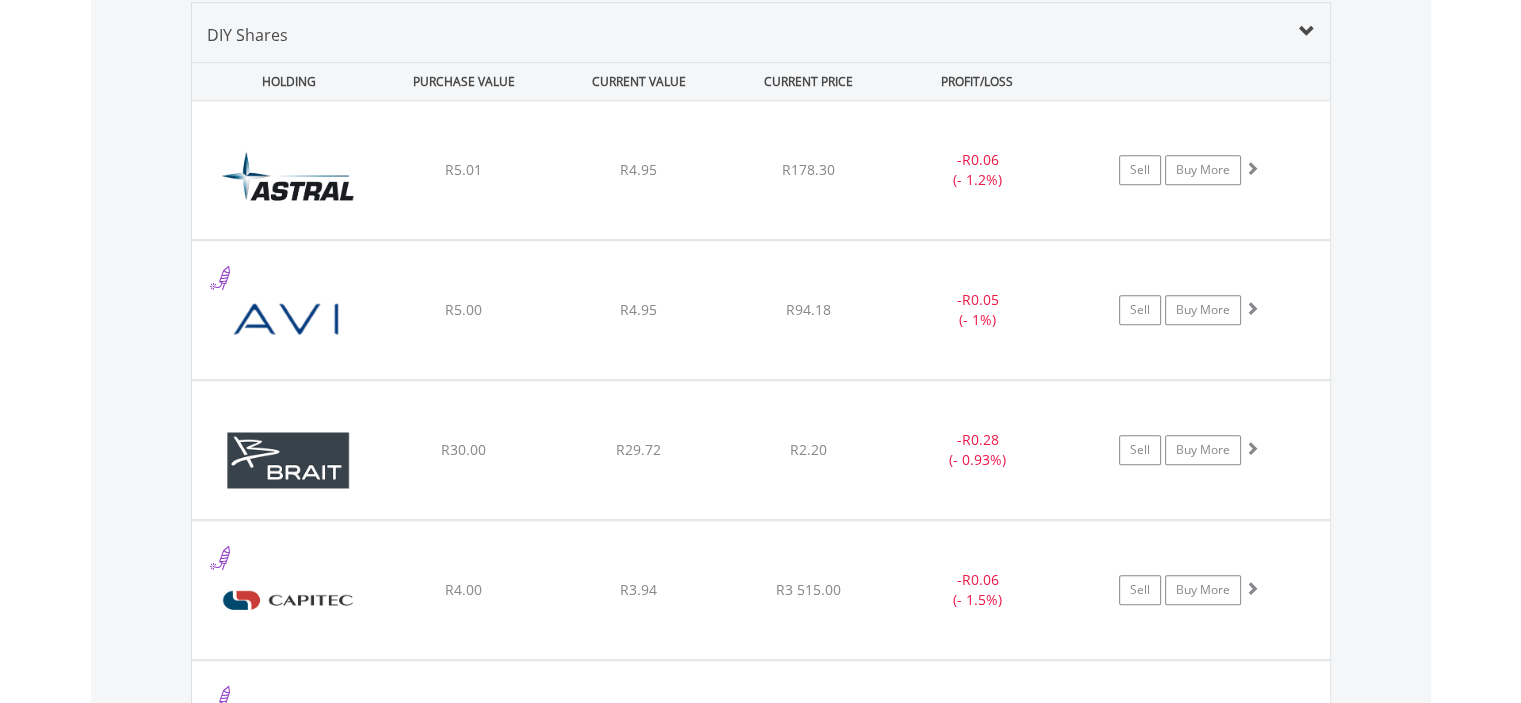 click on "Value View
Share View
DIY Shares
HOLDING
PURCHASE VALUE
CURRENT VALUE
CURRENT PRICE
PROFIT/LOSS
﻿
Astral Foods Limited
R5.01
R4.95
R178.30
-  R0.06 (- 1.2%)
Buy More" at bounding box center (761, 1833) 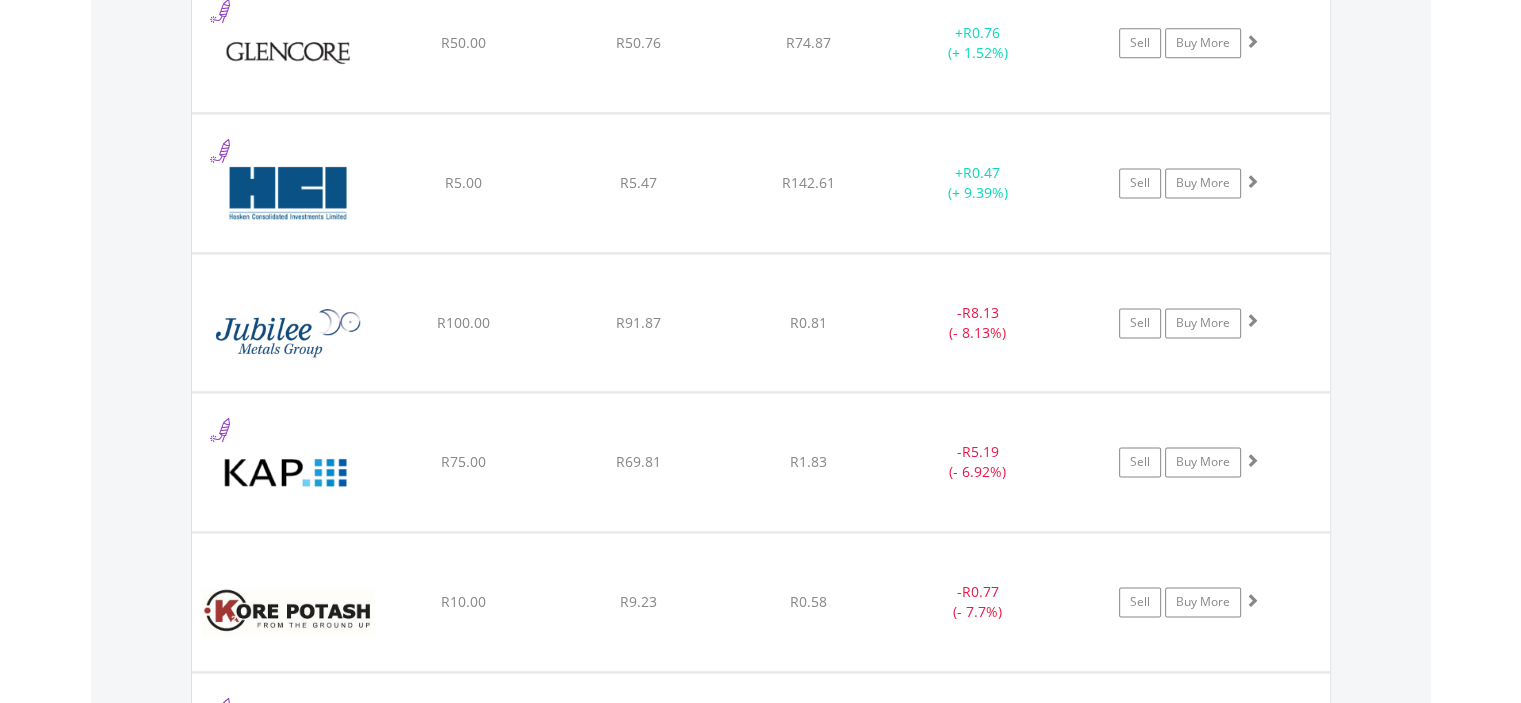 scroll, scrollTop: 2821, scrollLeft: 0, axis: vertical 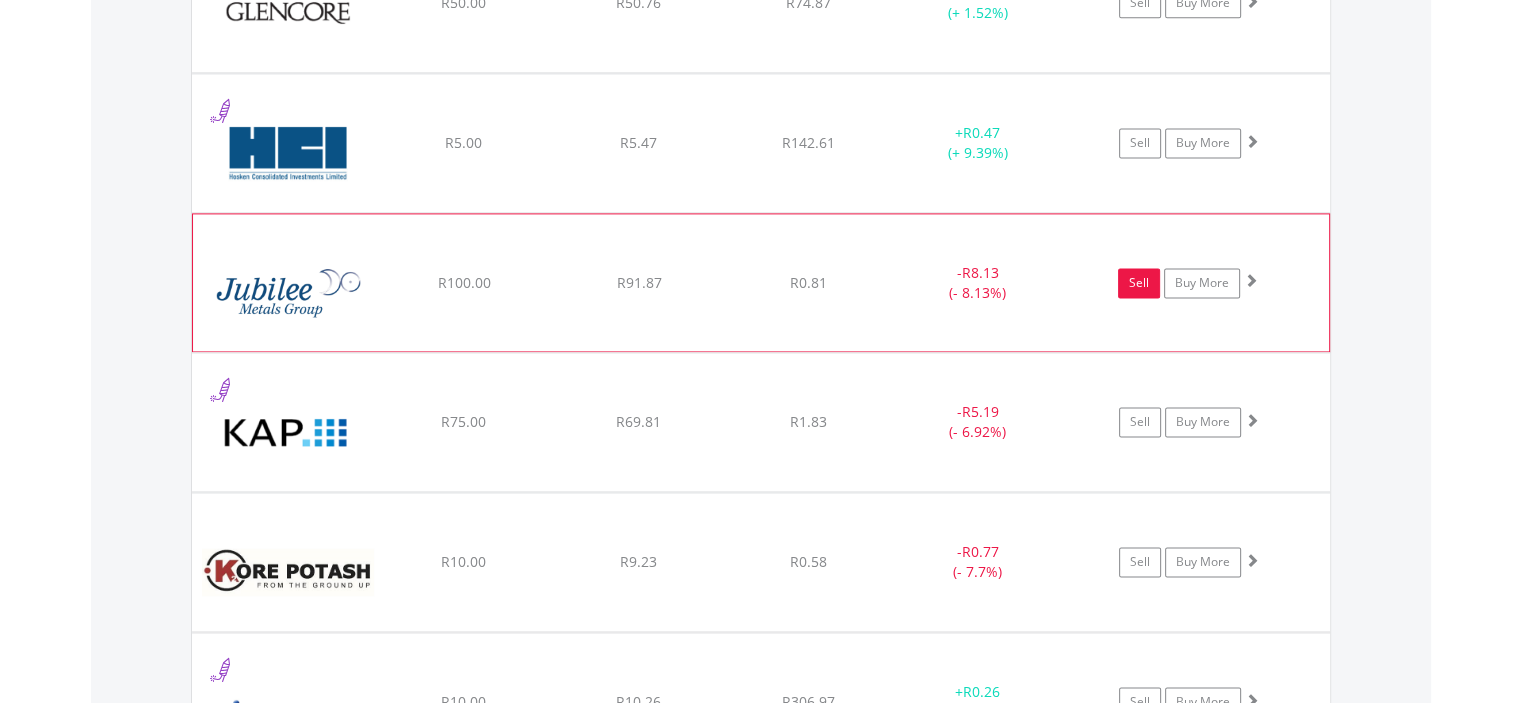 click on "Sell" at bounding box center (1139, 283) 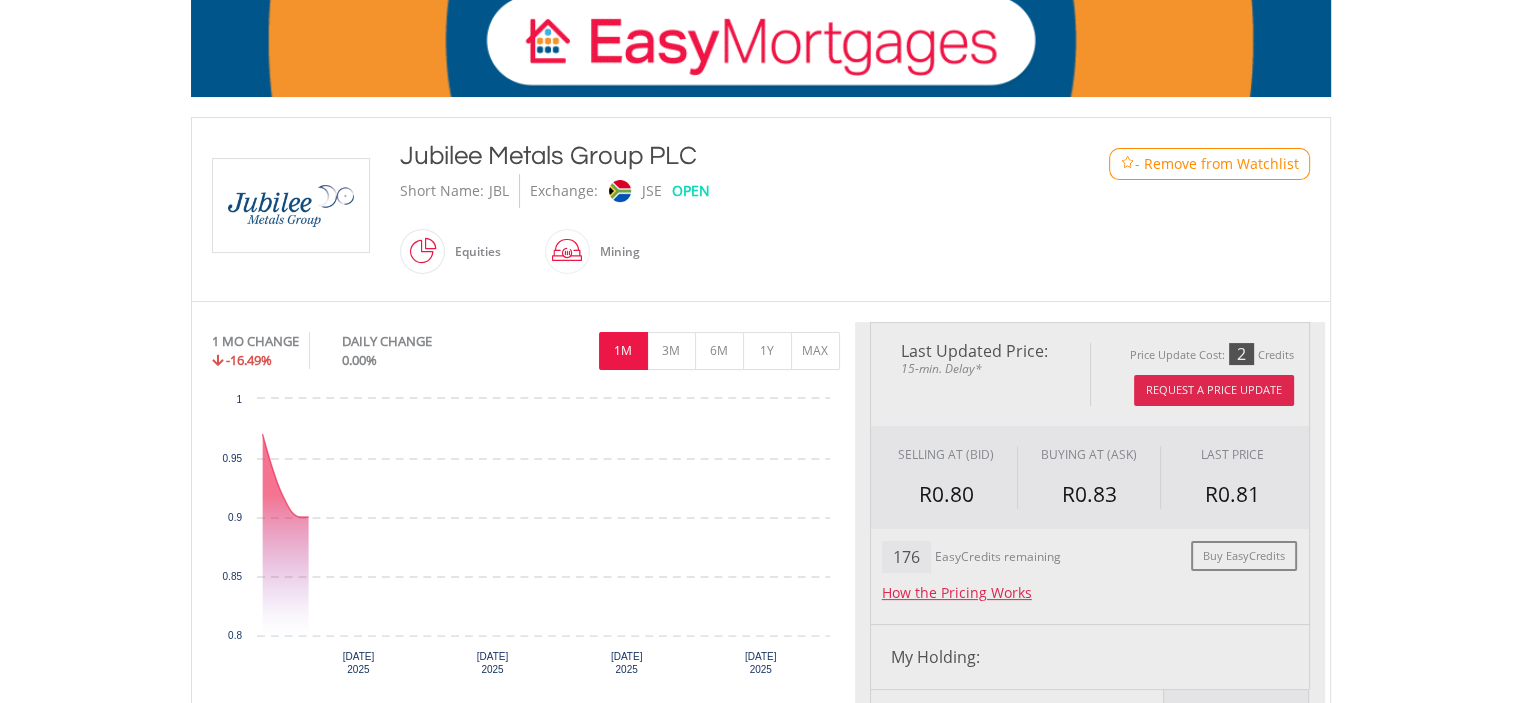 scroll, scrollTop: 400, scrollLeft: 0, axis: vertical 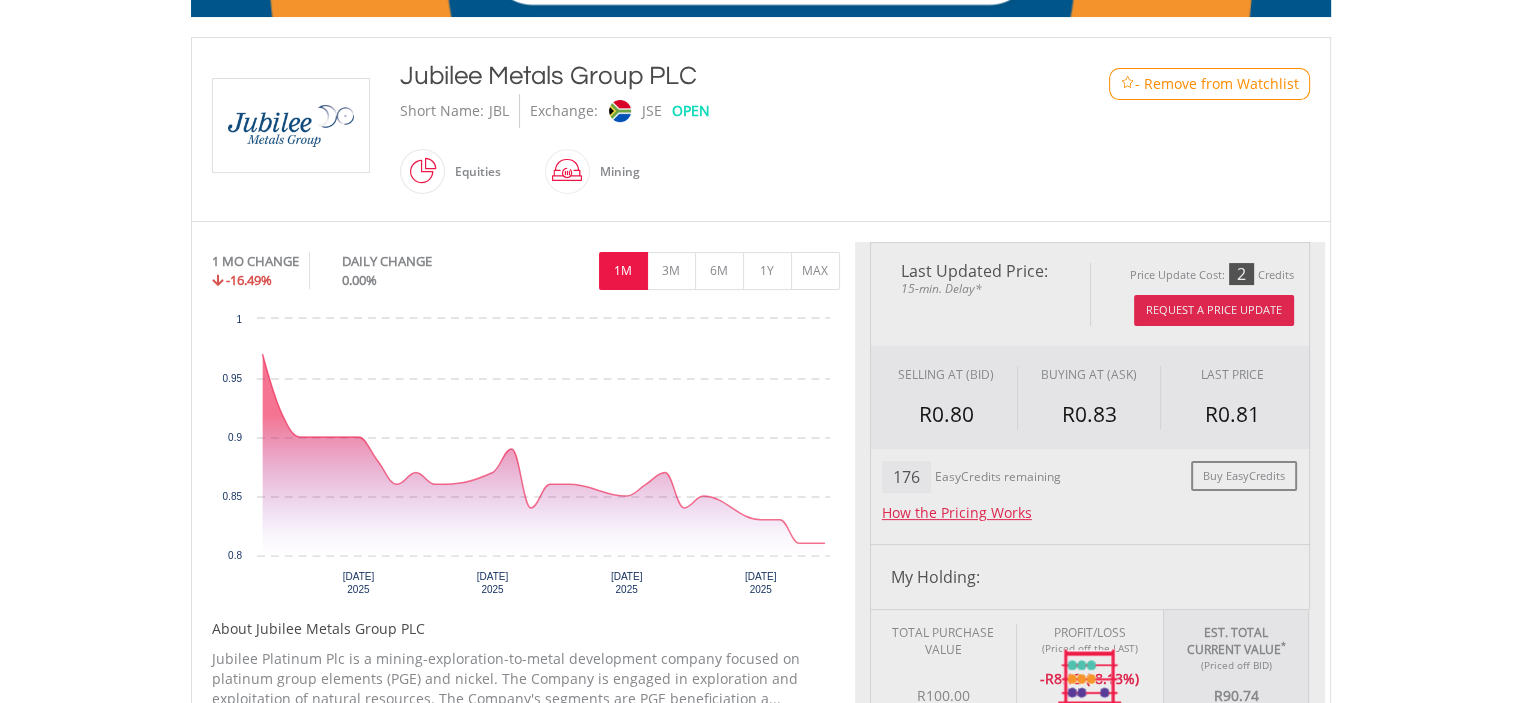 type on "*****" 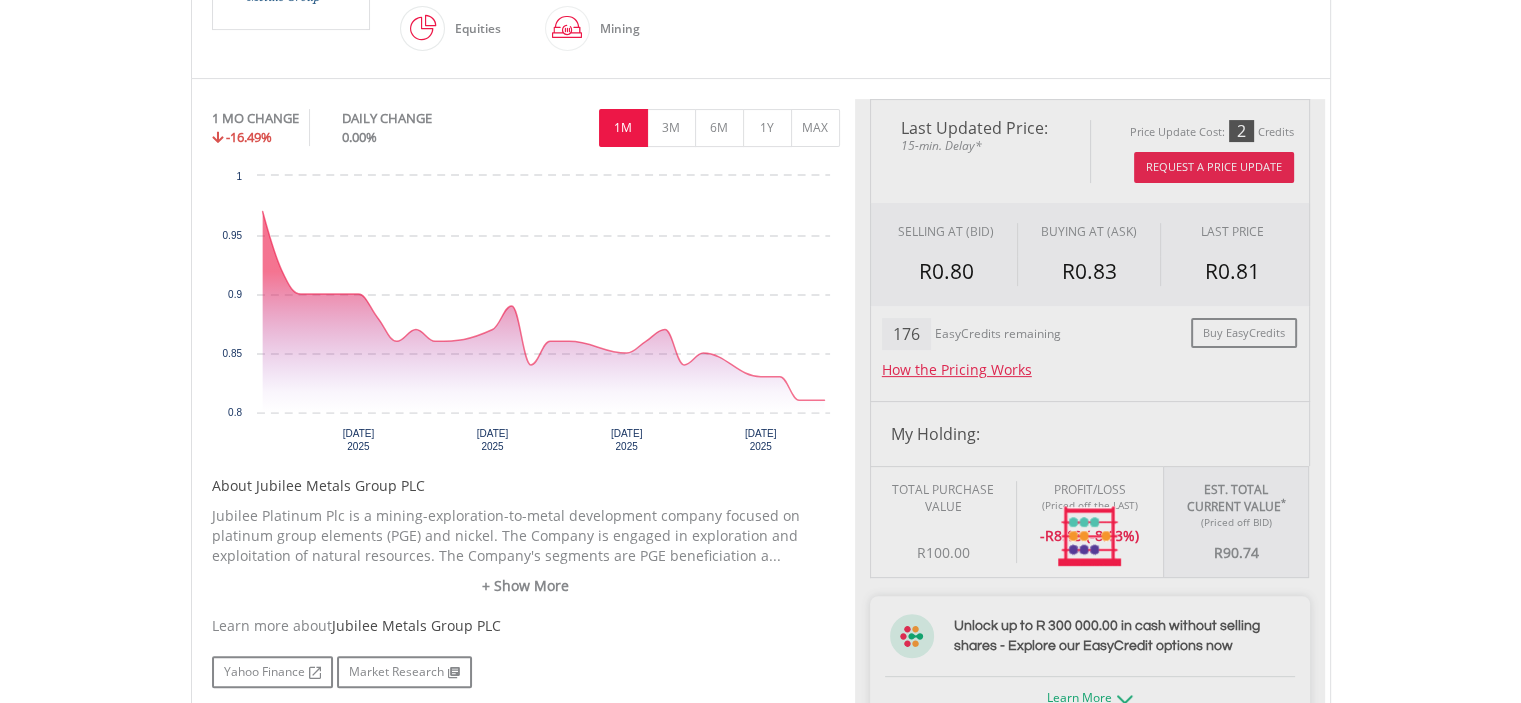 scroll, scrollTop: 800, scrollLeft: 0, axis: vertical 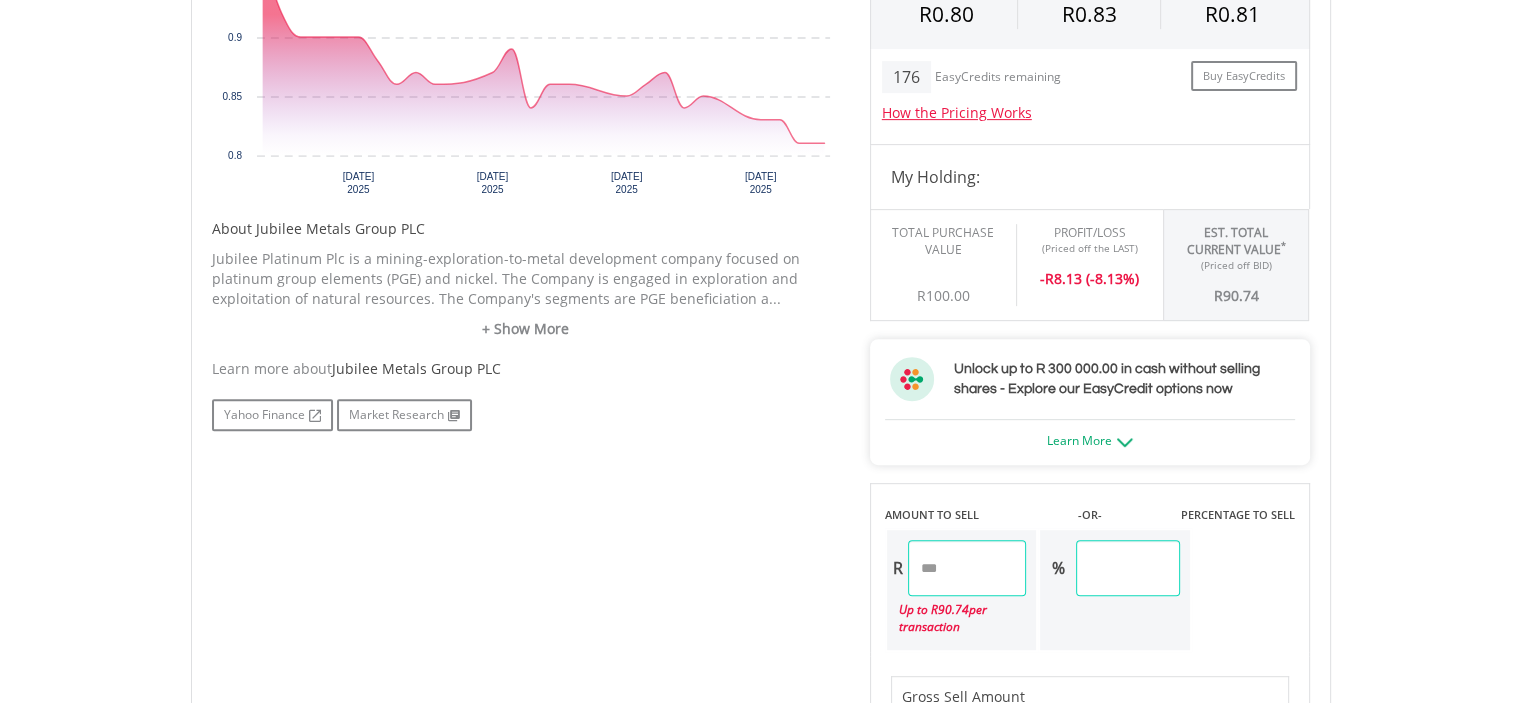 drag, startPoint x: 1163, startPoint y: 555, endPoint x: 1088, endPoint y: 558, distance: 75.059975 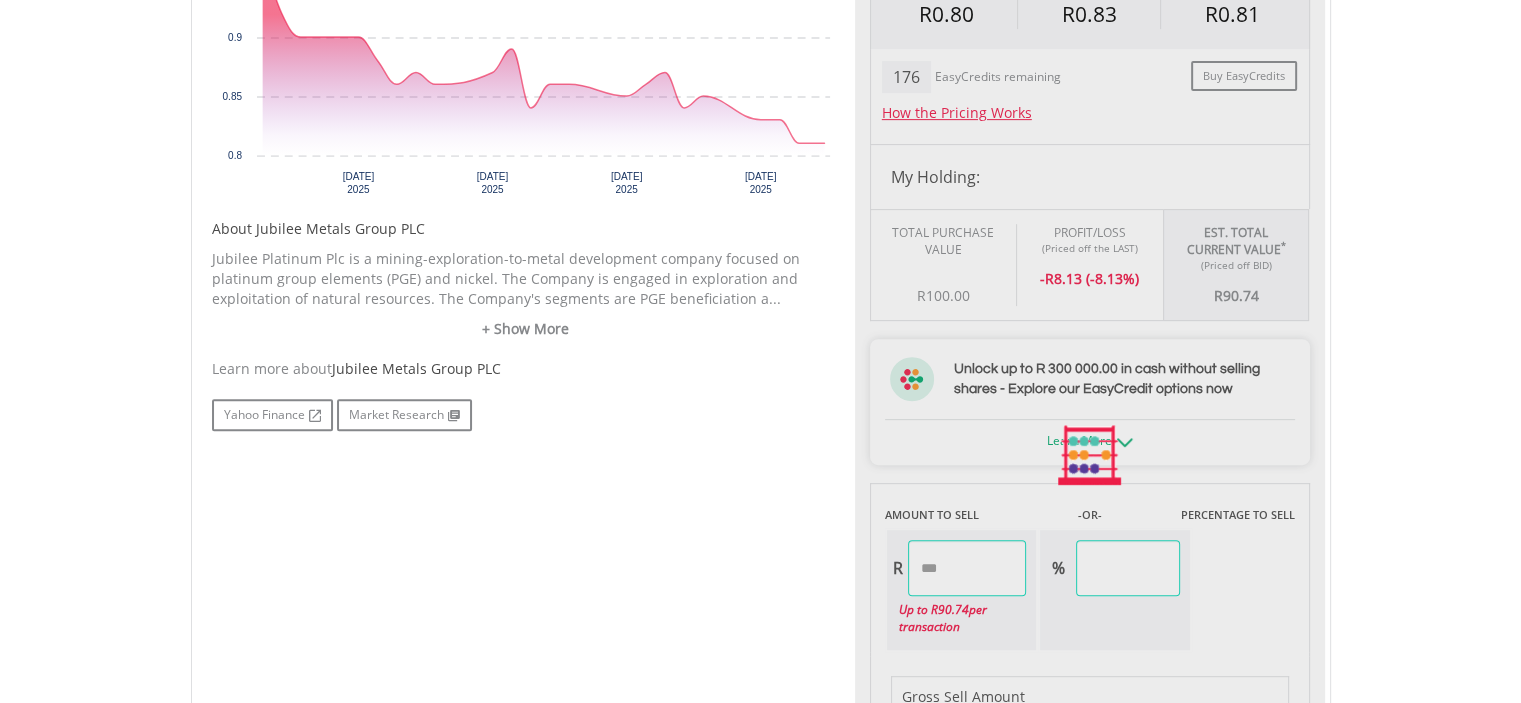 type on "*****" 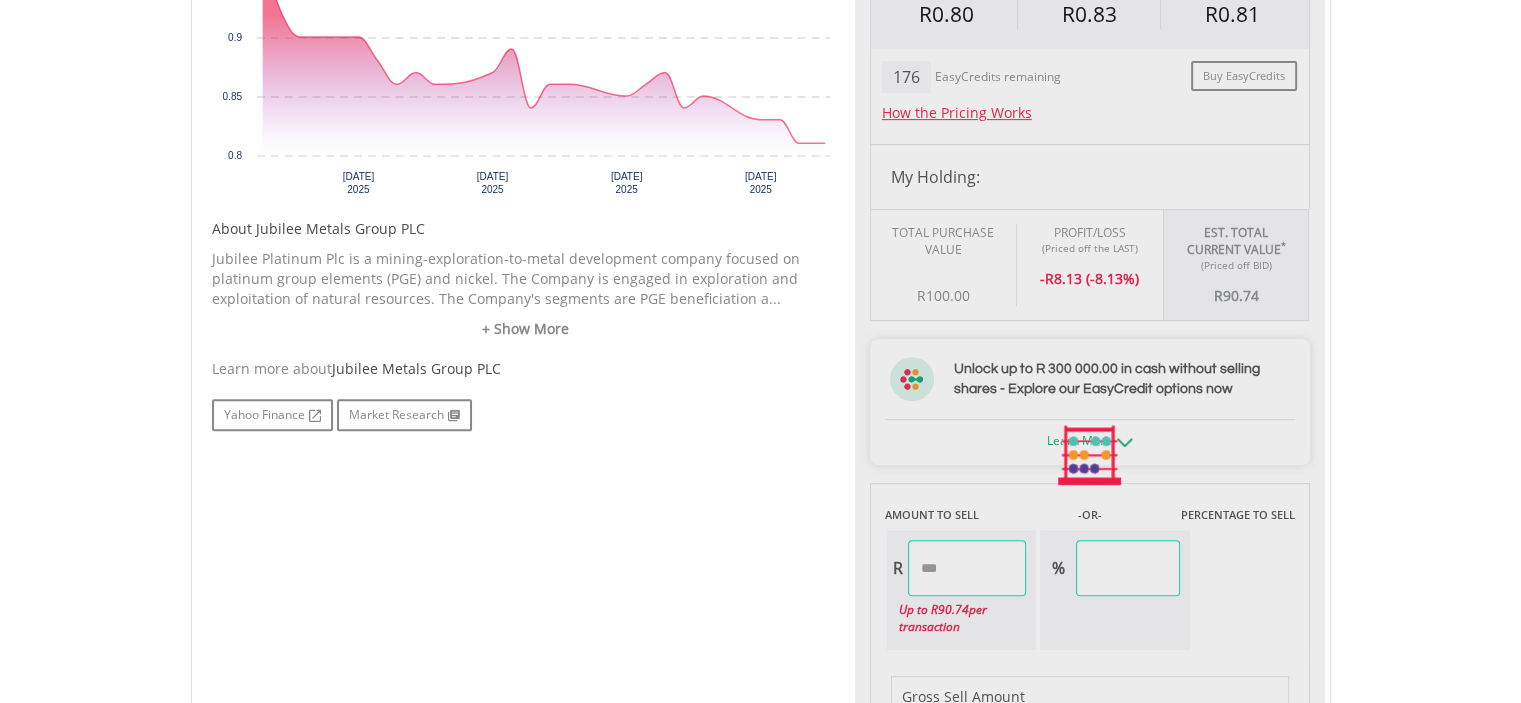 type on "*****" 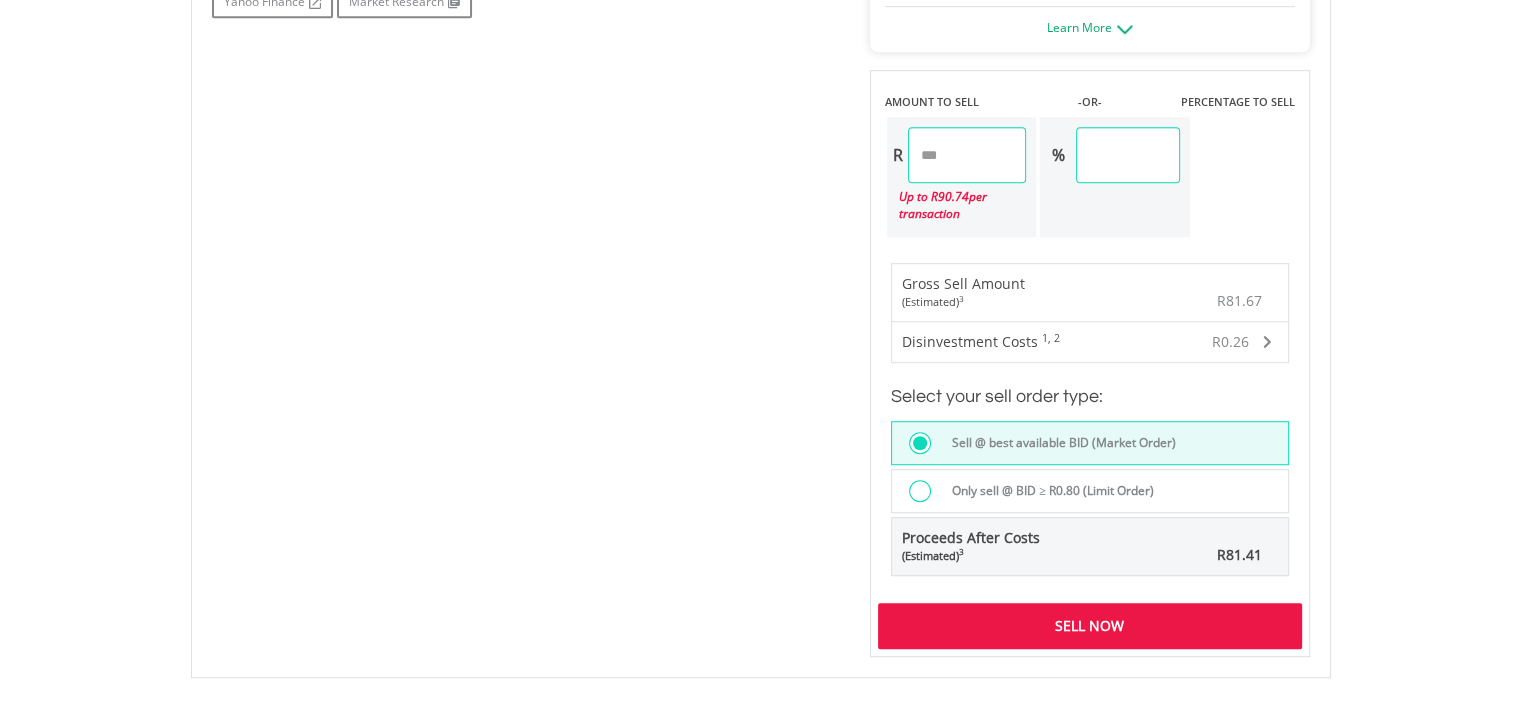 scroll, scrollTop: 1400, scrollLeft: 0, axis: vertical 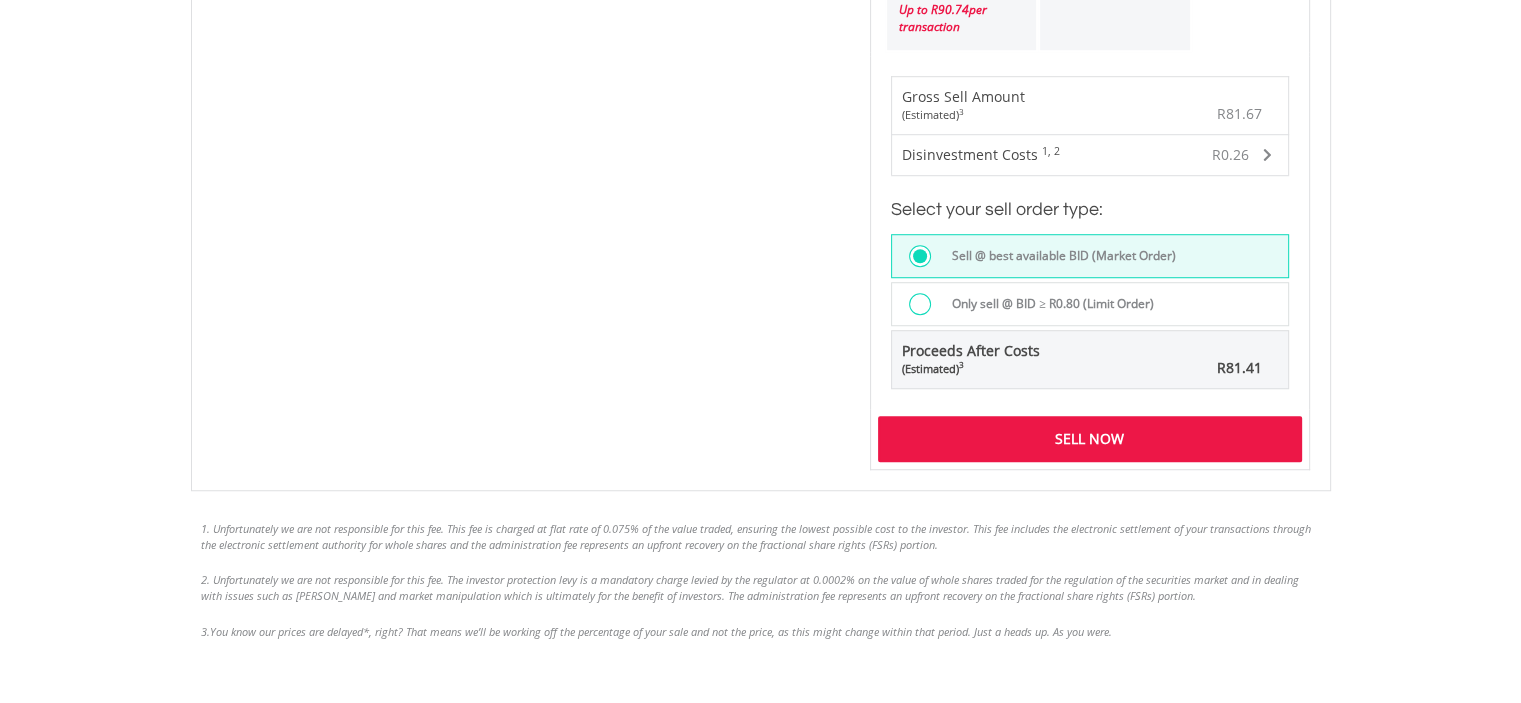 click on "Sell Now" at bounding box center [1090, 439] 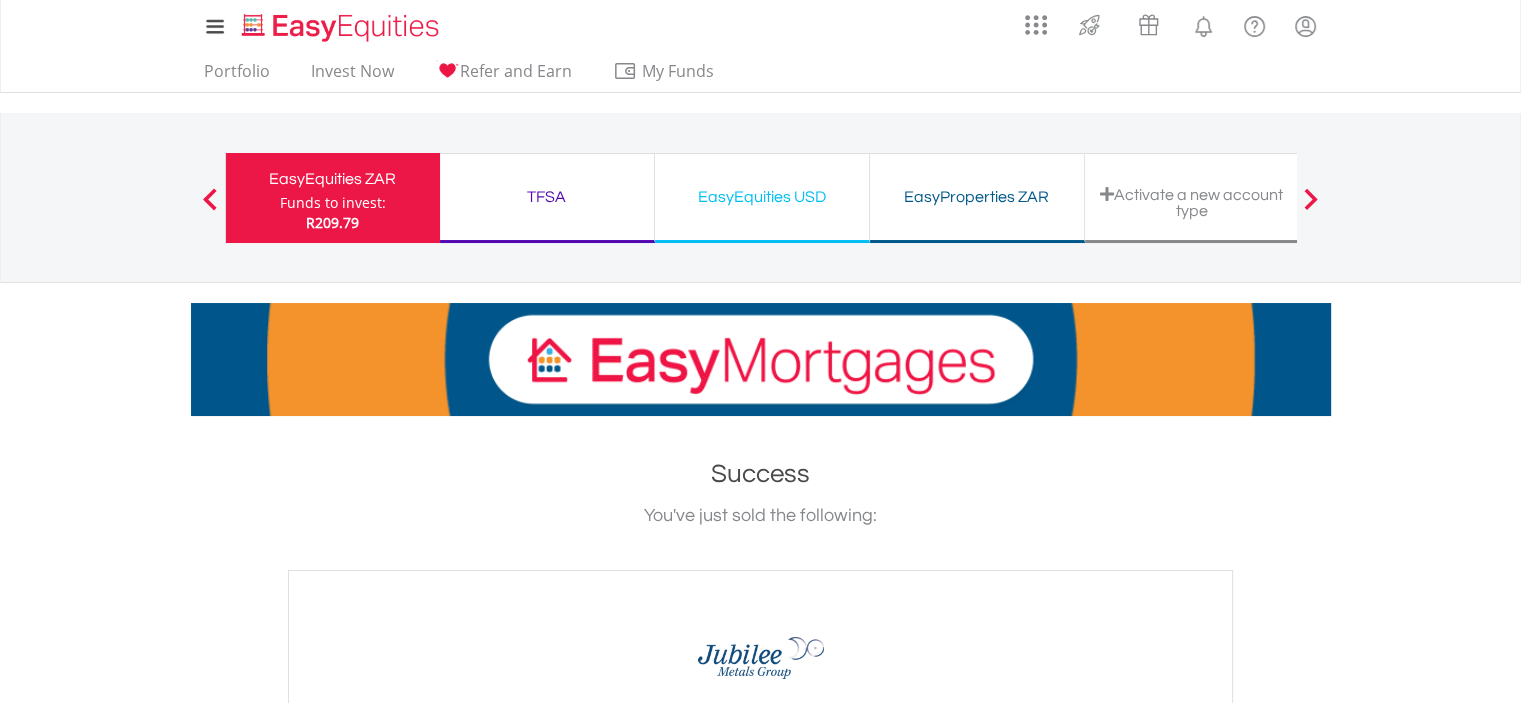 scroll, scrollTop: 400, scrollLeft: 0, axis: vertical 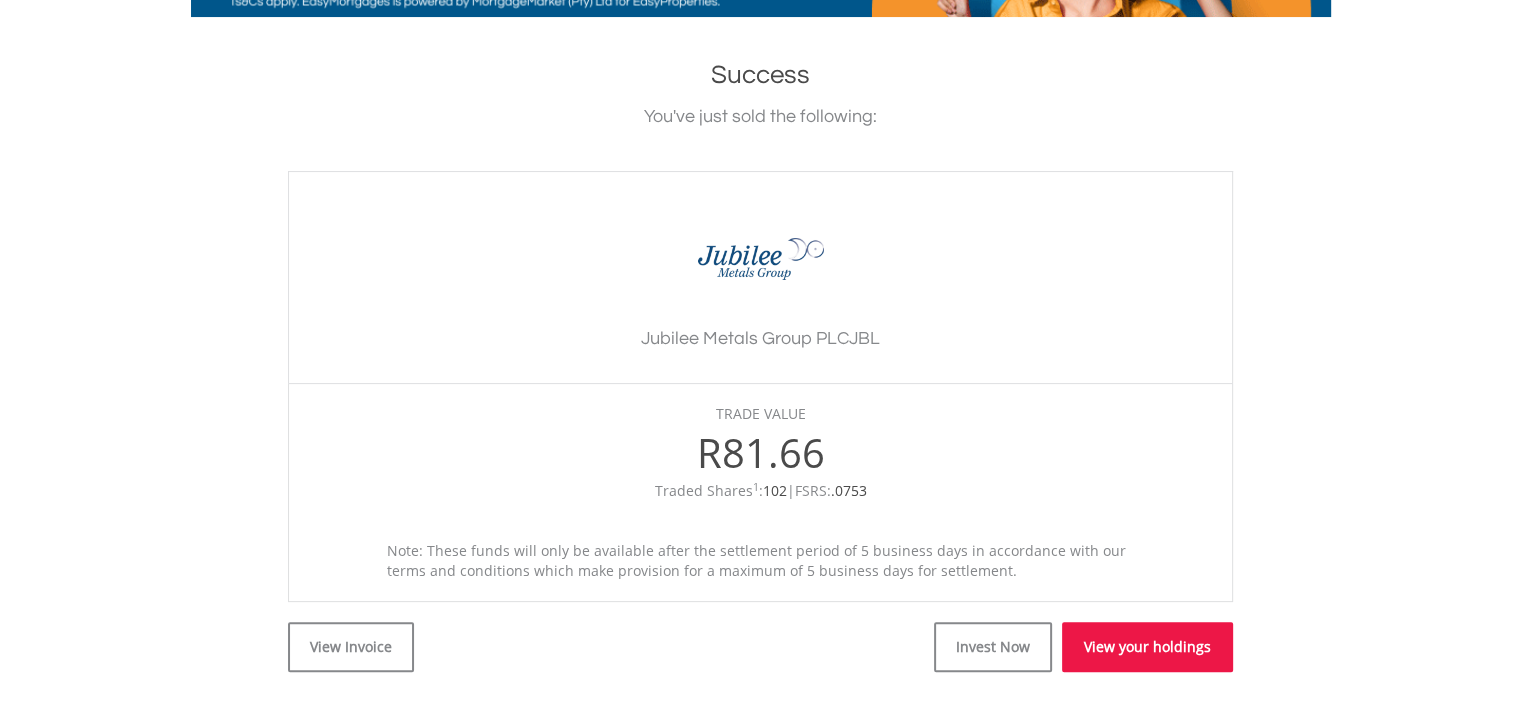 click on "View your holdings" at bounding box center [1147, 647] 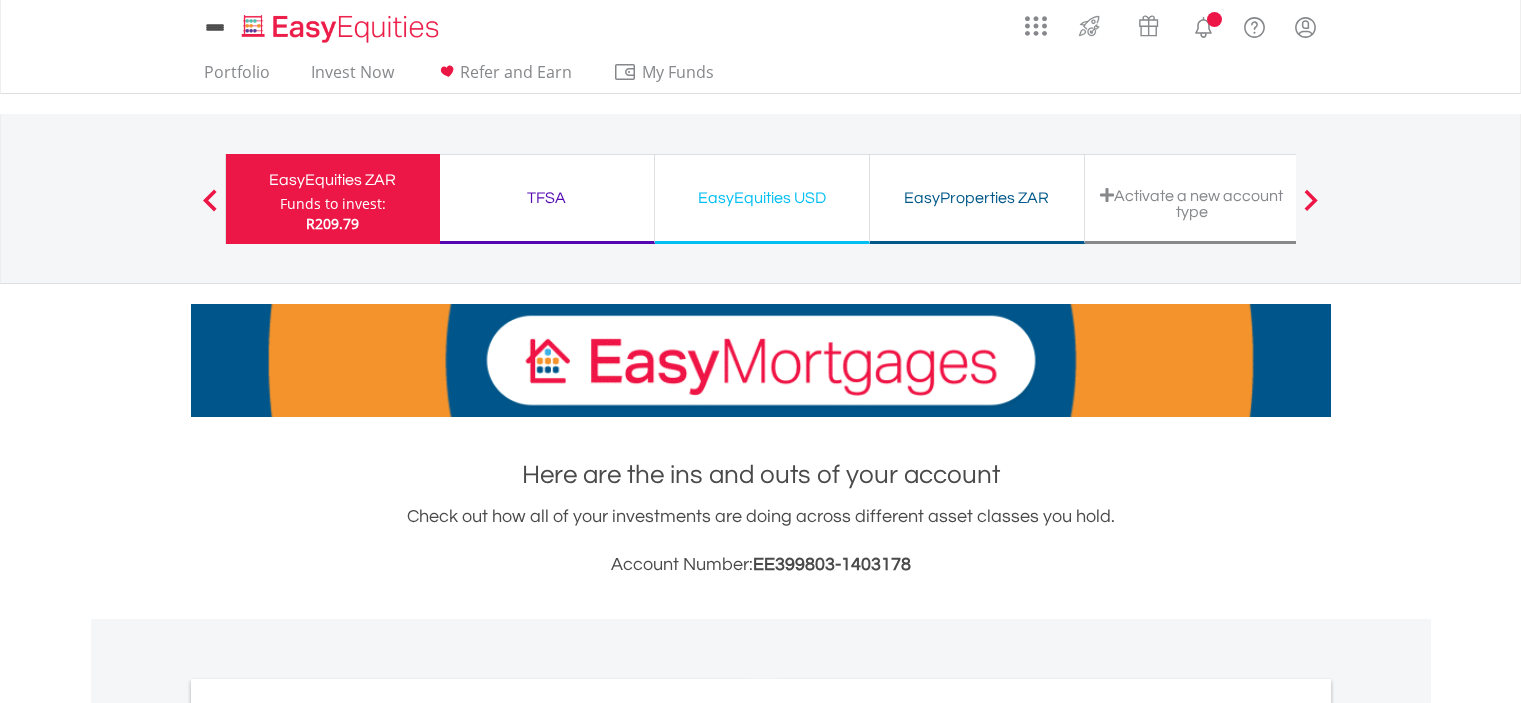 scroll, scrollTop: 0, scrollLeft: 0, axis: both 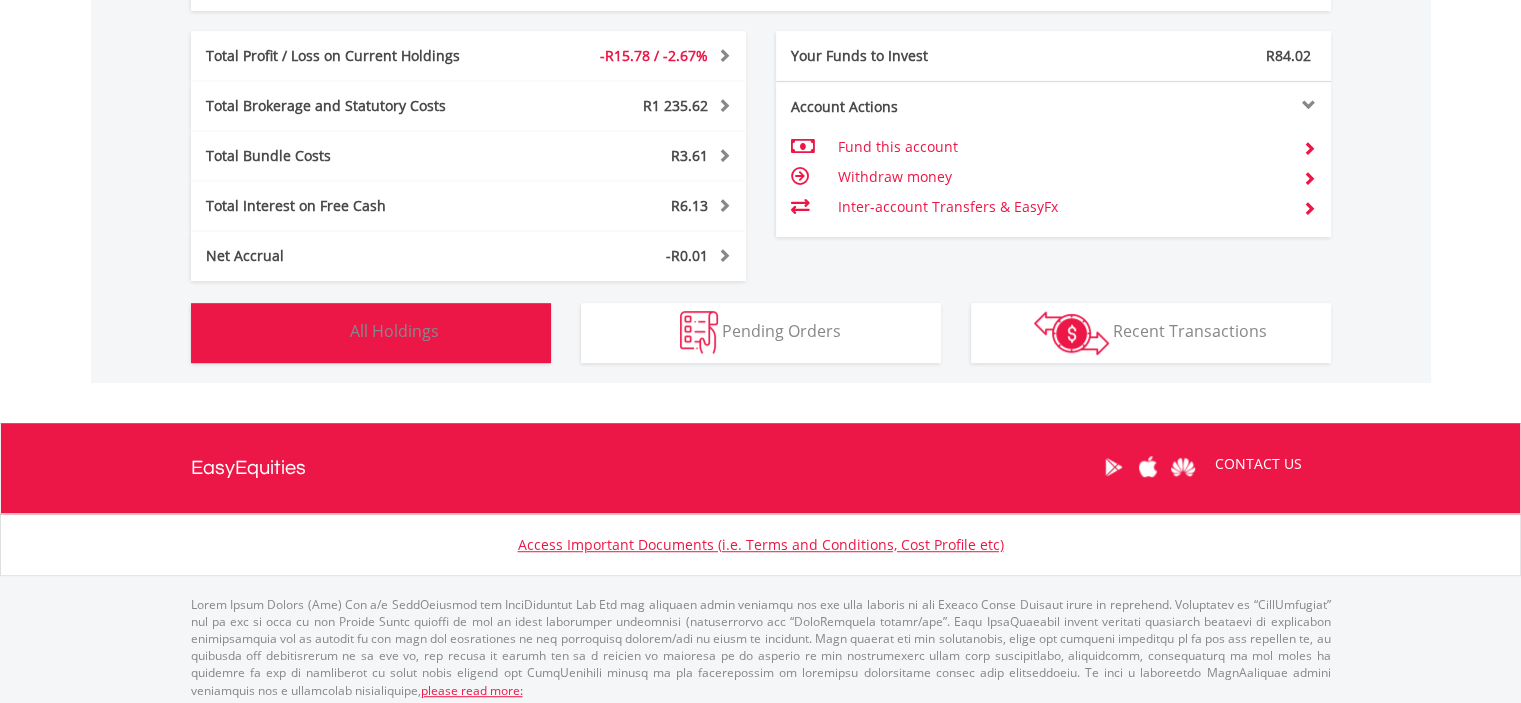 click on "Holdings
All Holdings" at bounding box center [371, 333] 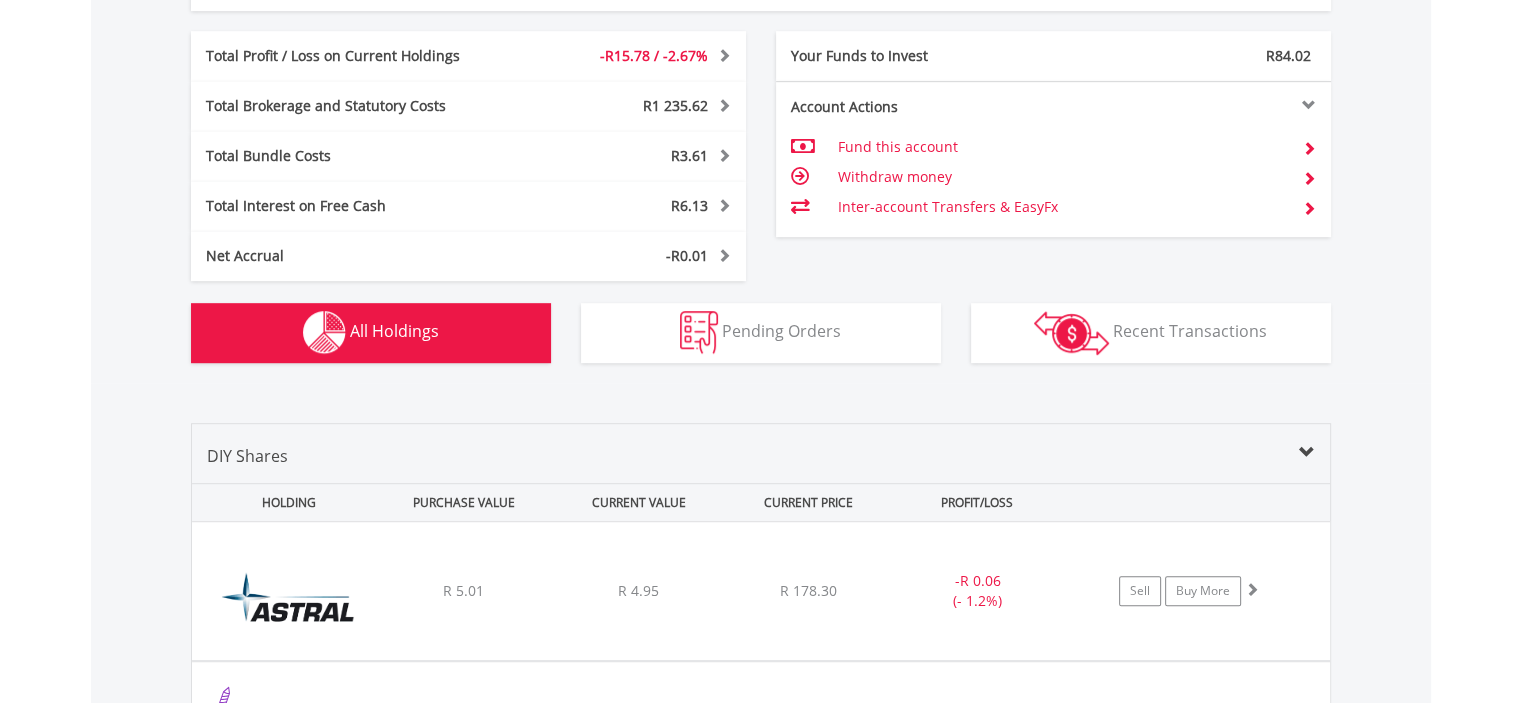 scroll, scrollTop: 1521, scrollLeft: 0, axis: vertical 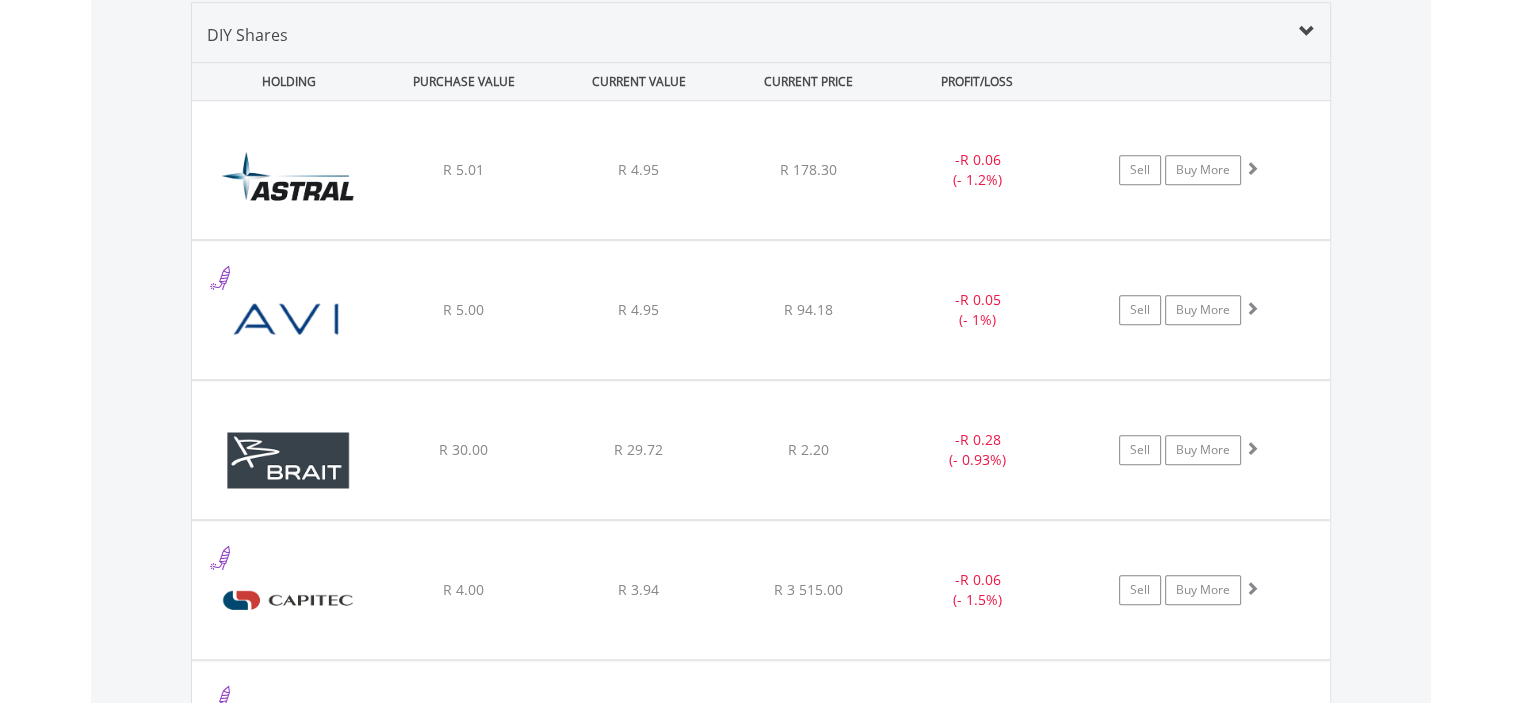 click on "Value View
Share View
DIY Shares
HOLDING
PURCHASE VALUE
CURRENT VALUE
CURRENT PRICE
PROFIT/LOSS
﻿
Astral Foods Limited
R 5.01
R 4.95
R 178.30
-  R 0.06 (- 1.2%)
Buy More" at bounding box center (761, 1833) 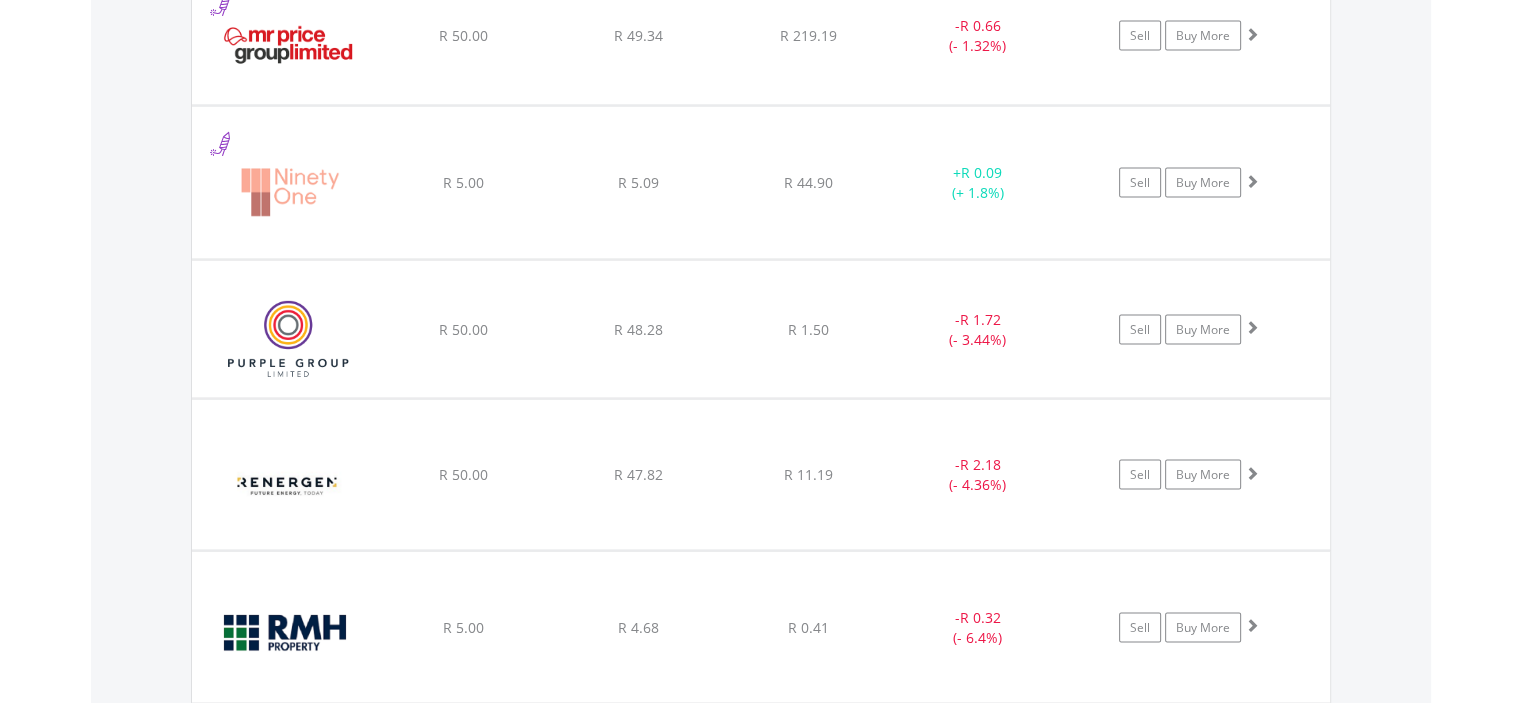 scroll, scrollTop: 3921, scrollLeft: 0, axis: vertical 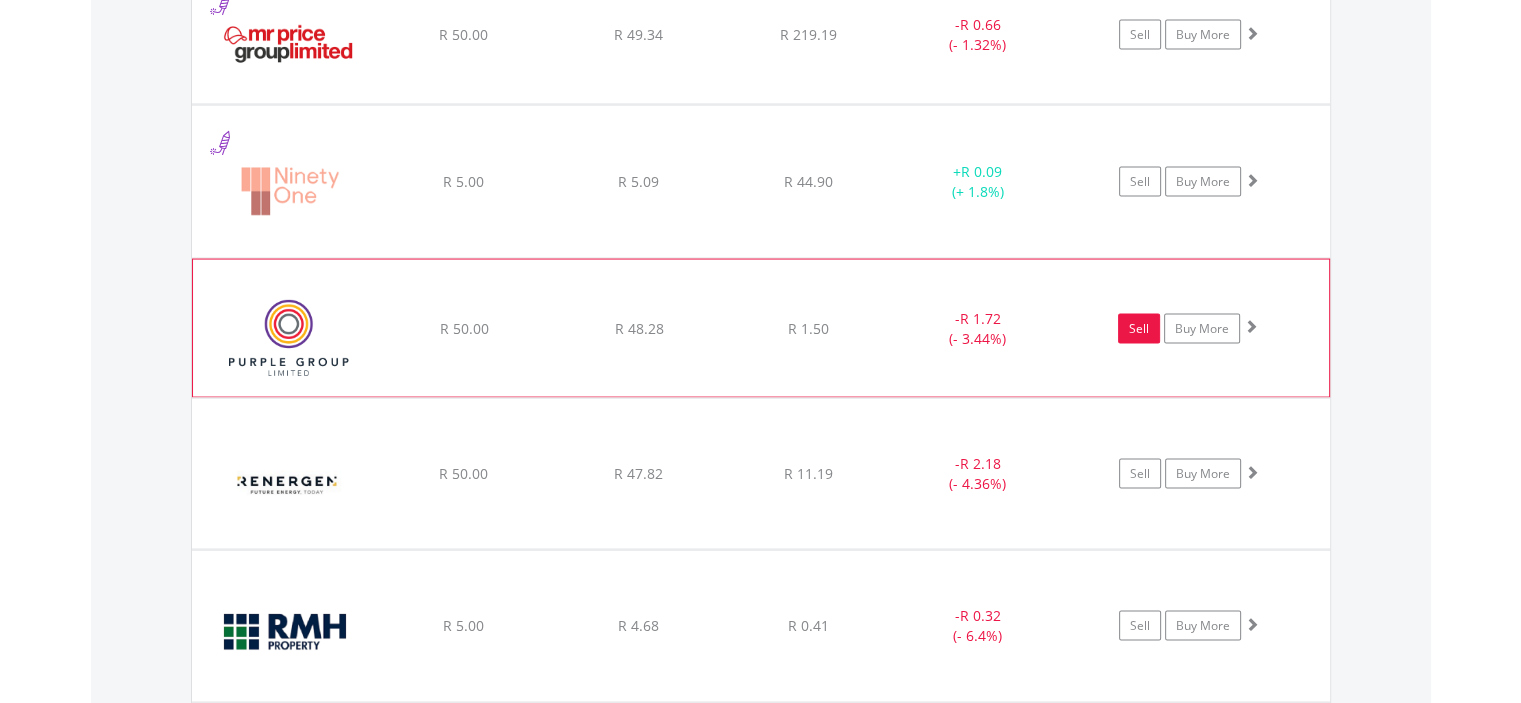 click on "Sell" at bounding box center [1139, 329] 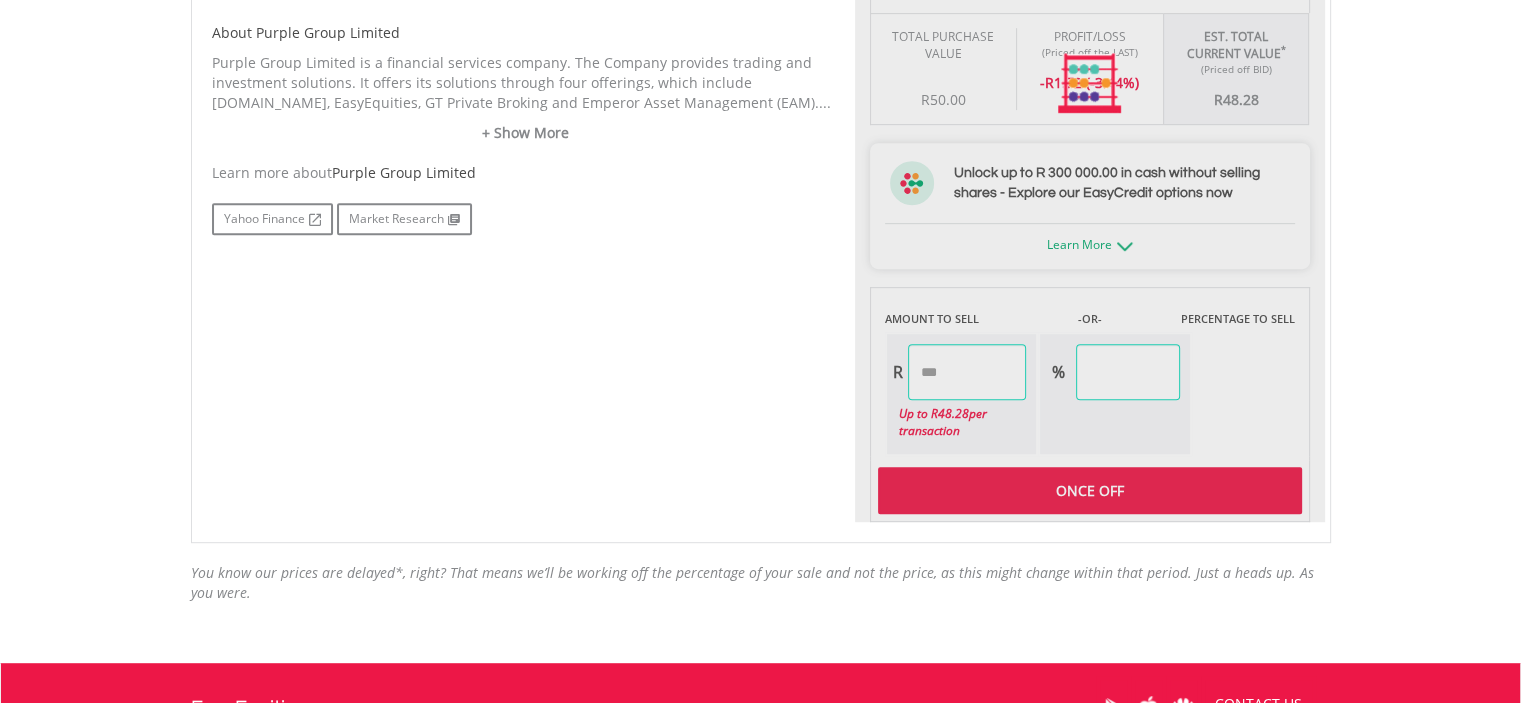 scroll, scrollTop: 1000, scrollLeft: 0, axis: vertical 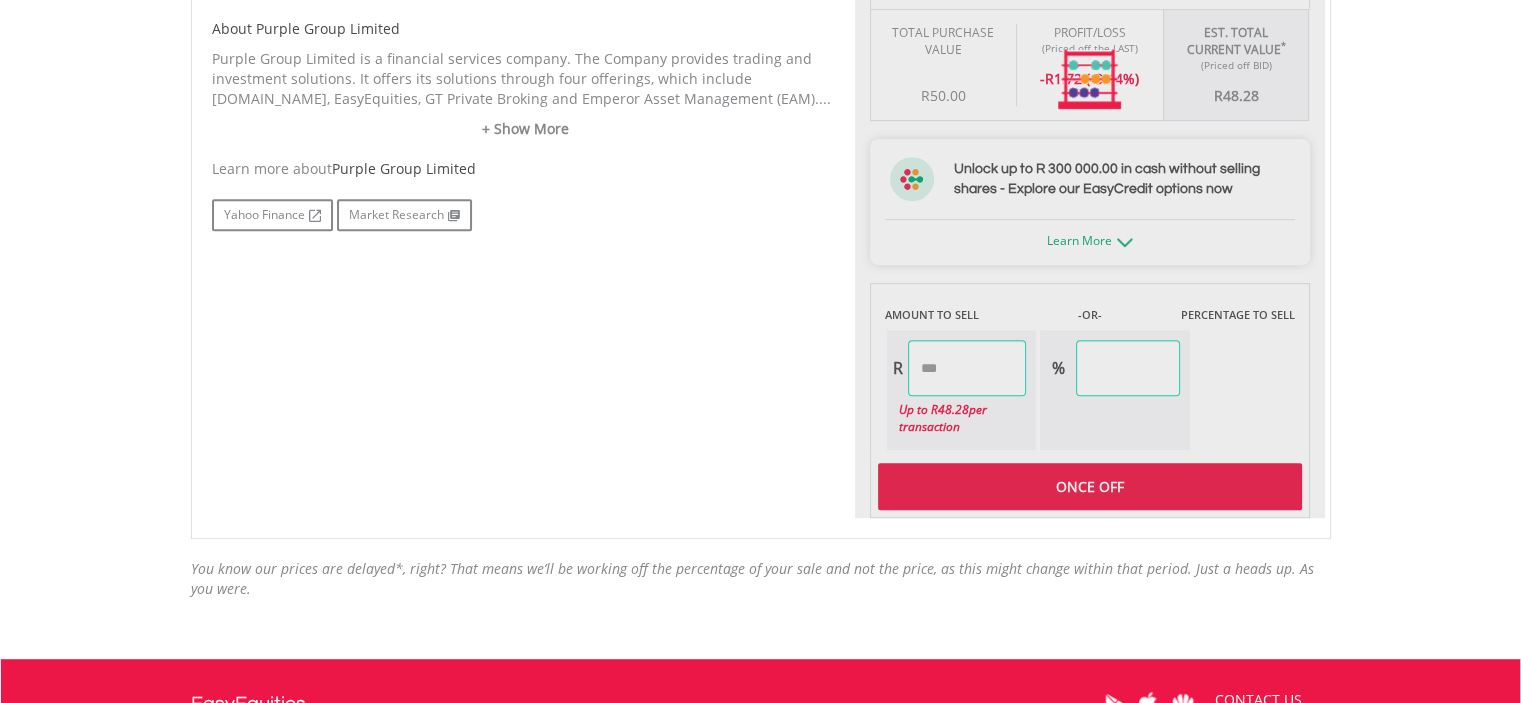 type on "*****" 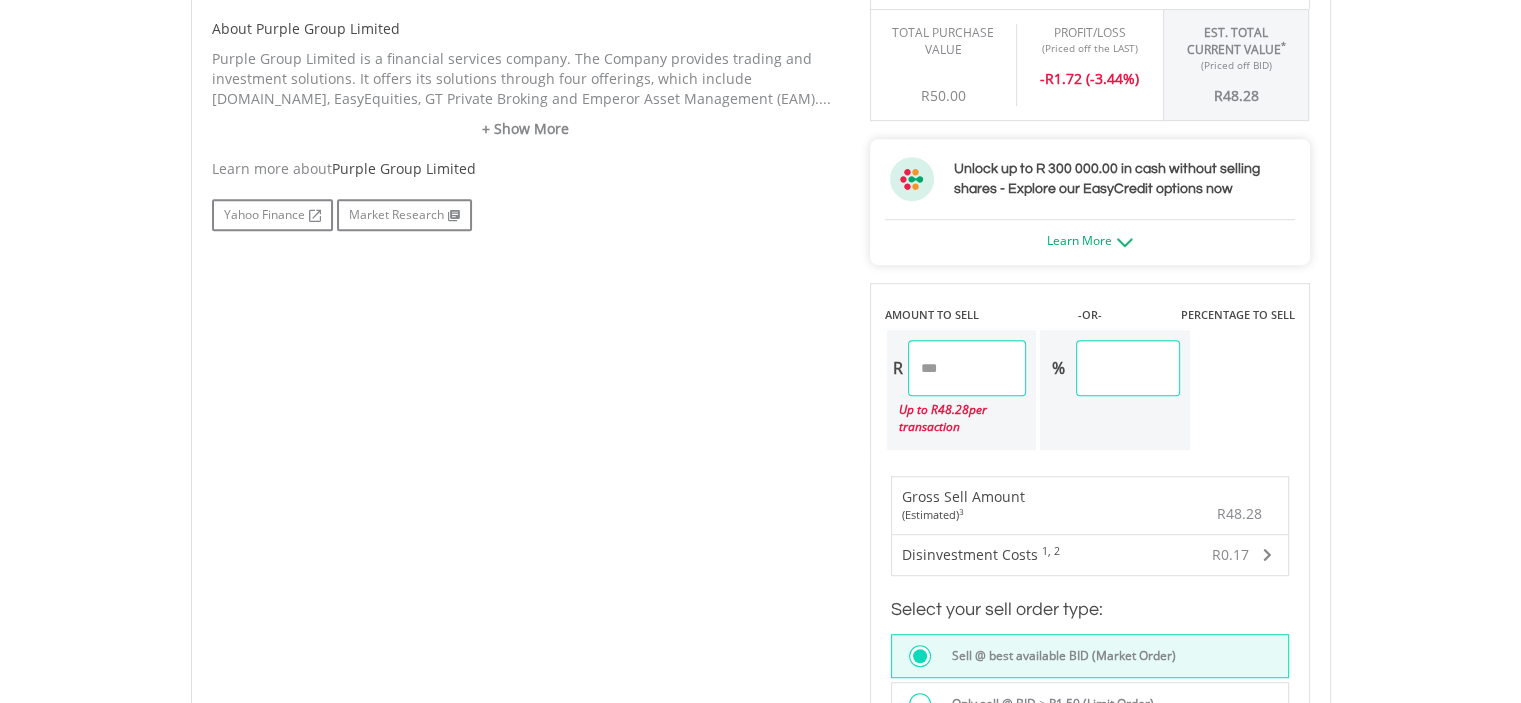 drag, startPoint x: 1158, startPoint y: 363, endPoint x: 1042, endPoint y: 360, distance: 116.03879 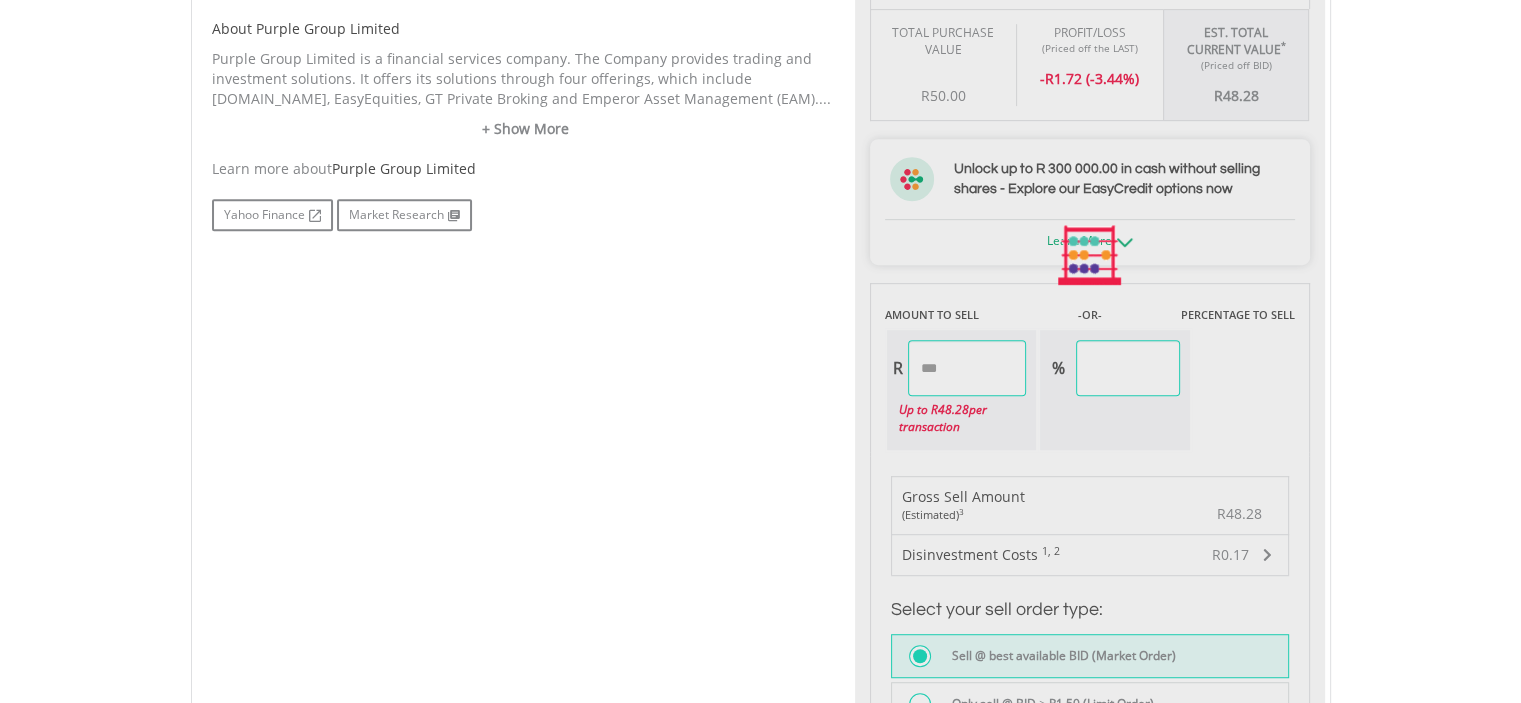 type on "*****" 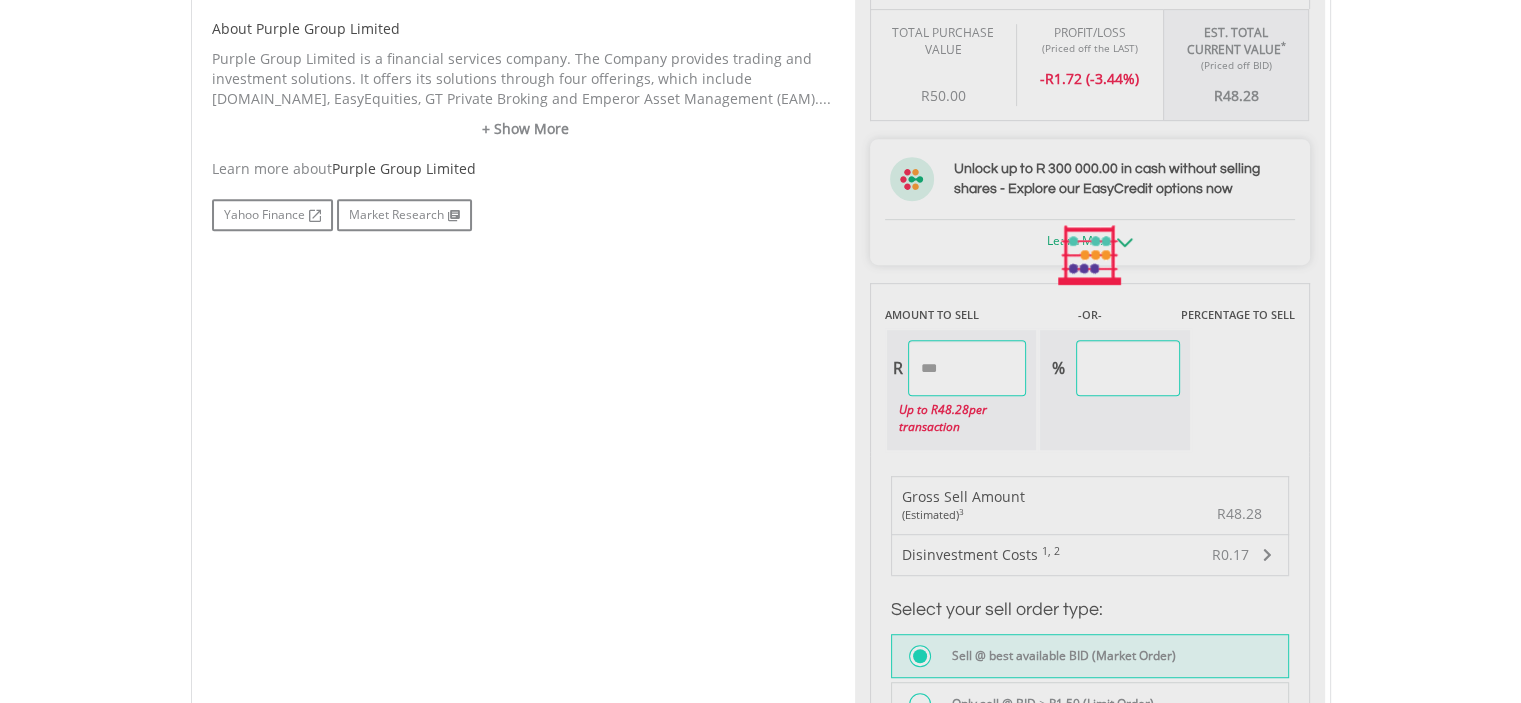 type on "*****" 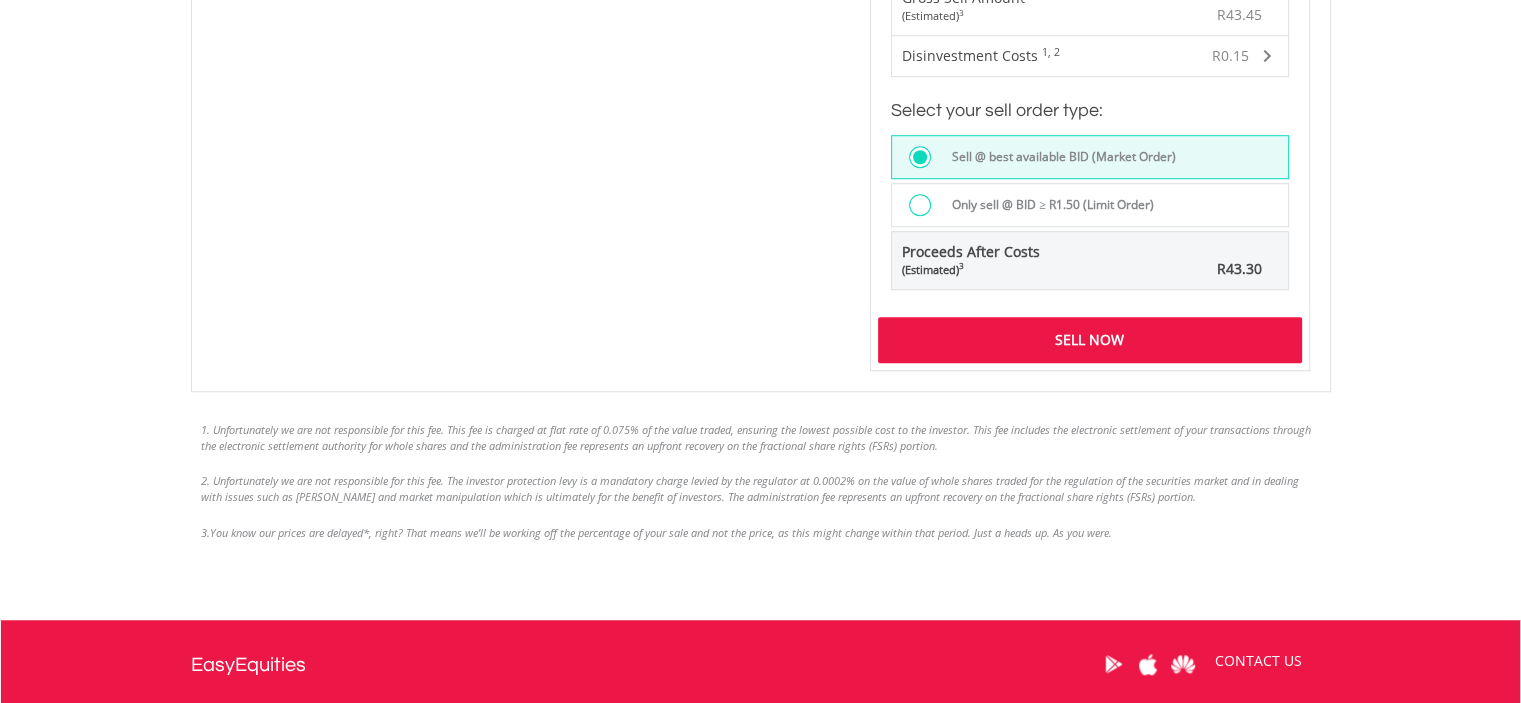scroll, scrollTop: 1500, scrollLeft: 0, axis: vertical 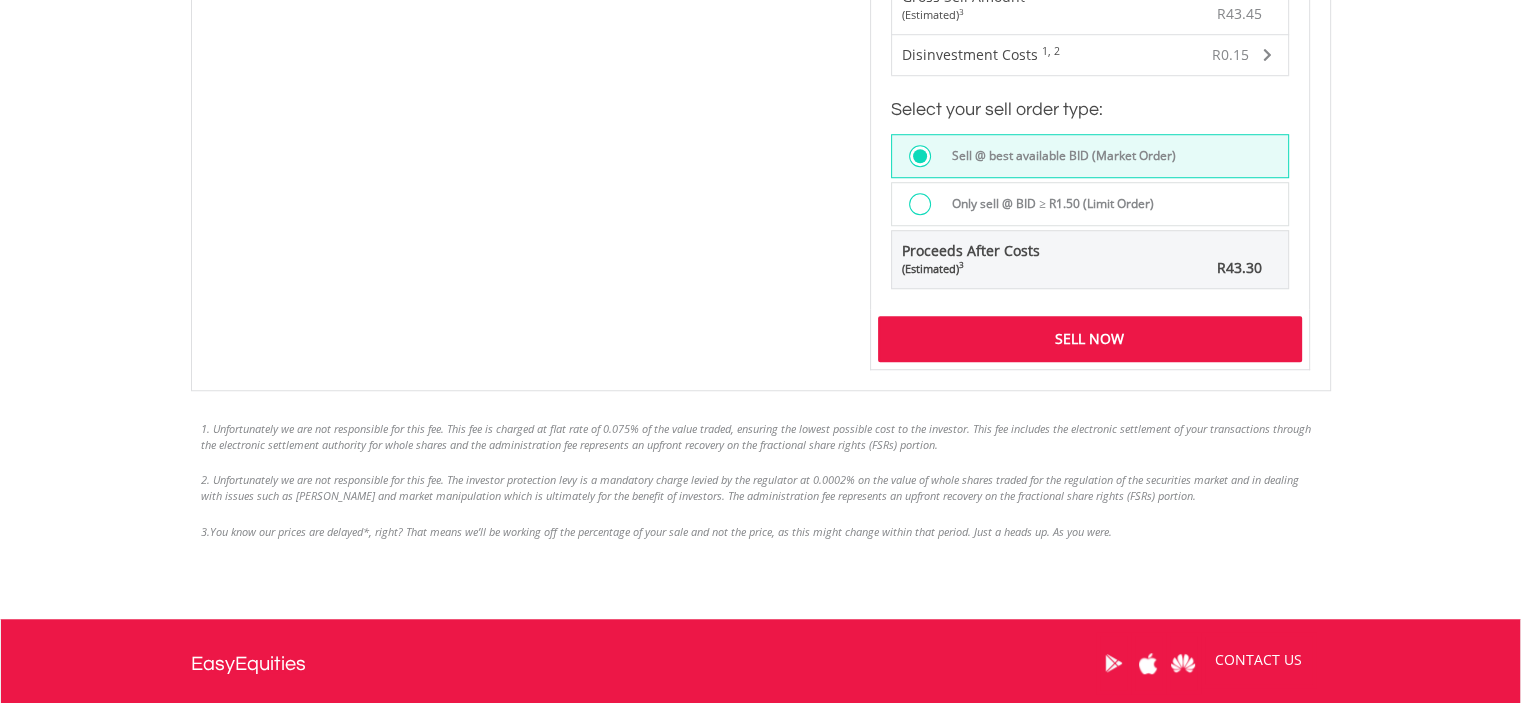 click on "Sell Now" at bounding box center [1090, 339] 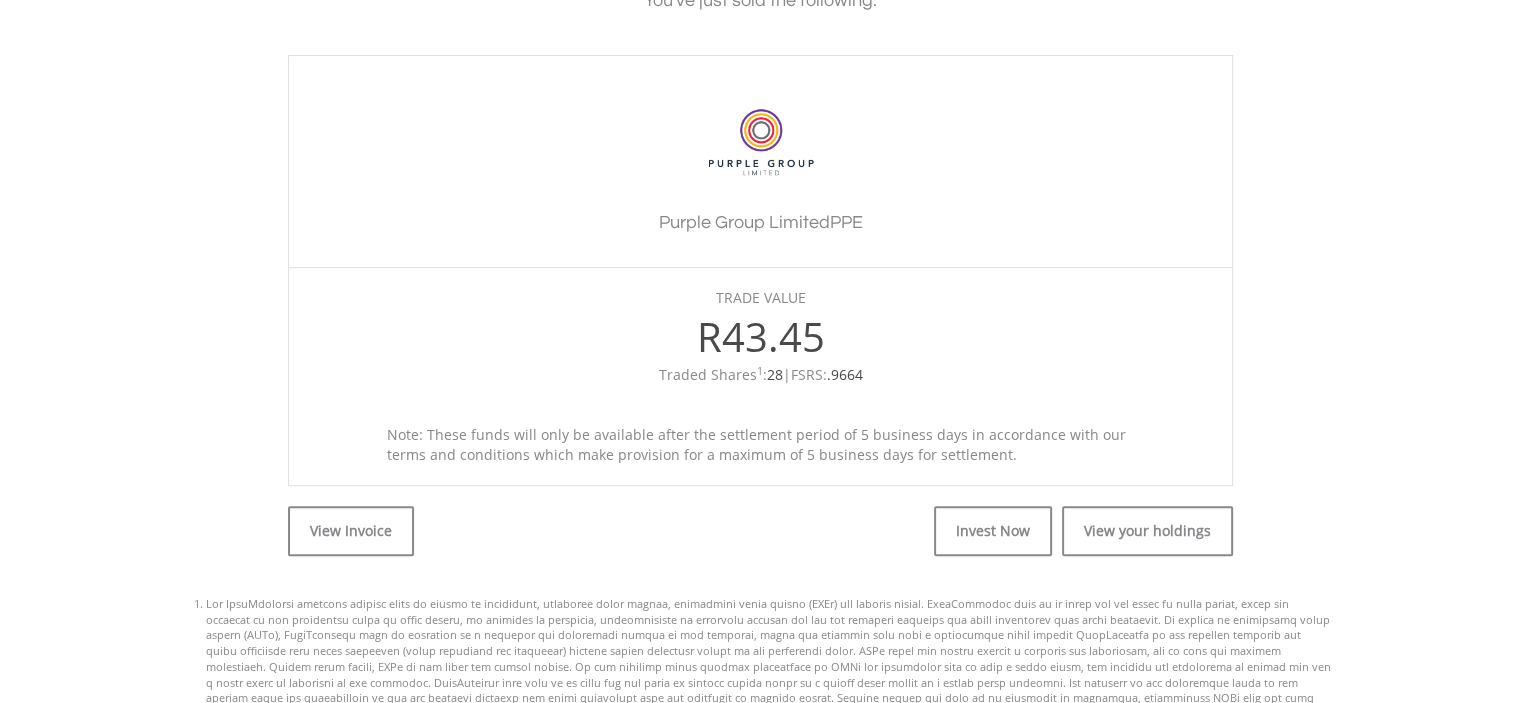 scroll, scrollTop: 864, scrollLeft: 0, axis: vertical 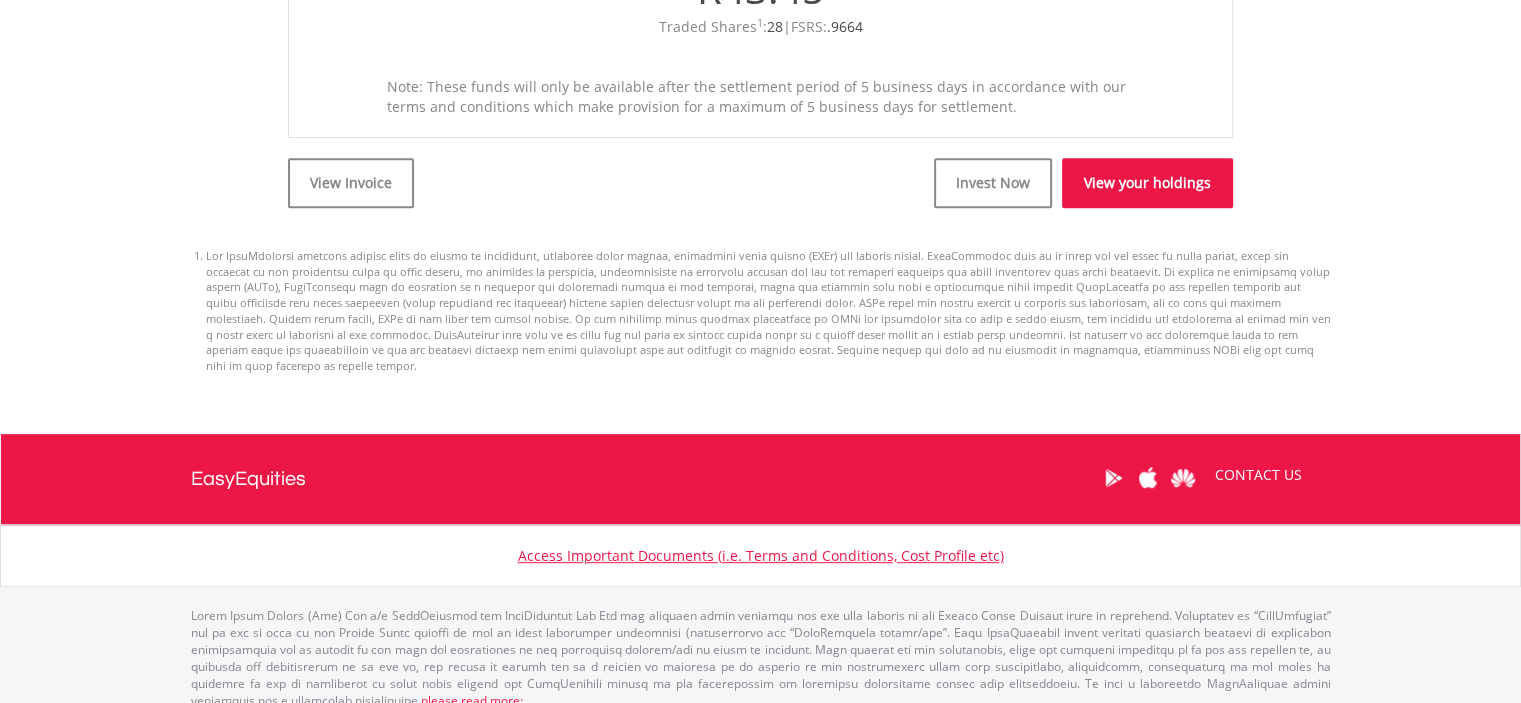 click on "View your holdings" at bounding box center [1147, 183] 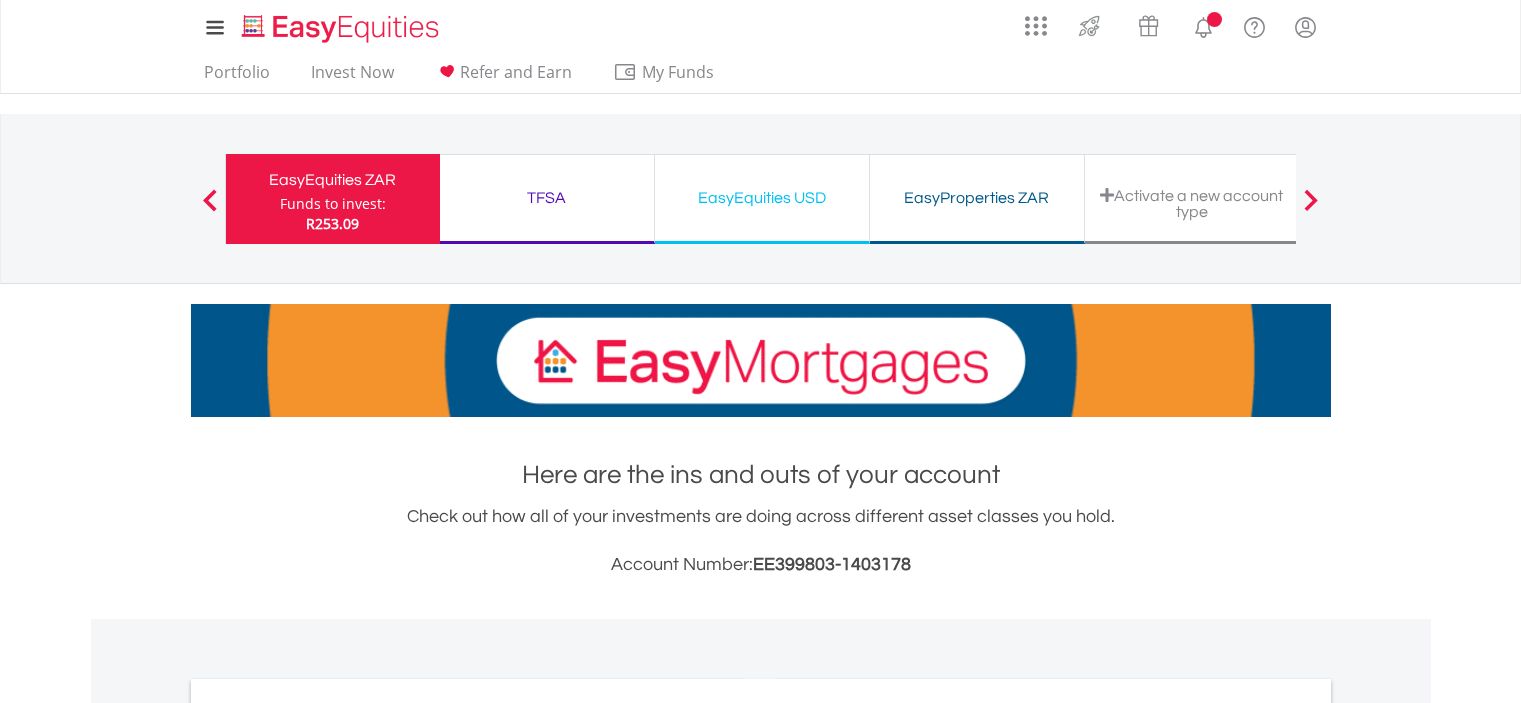 scroll, scrollTop: 0, scrollLeft: 0, axis: both 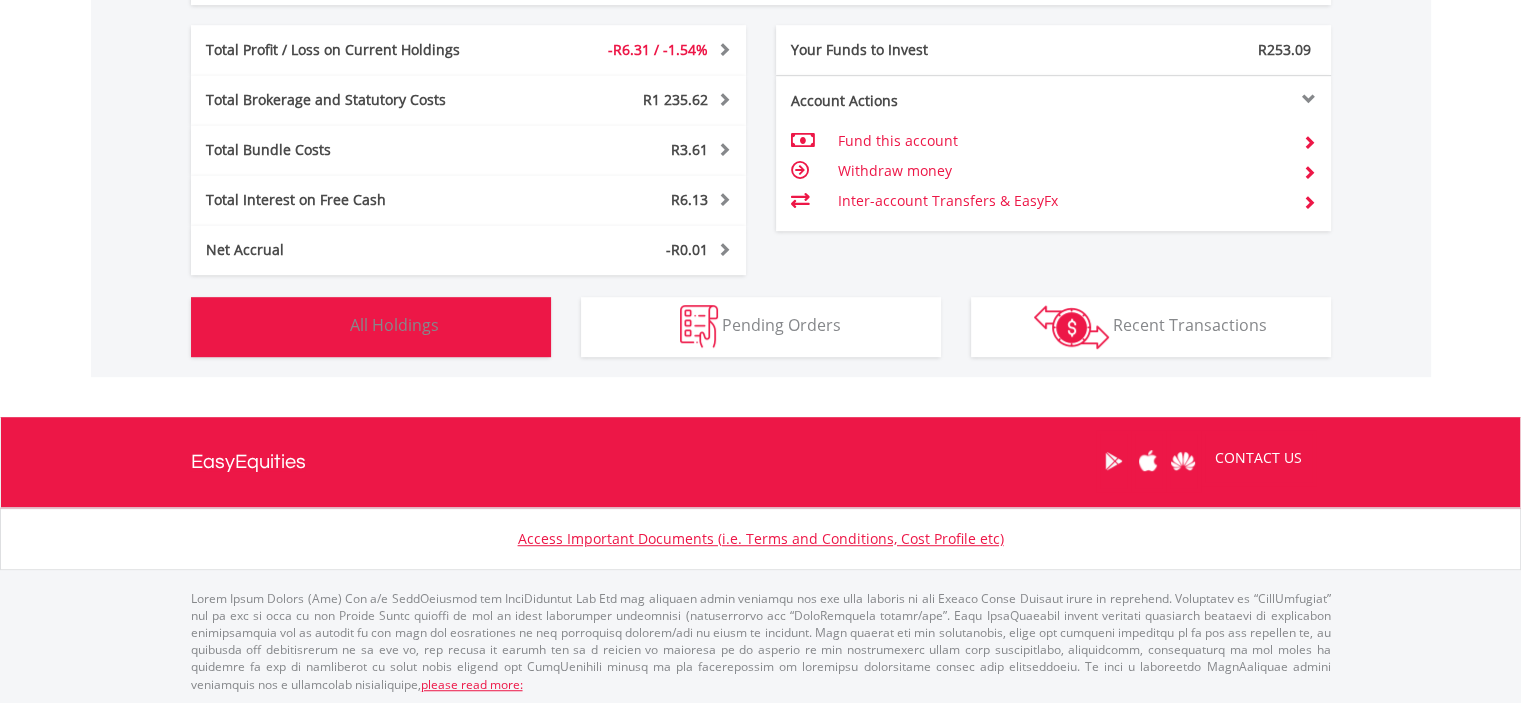 click on "Holdings
All Holdings" at bounding box center (371, 327) 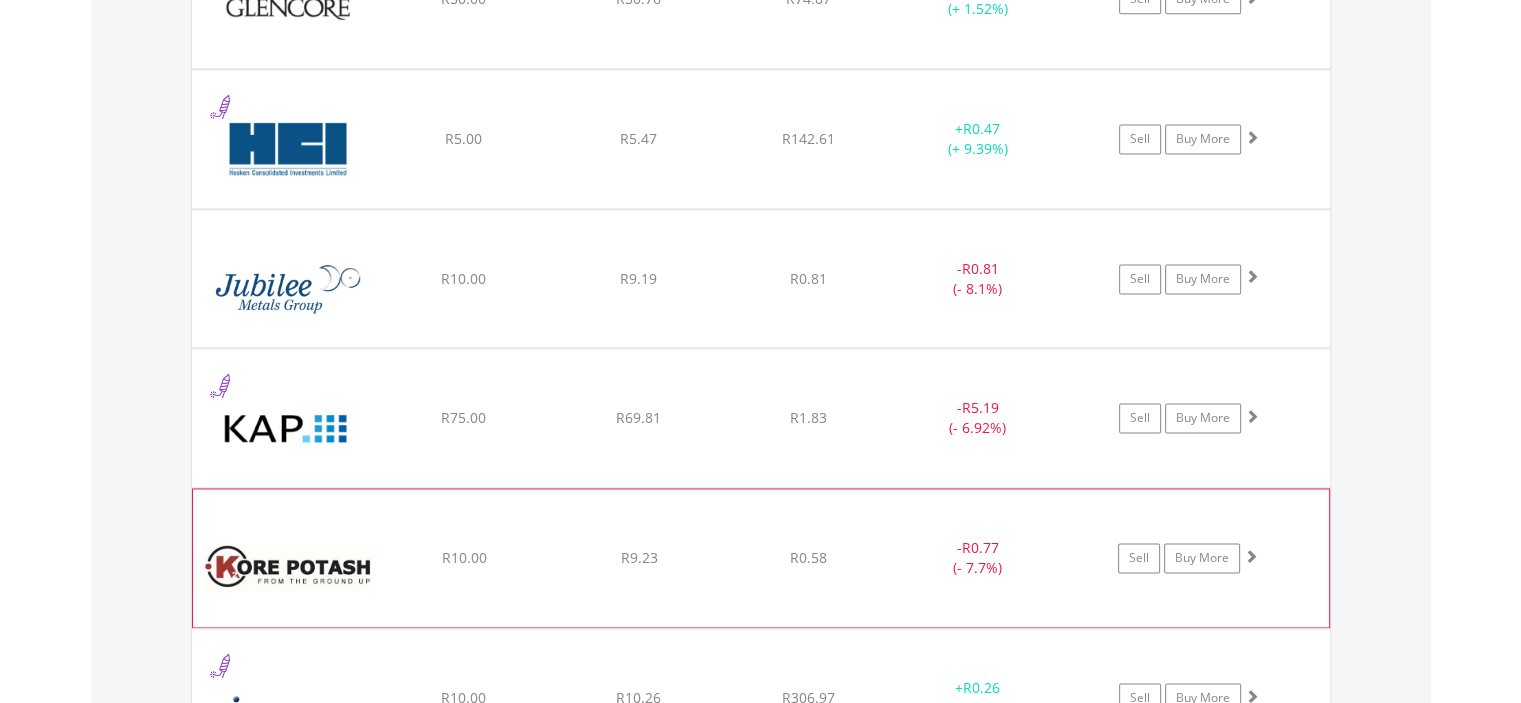 scroll, scrollTop: 3021, scrollLeft: 0, axis: vertical 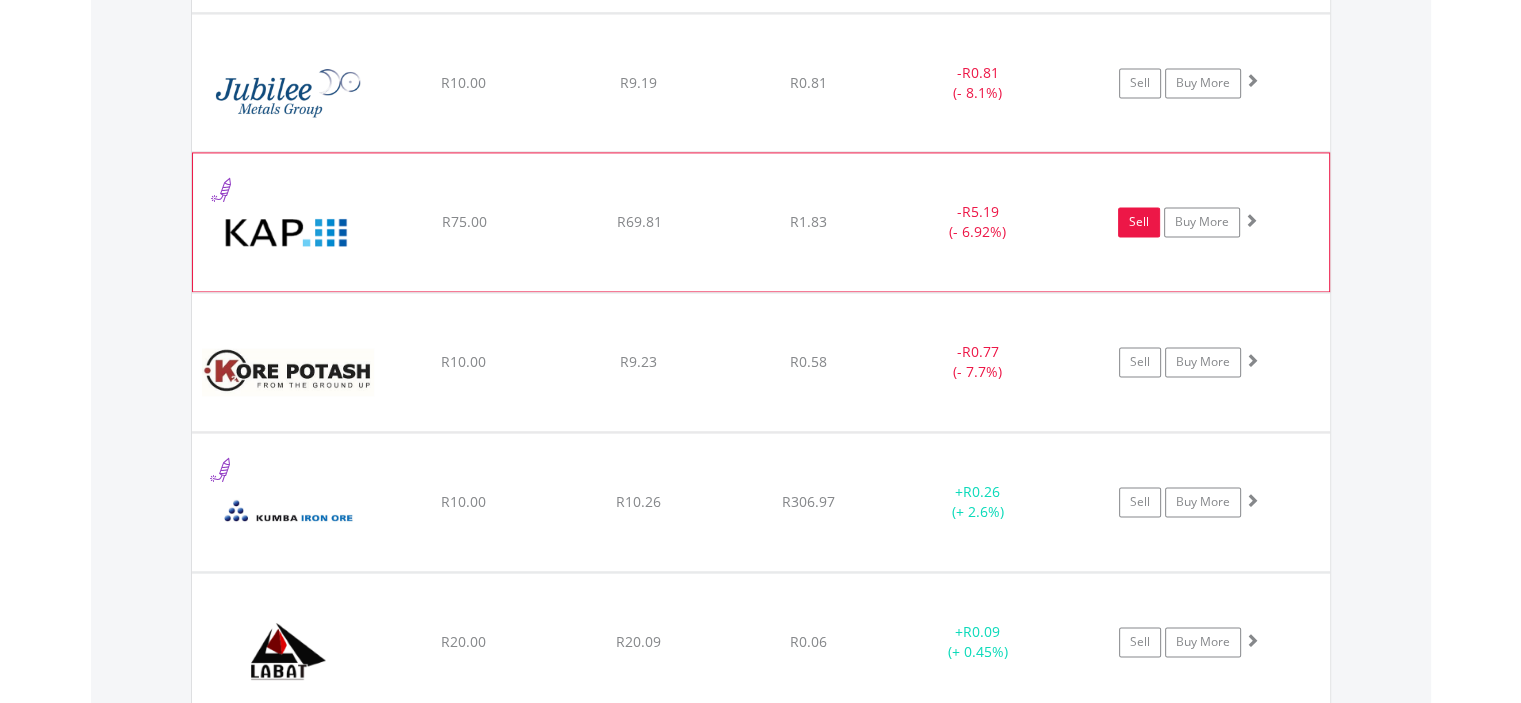 click on "Sell" at bounding box center (1139, 222) 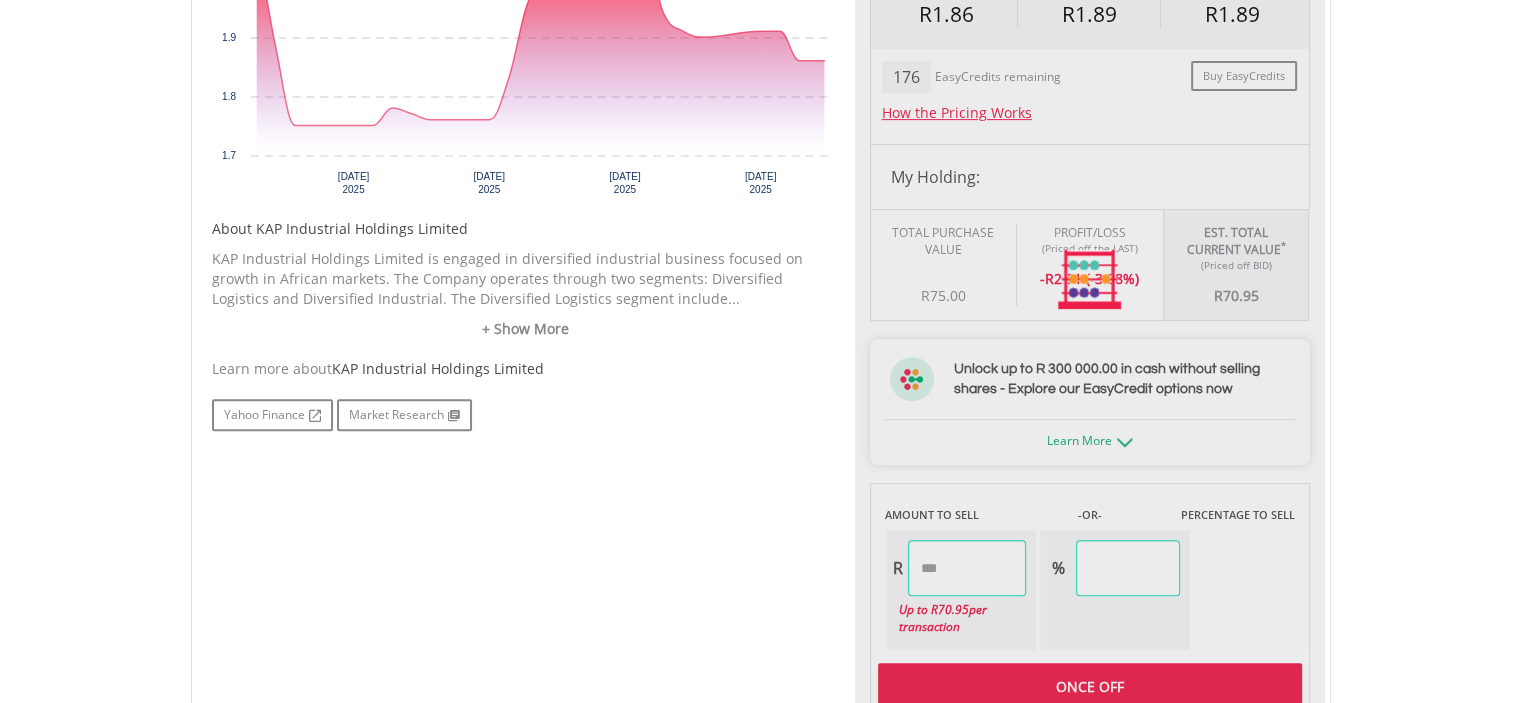scroll, scrollTop: 1100, scrollLeft: 0, axis: vertical 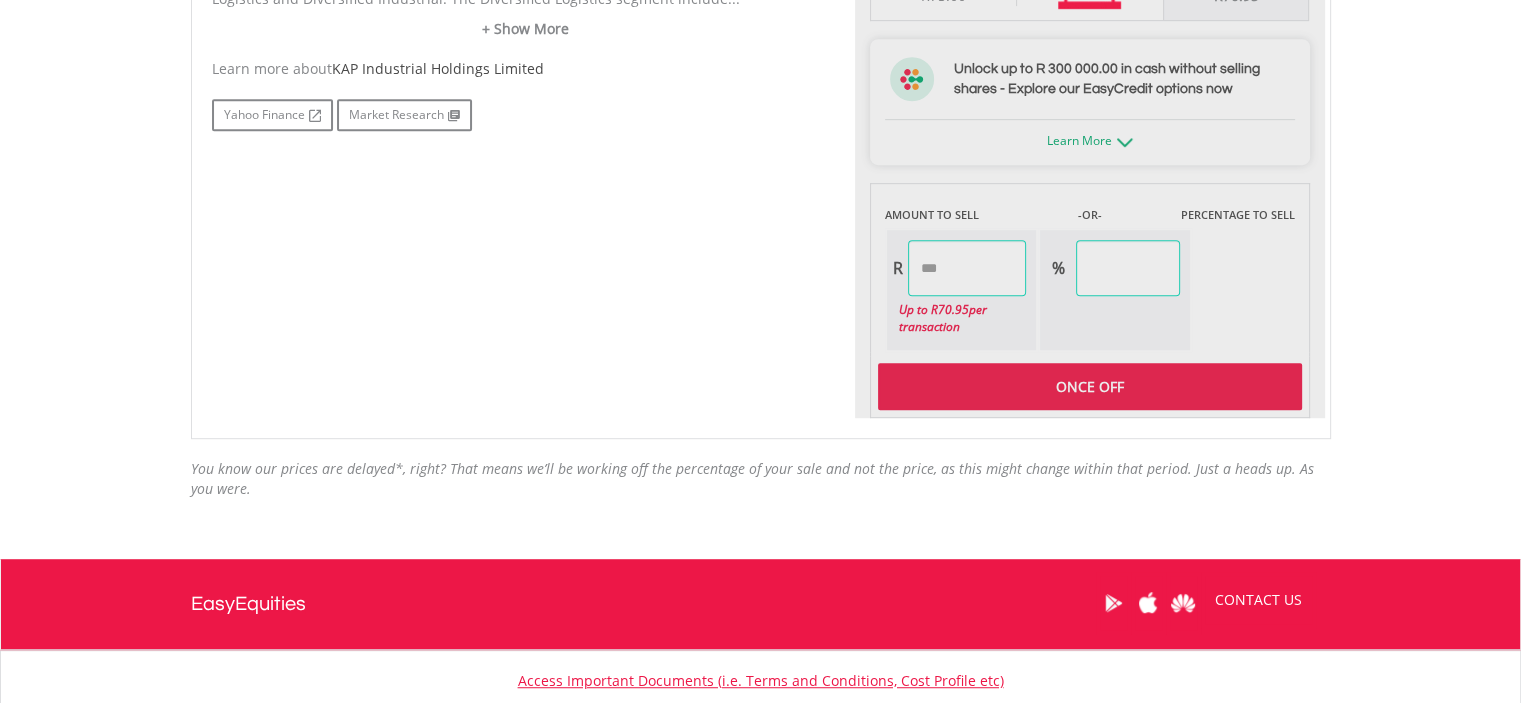 type on "*****" 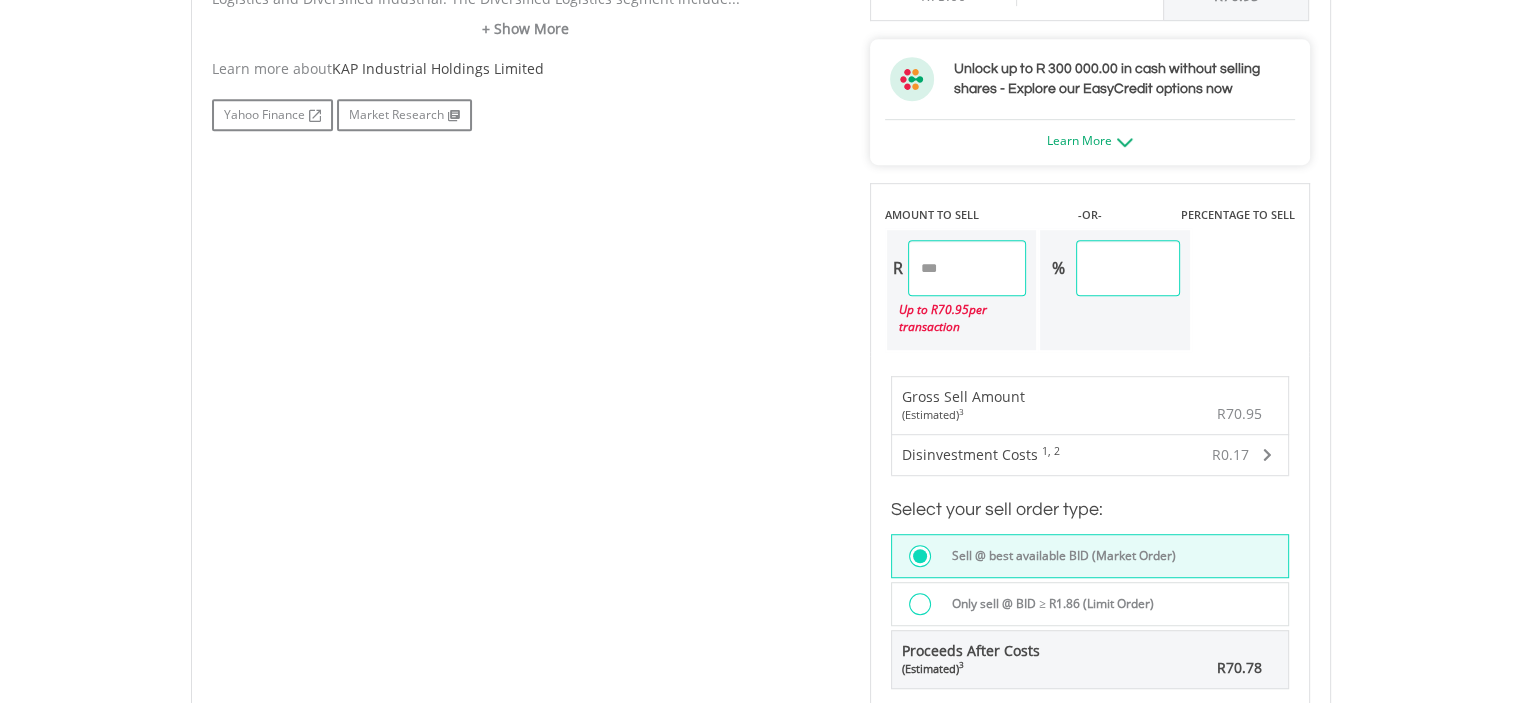 drag, startPoint x: 1169, startPoint y: 263, endPoint x: 1077, endPoint y: 280, distance: 93.55747 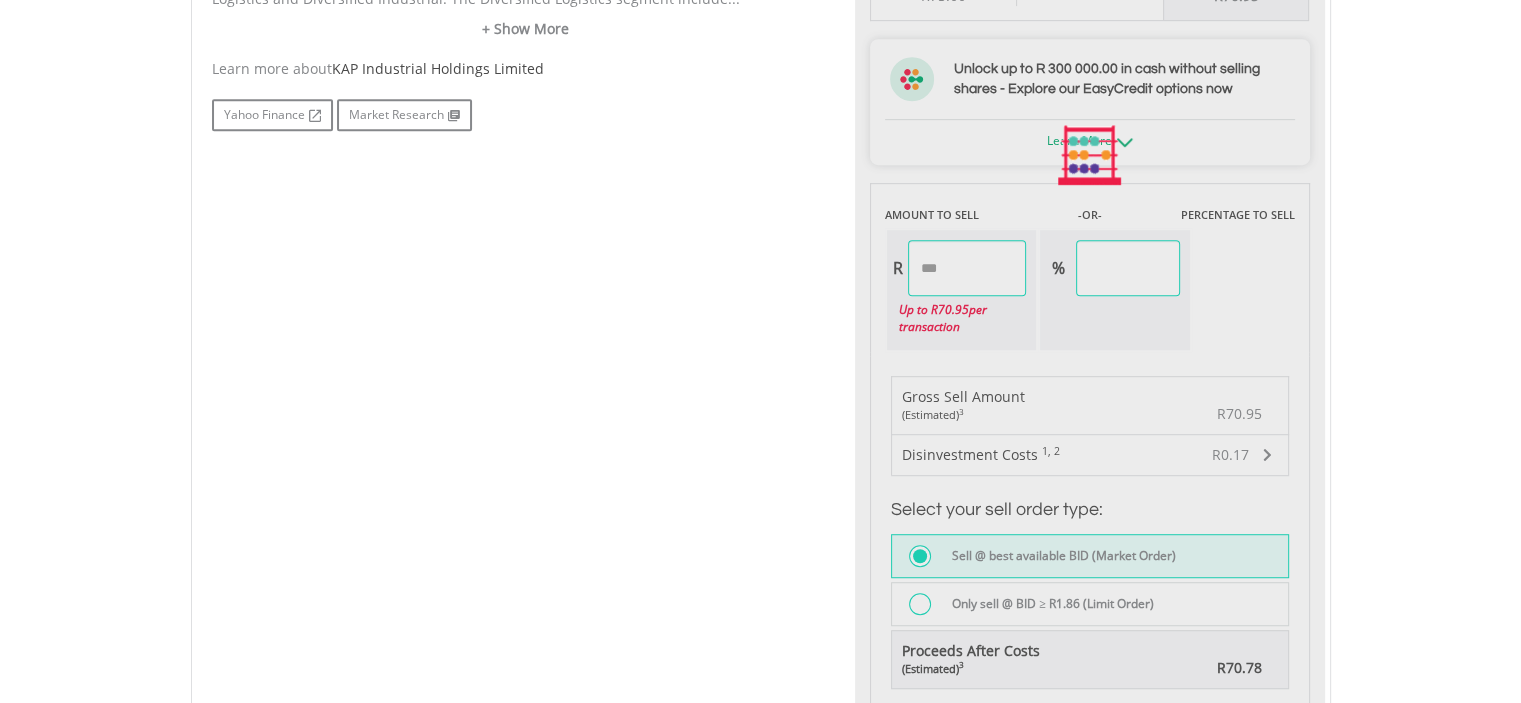 type on "*****" 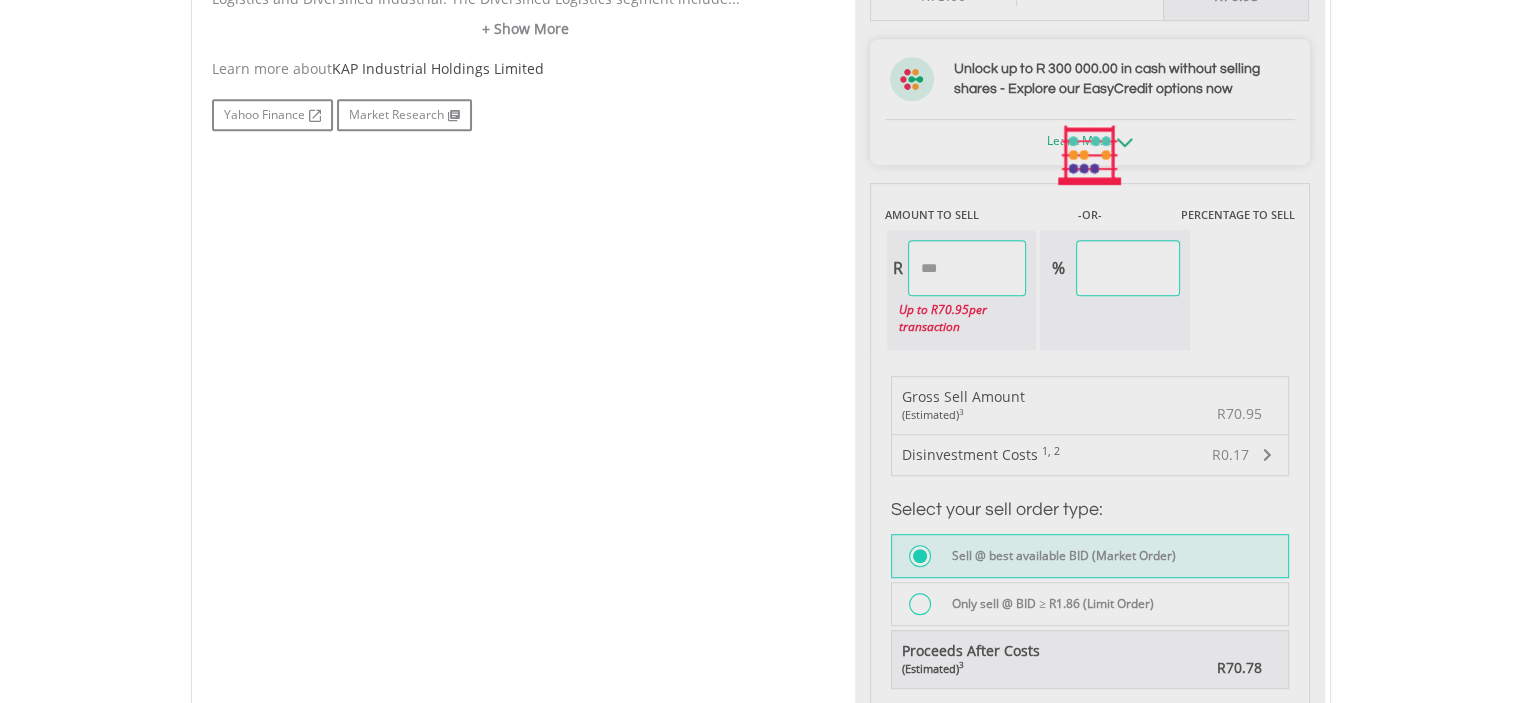 type on "*****" 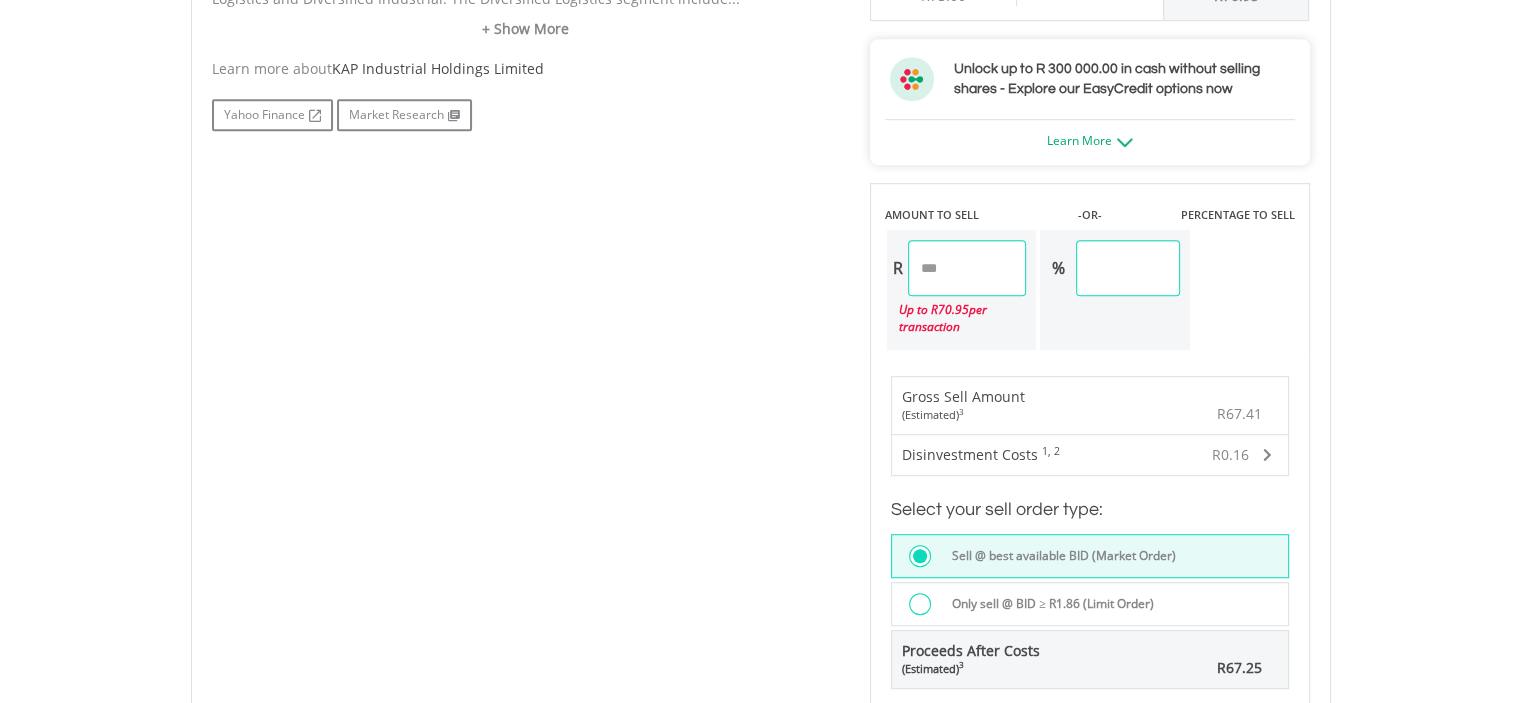 scroll, scrollTop: 1696, scrollLeft: 0, axis: vertical 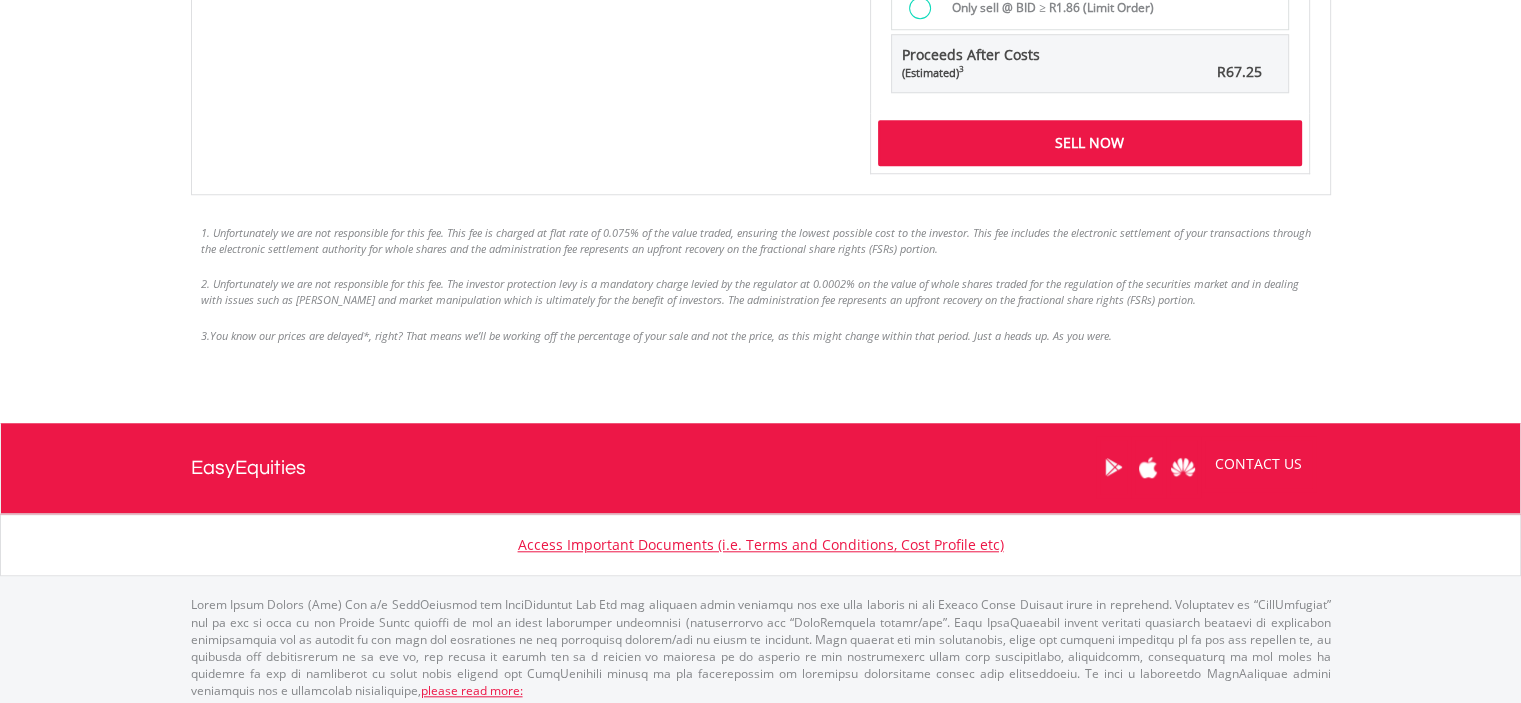 click on "Sell Now" at bounding box center [1090, 143] 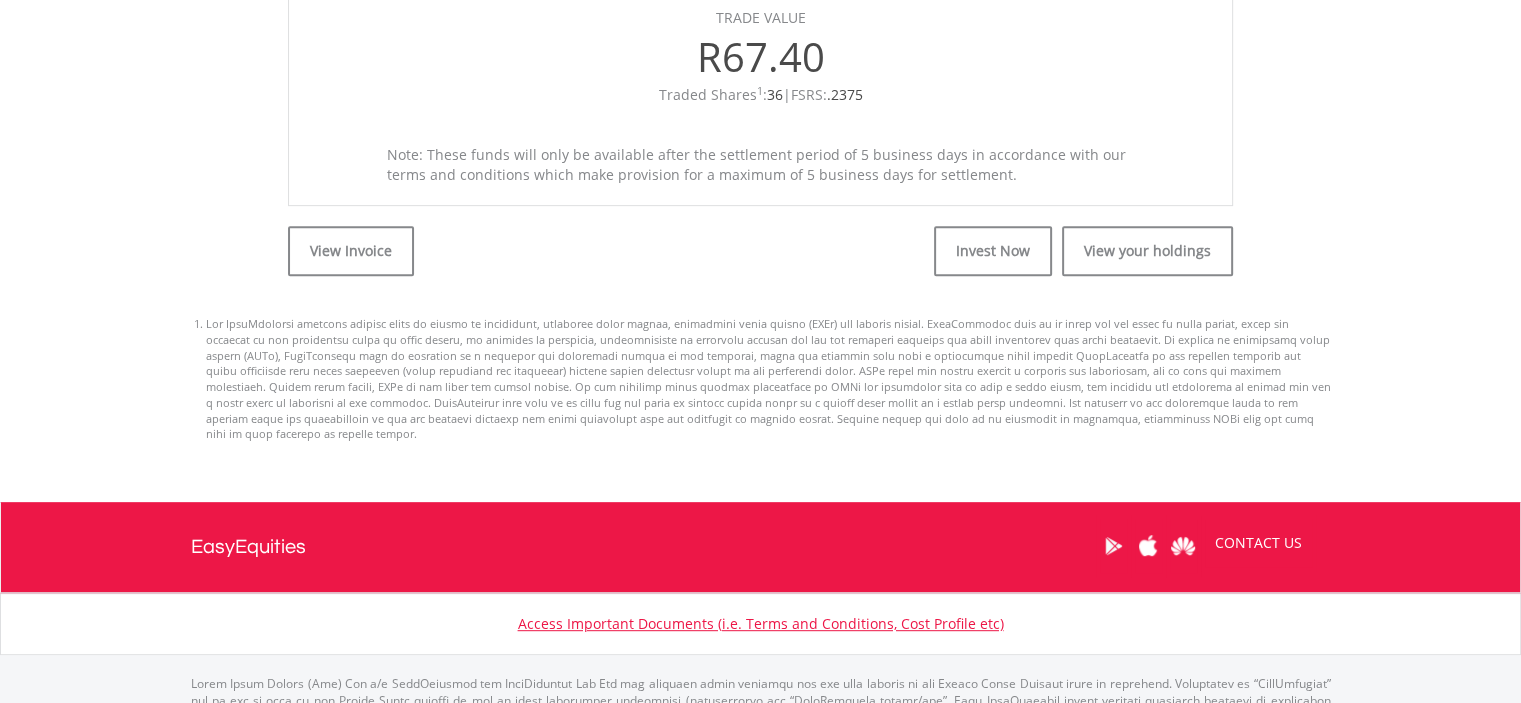 scroll, scrollTop: 800, scrollLeft: 0, axis: vertical 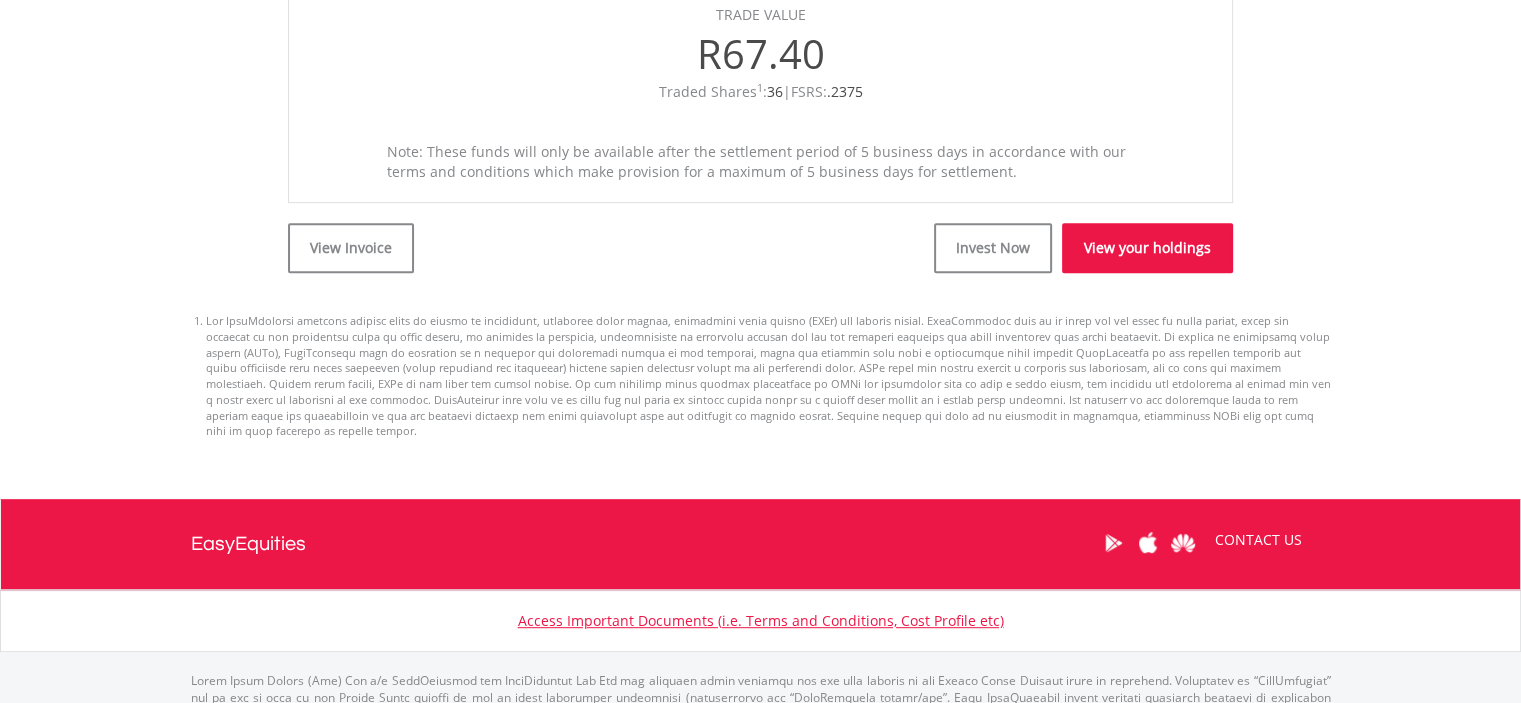 click on "View your holdings" at bounding box center [1147, 248] 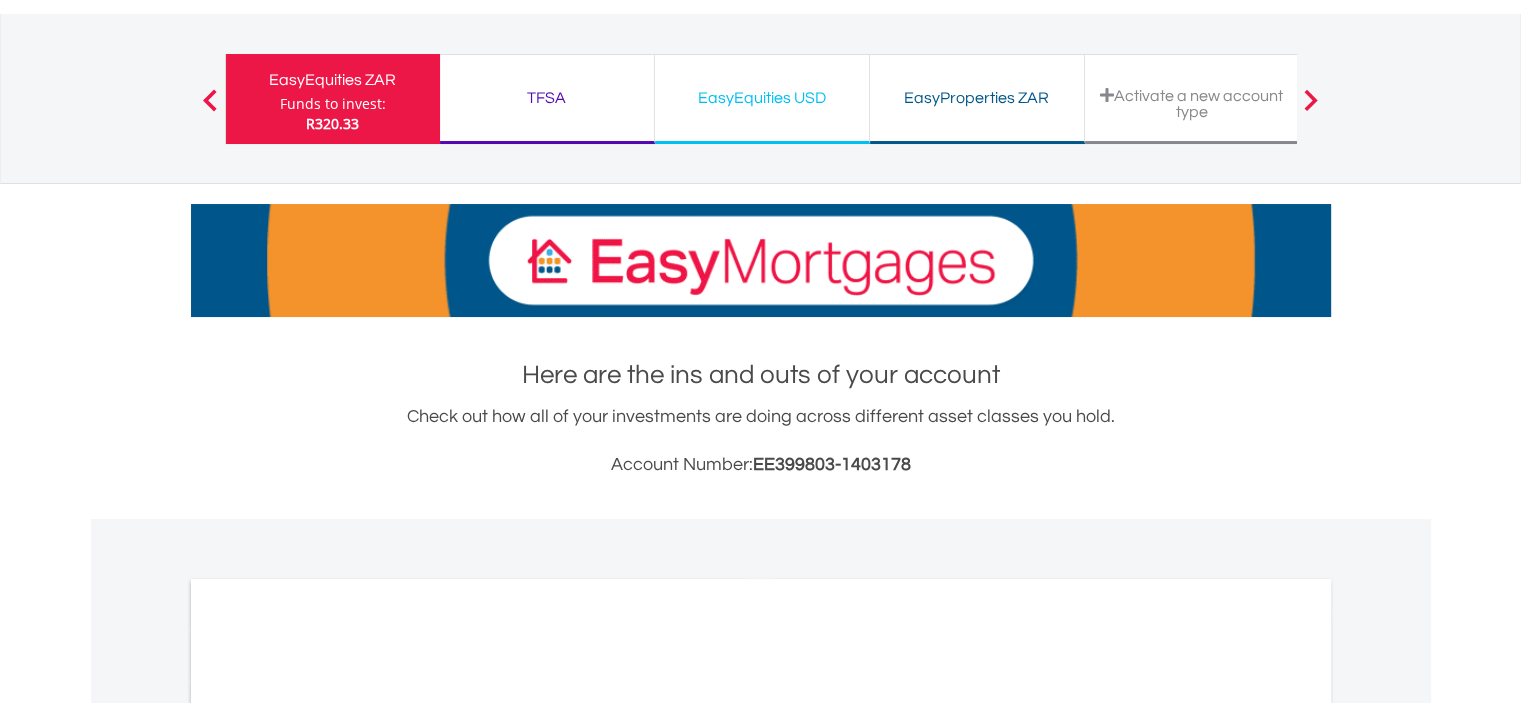 scroll, scrollTop: 600, scrollLeft: 0, axis: vertical 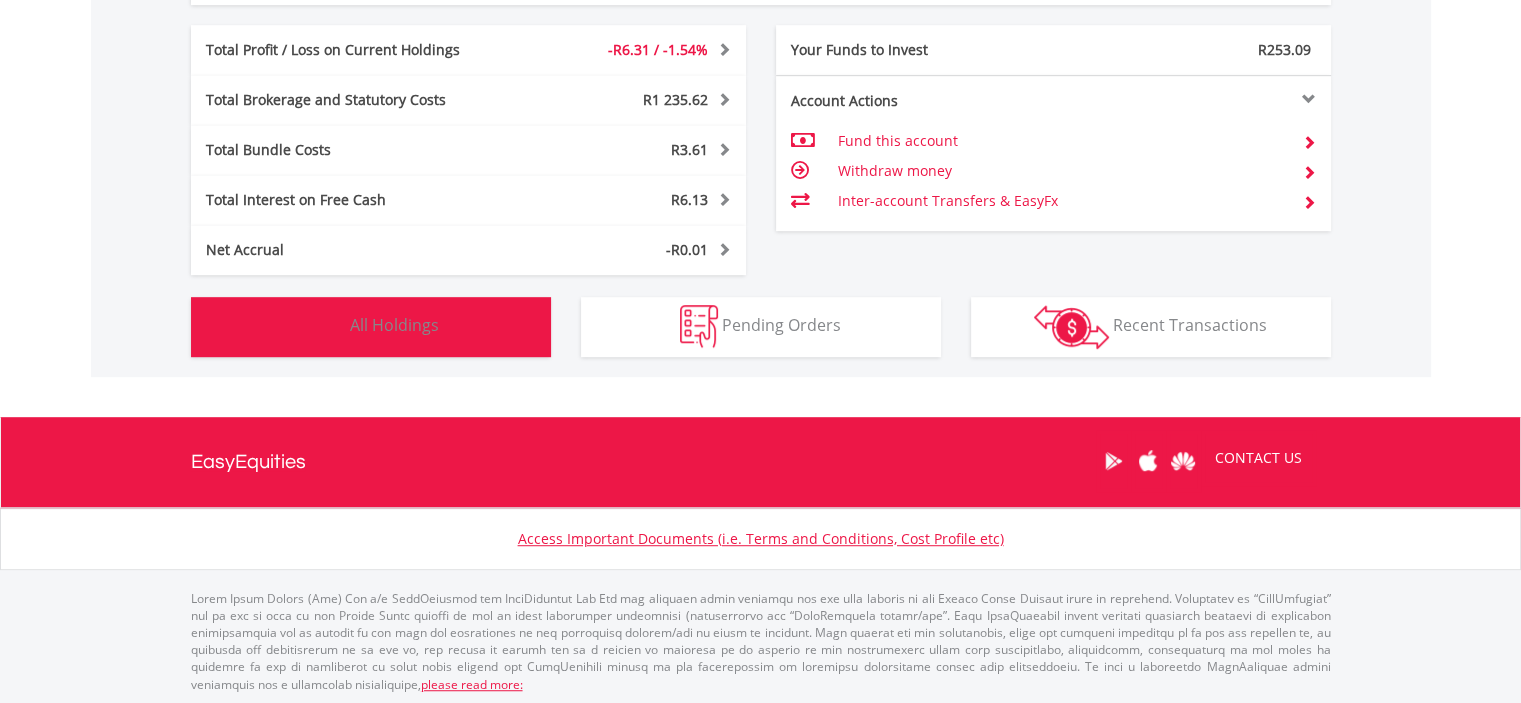 click on "Holdings
All Holdings" at bounding box center (371, 327) 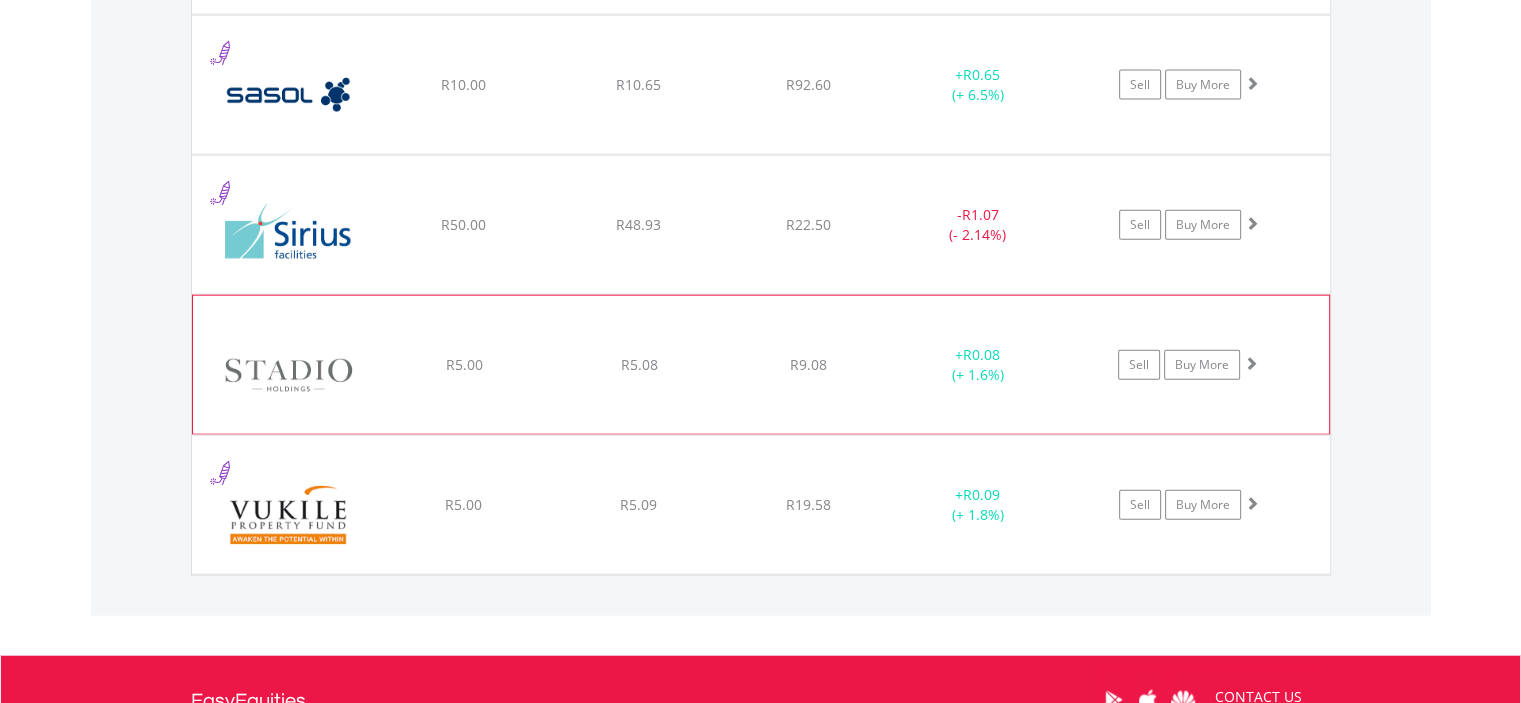 scroll, scrollTop: 4622, scrollLeft: 0, axis: vertical 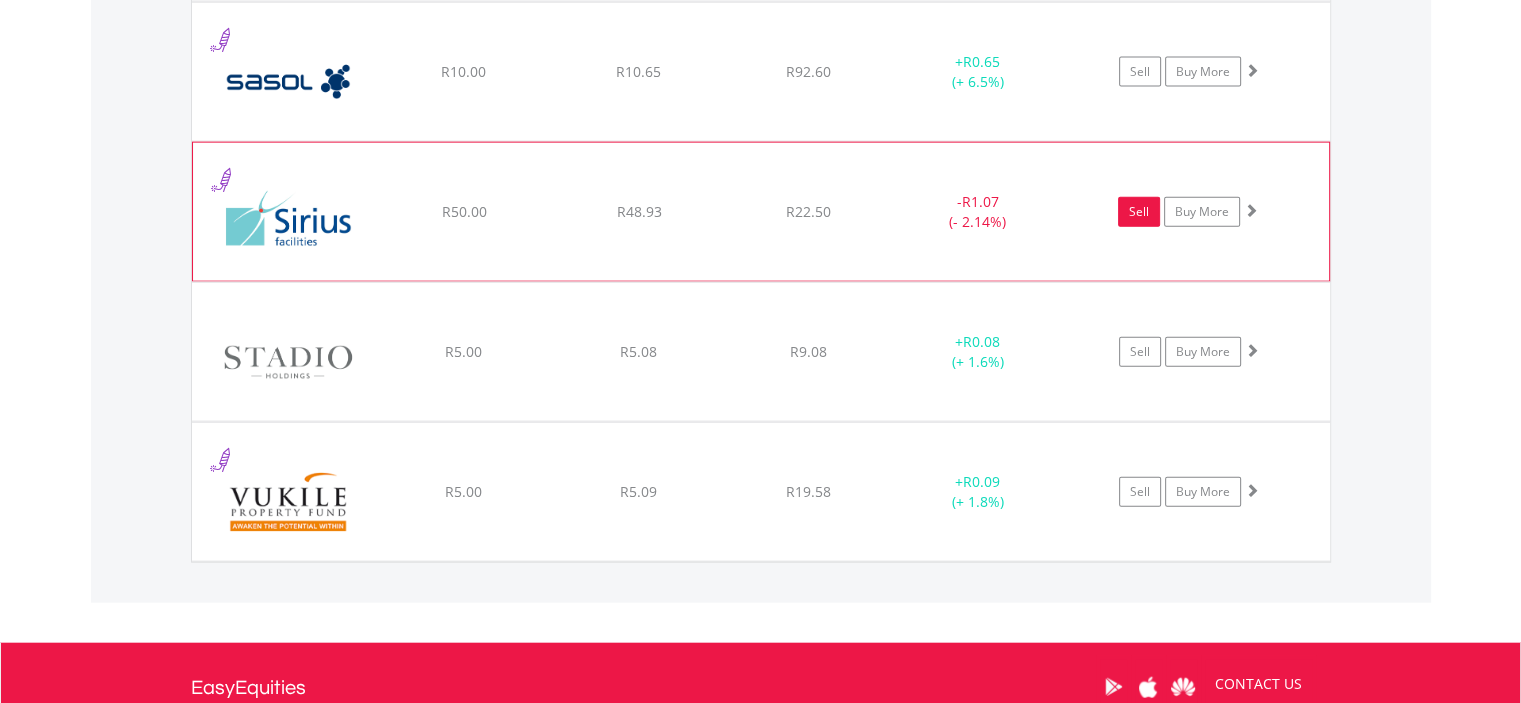 click on "Sell" at bounding box center (1139, 212) 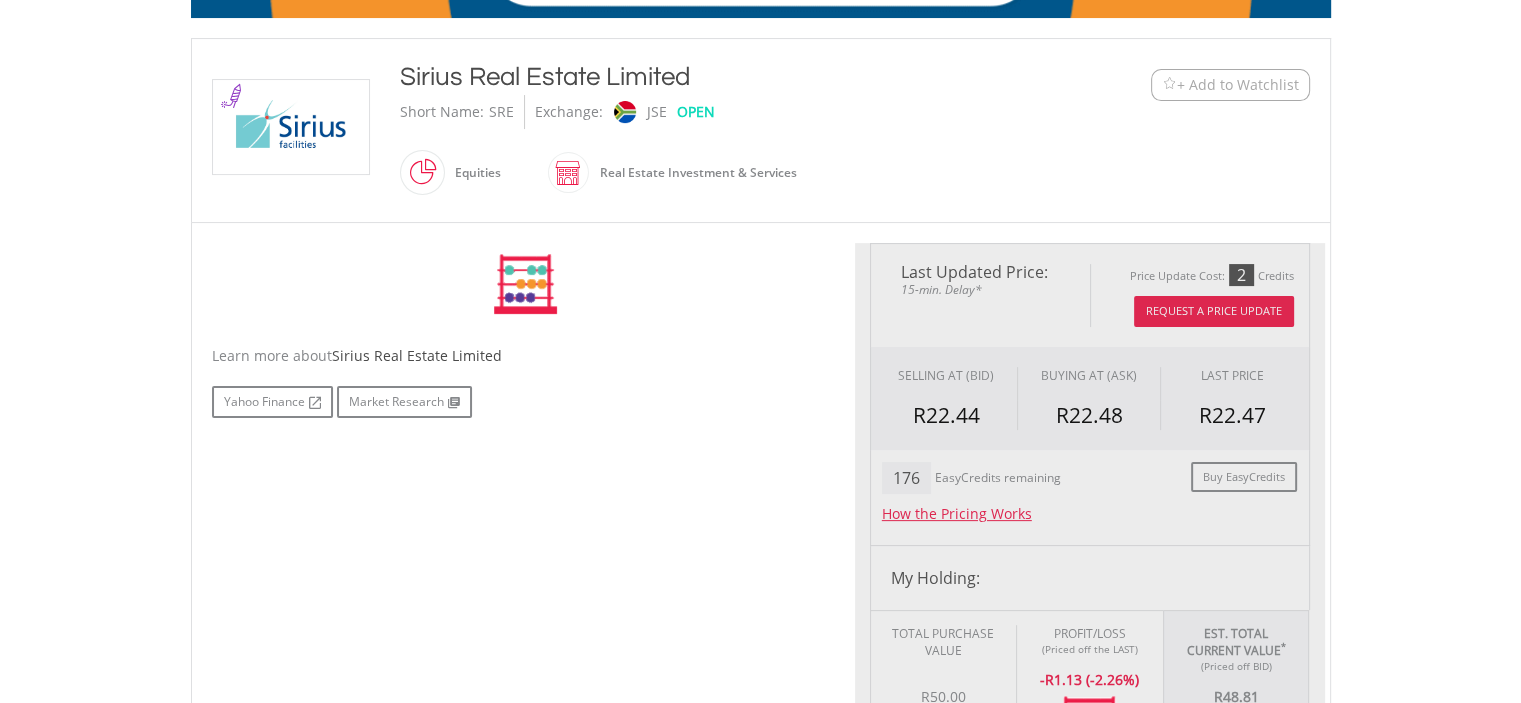 scroll, scrollTop: 400, scrollLeft: 0, axis: vertical 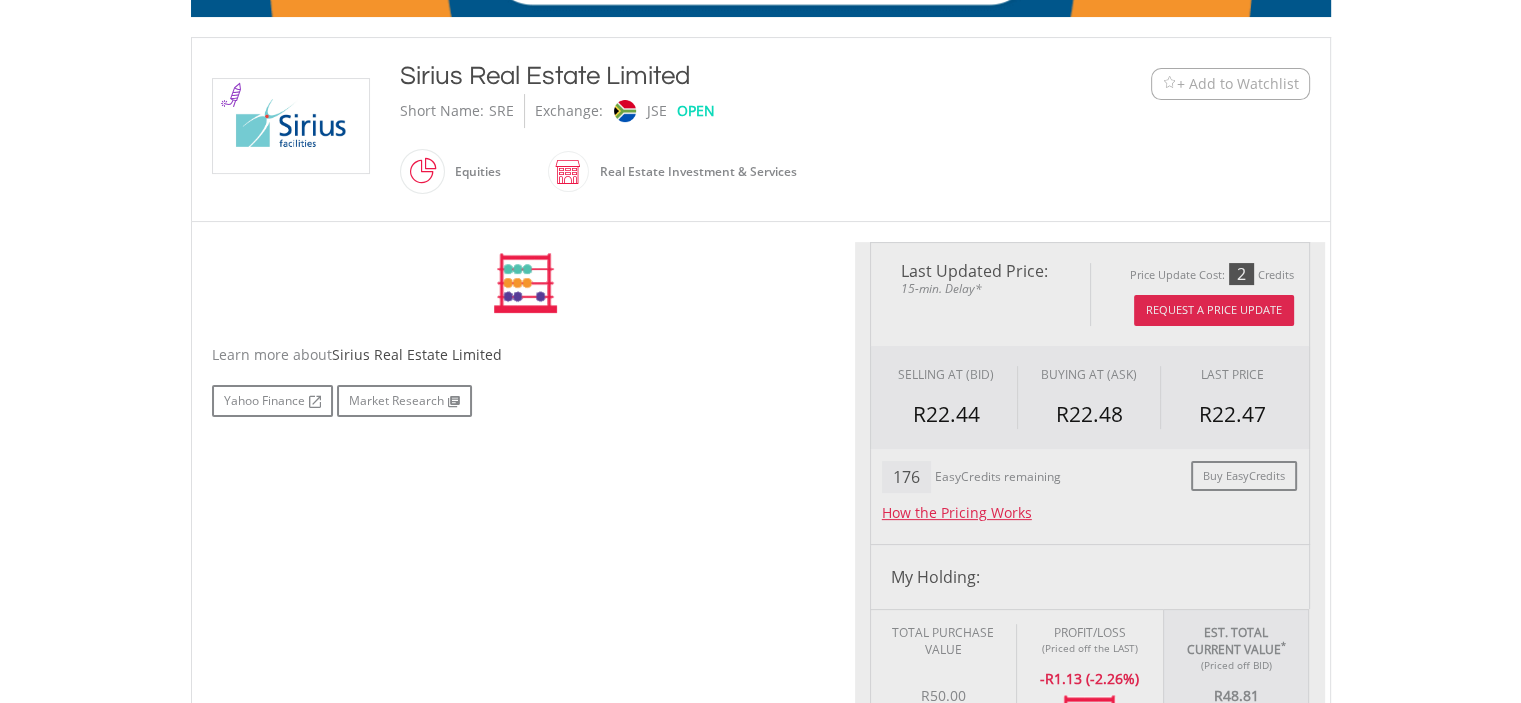 type on "*****" 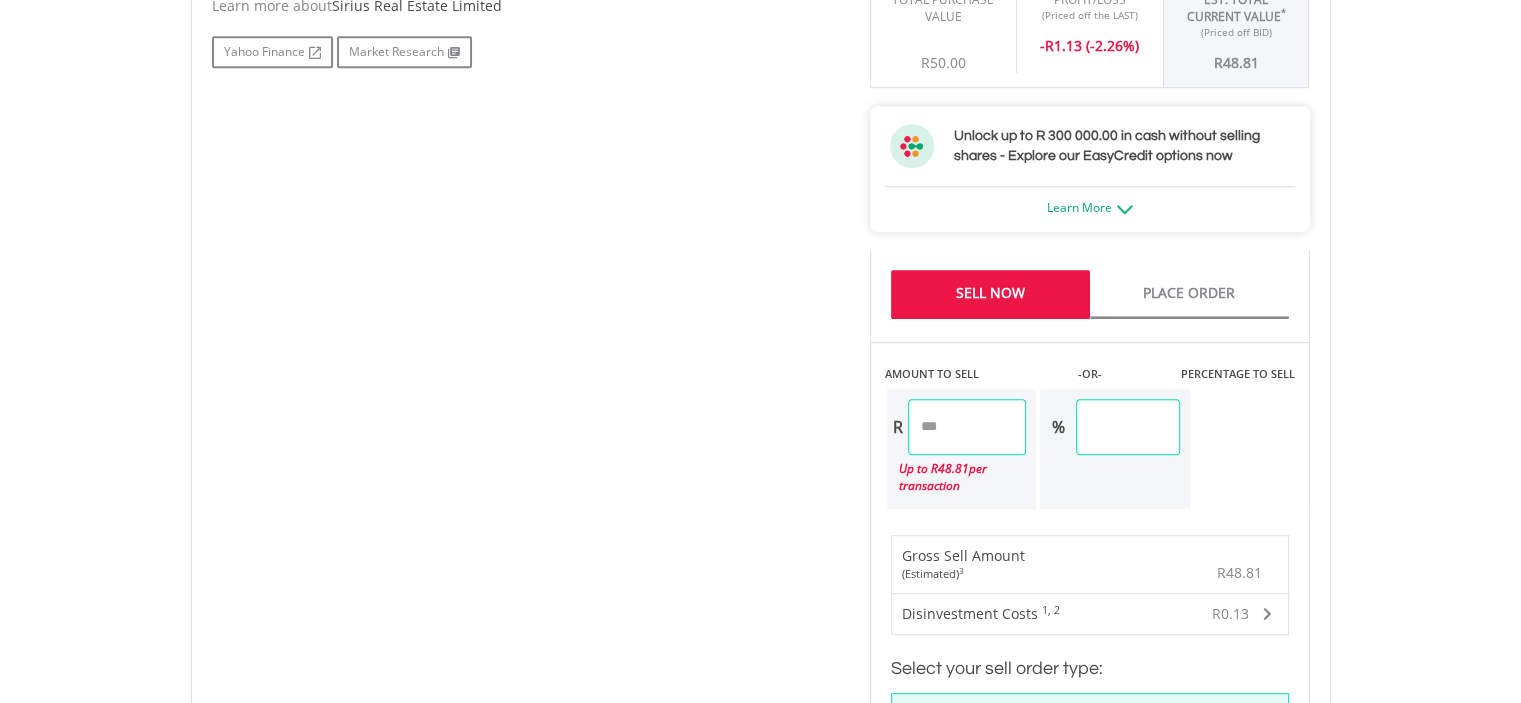 scroll, scrollTop: 1200, scrollLeft: 0, axis: vertical 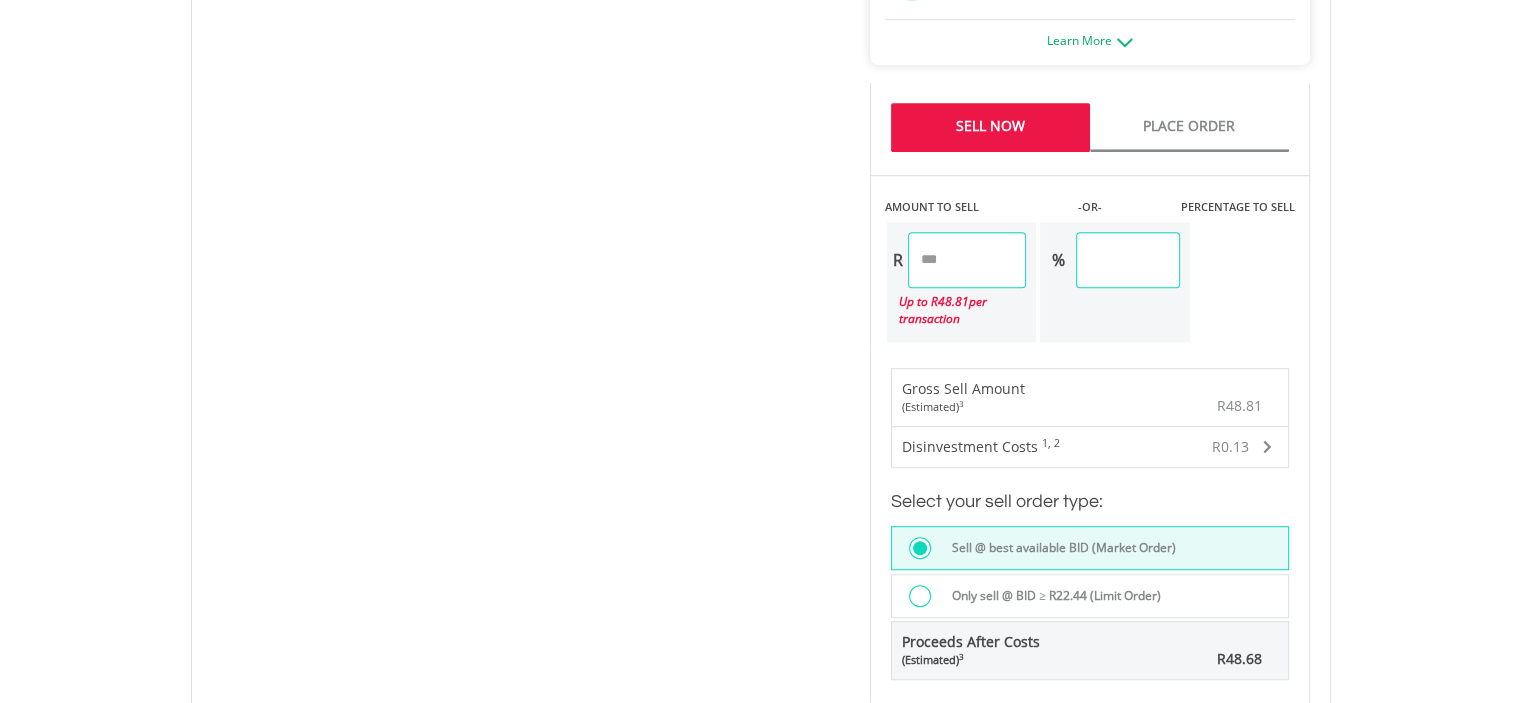 drag, startPoint x: 1168, startPoint y: 259, endPoint x: 1106, endPoint y: 255, distance: 62.1289 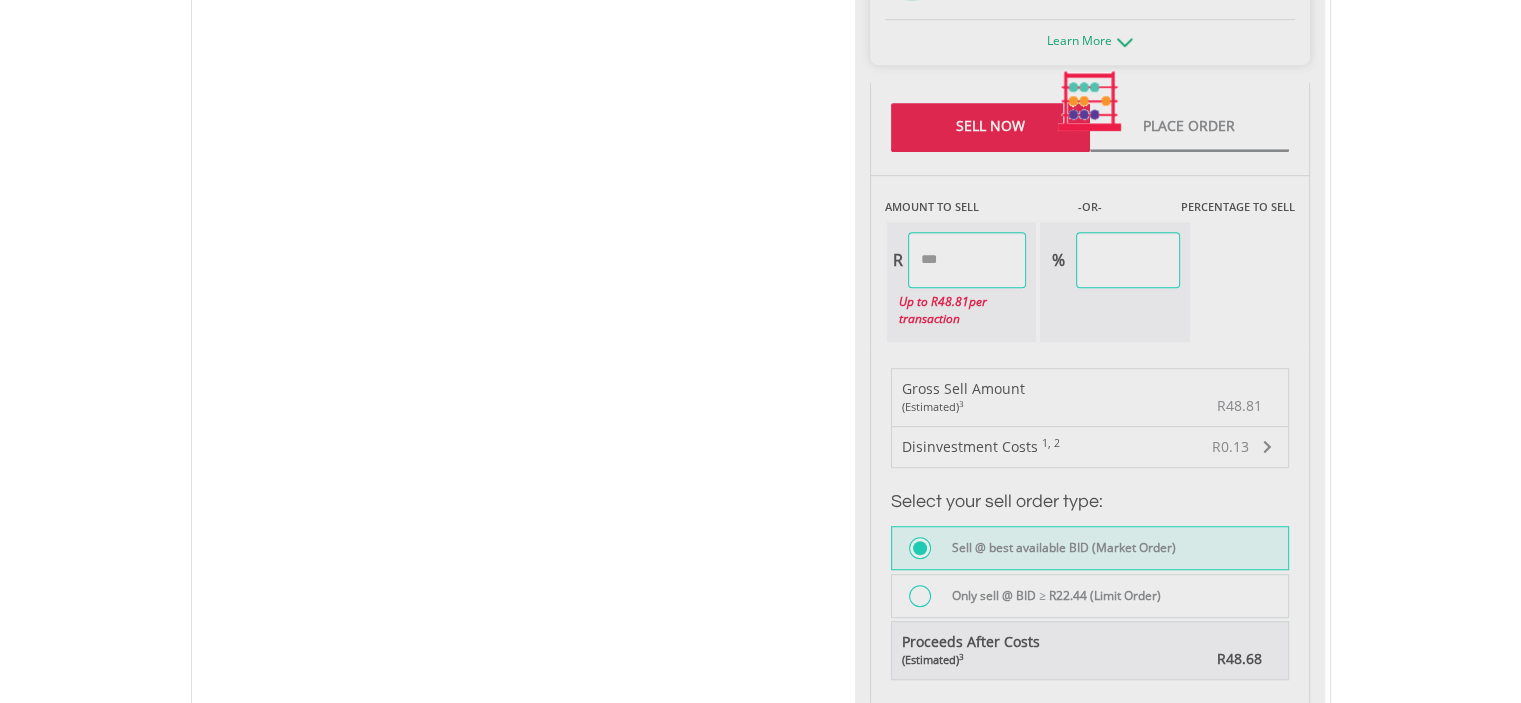 type on "*****" 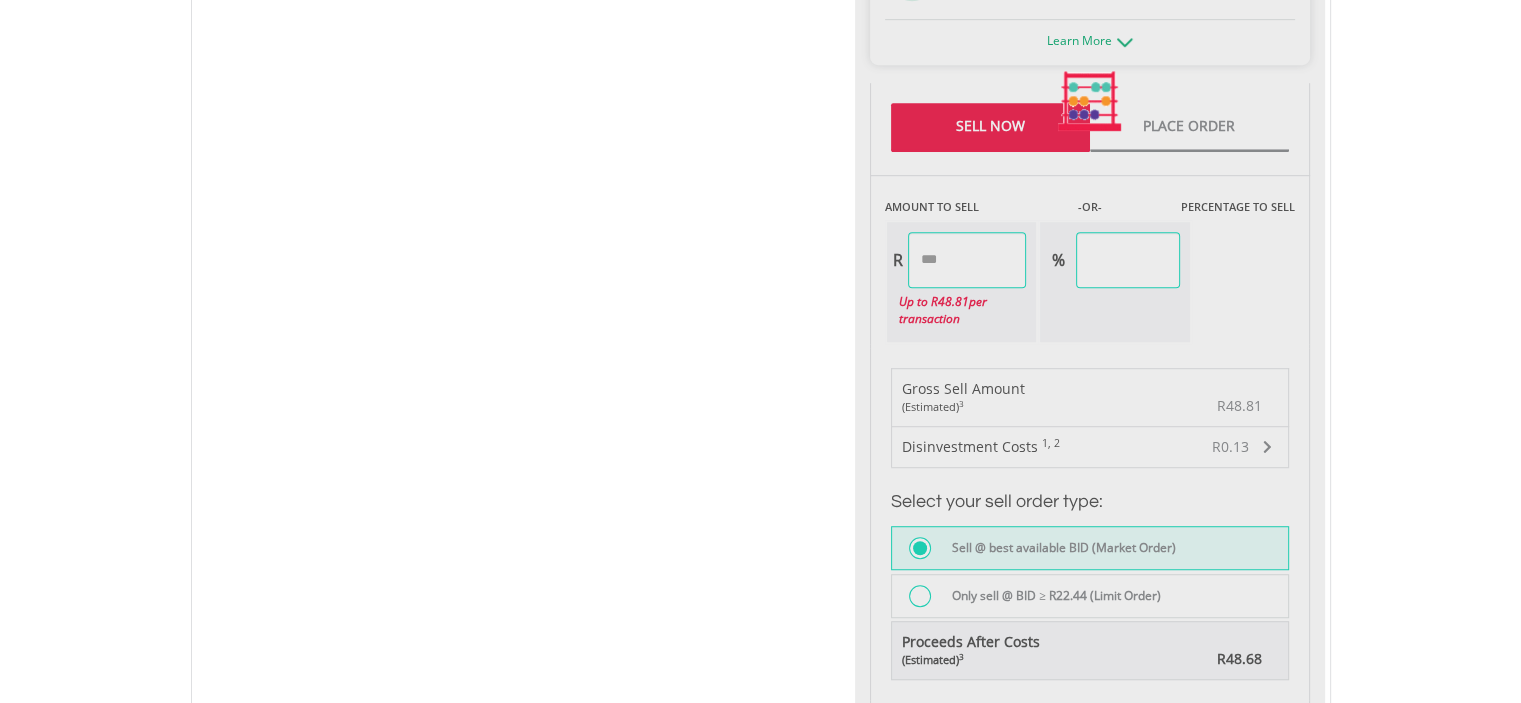 type on "*****" 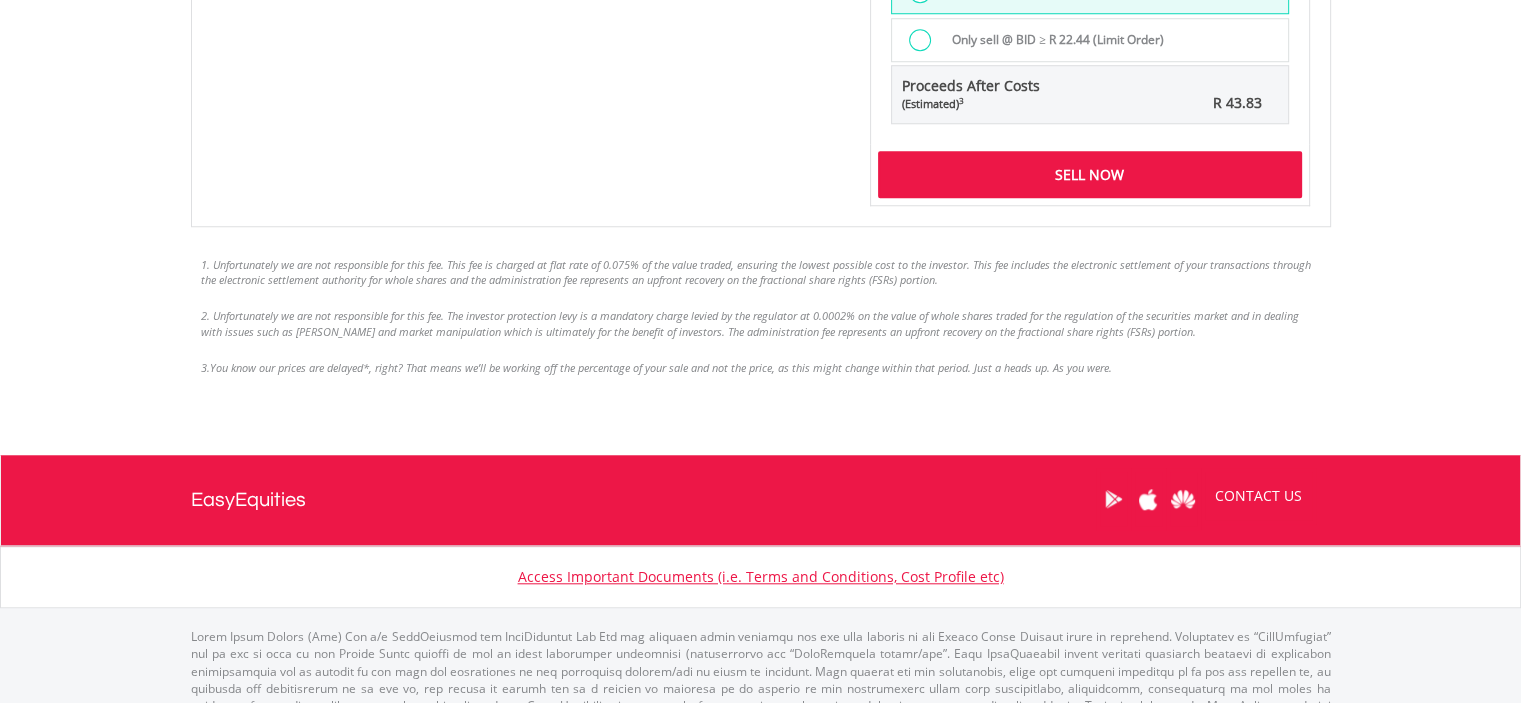 scroll, scrollTop: 1788, scrollLeft: 0, axis: vertical 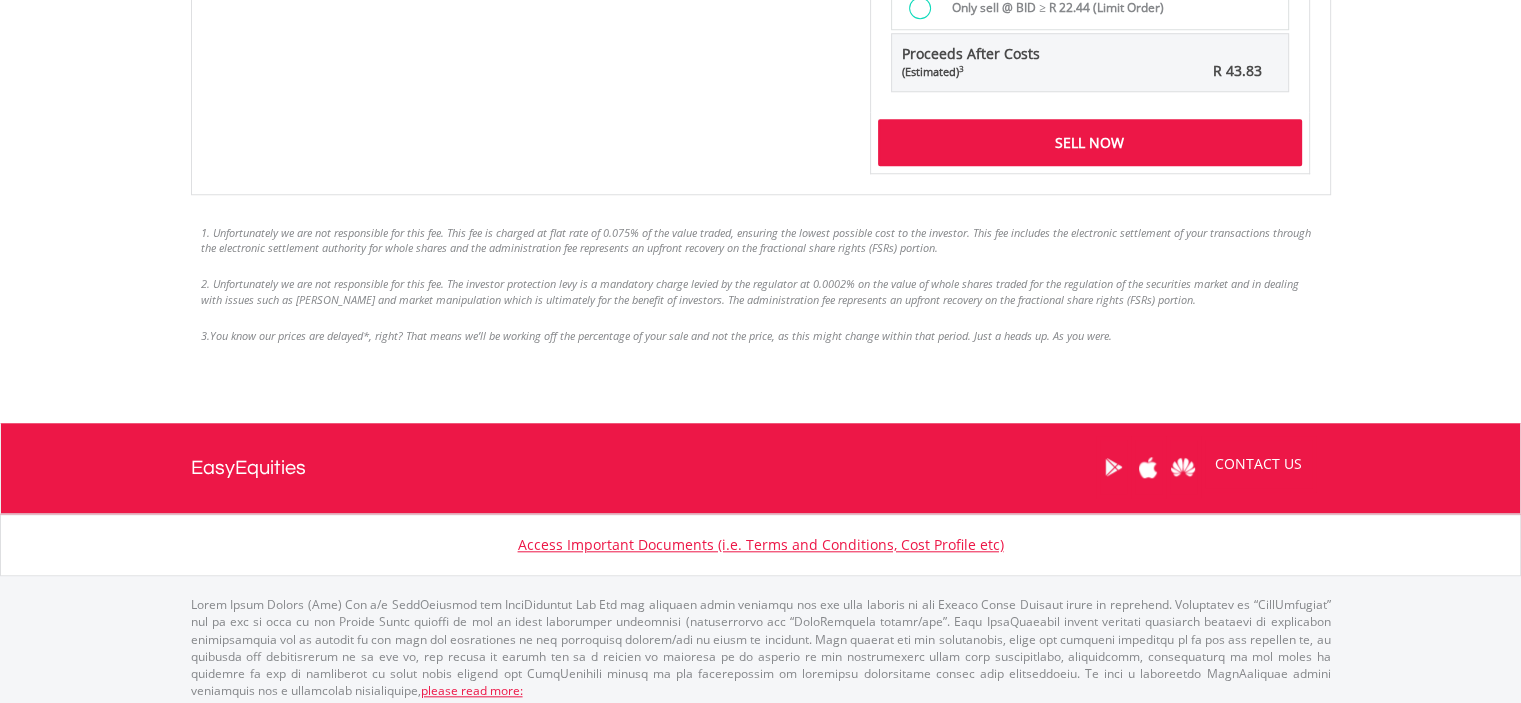 click on "Sell Now" at bounding box center (1090, 142) 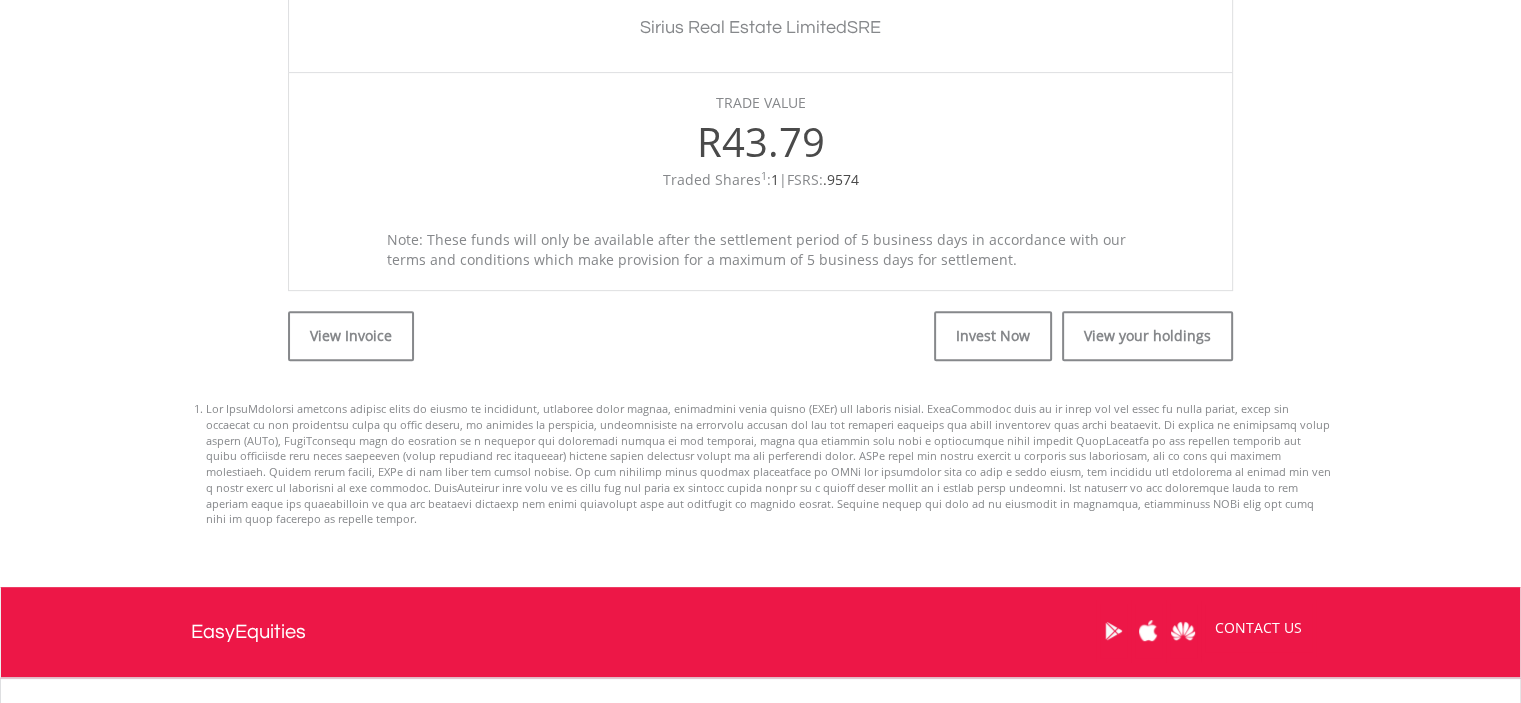 scroll, scrollTop: 800, scrollLeft: 0, axis: vertical 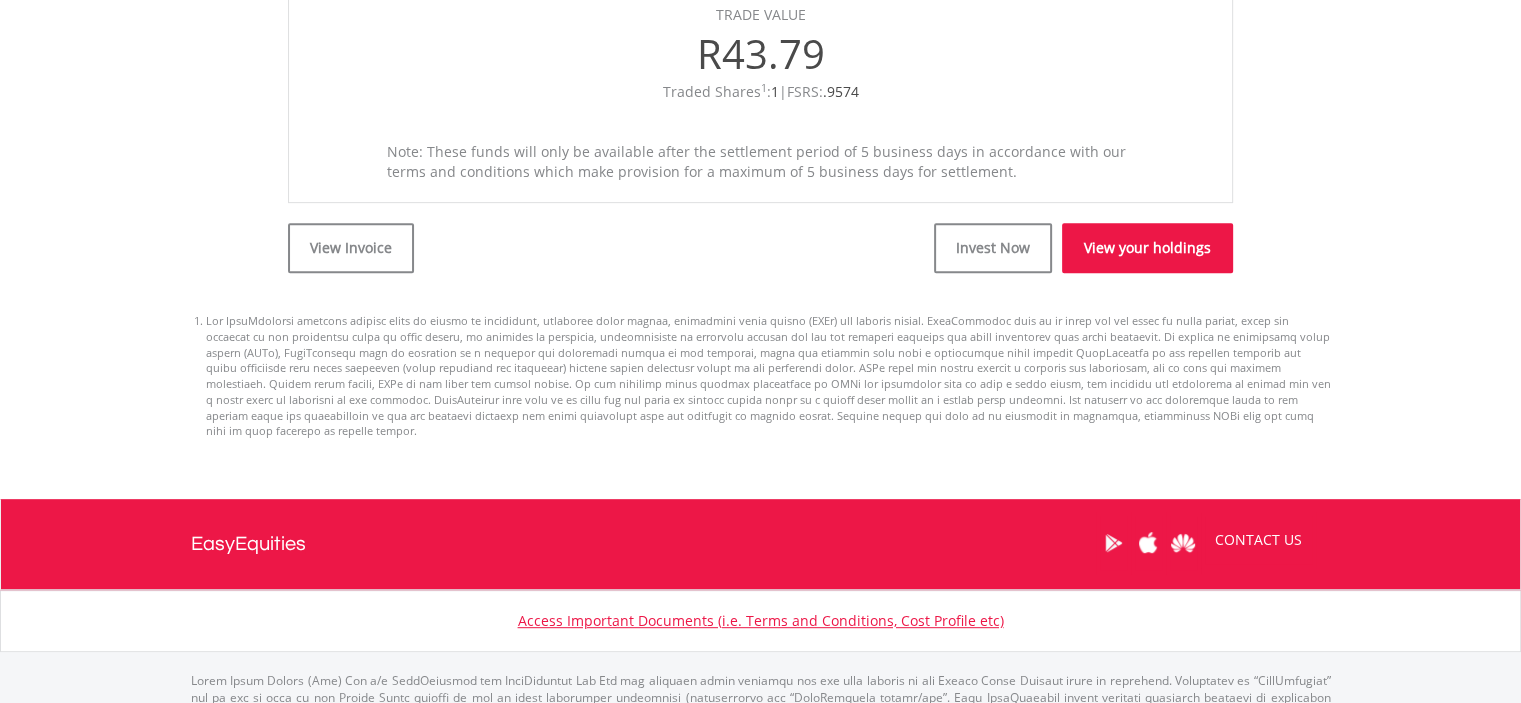 click on "View your holdings" at bounding box center [1147, 248] 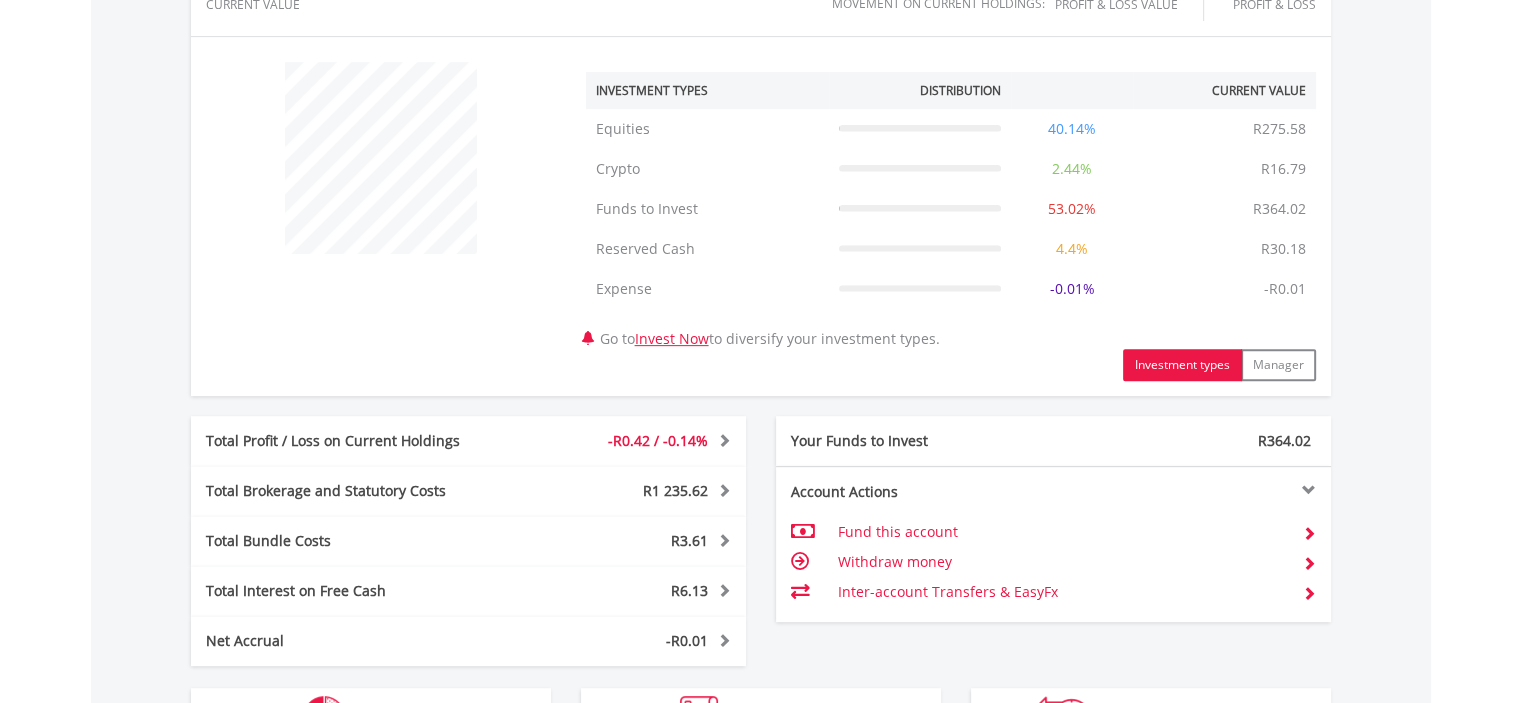 scroll, scrollTop: 1106, scrollLeft: 0, axis: vertical 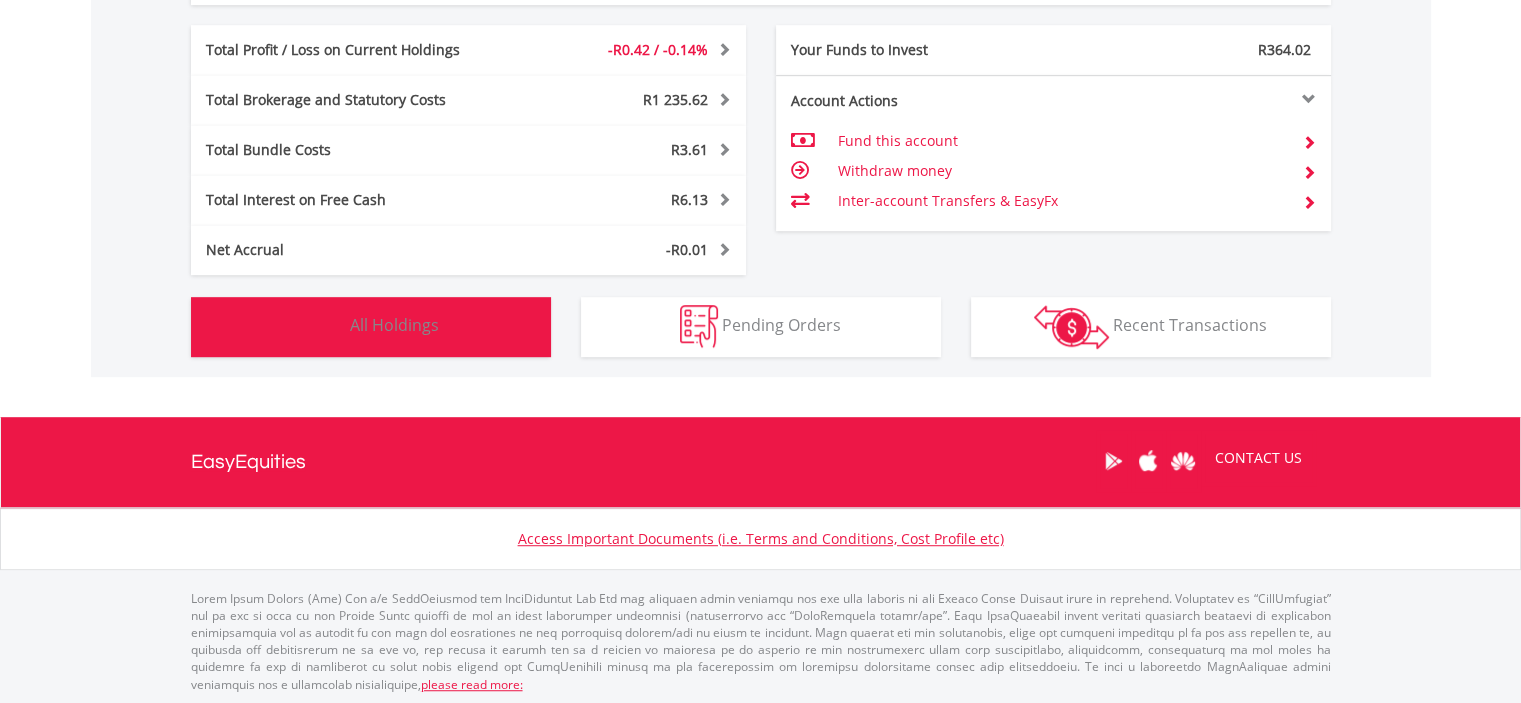 click on "Holdings
All Holdings" at bounding box center [371, 327] 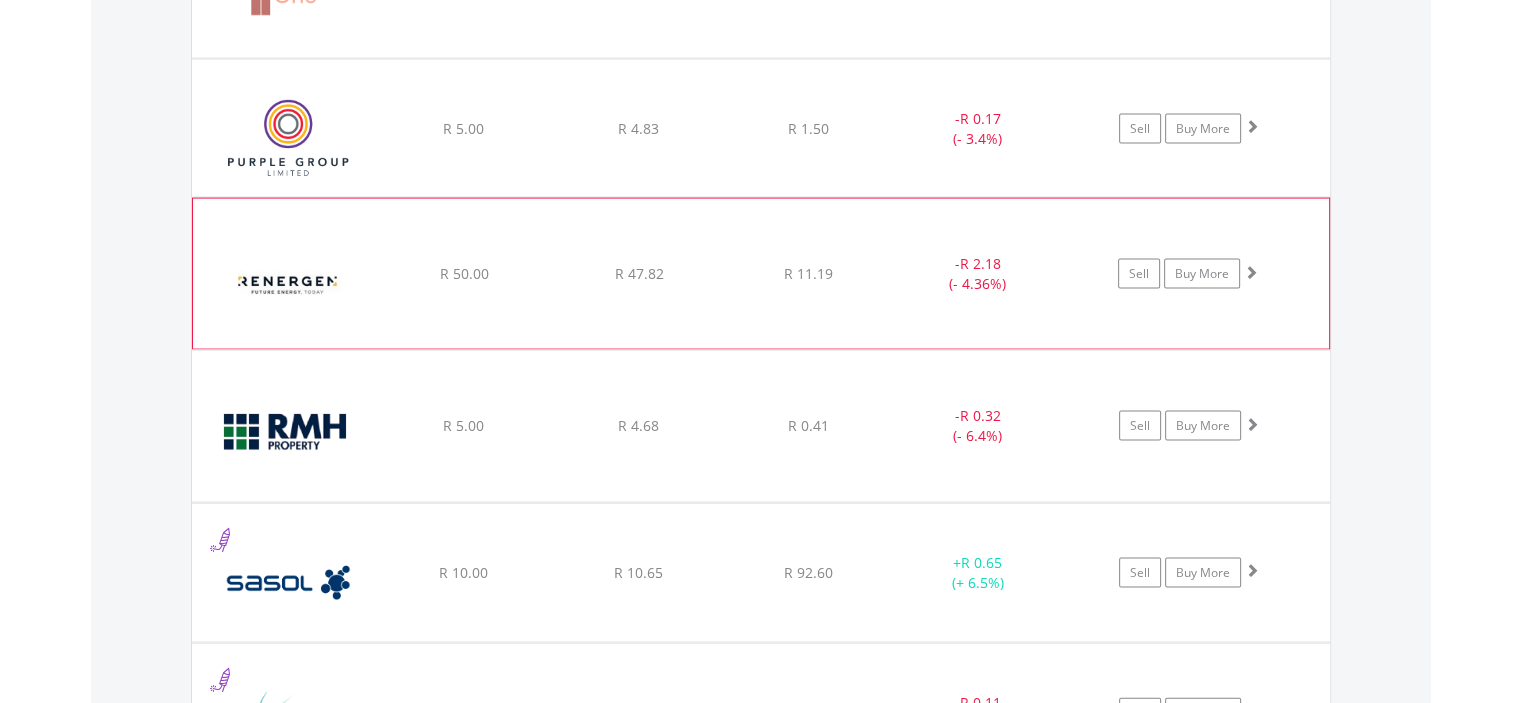 scroll, scrollTop: 4122, scrollLeft: 0, axis: vertical 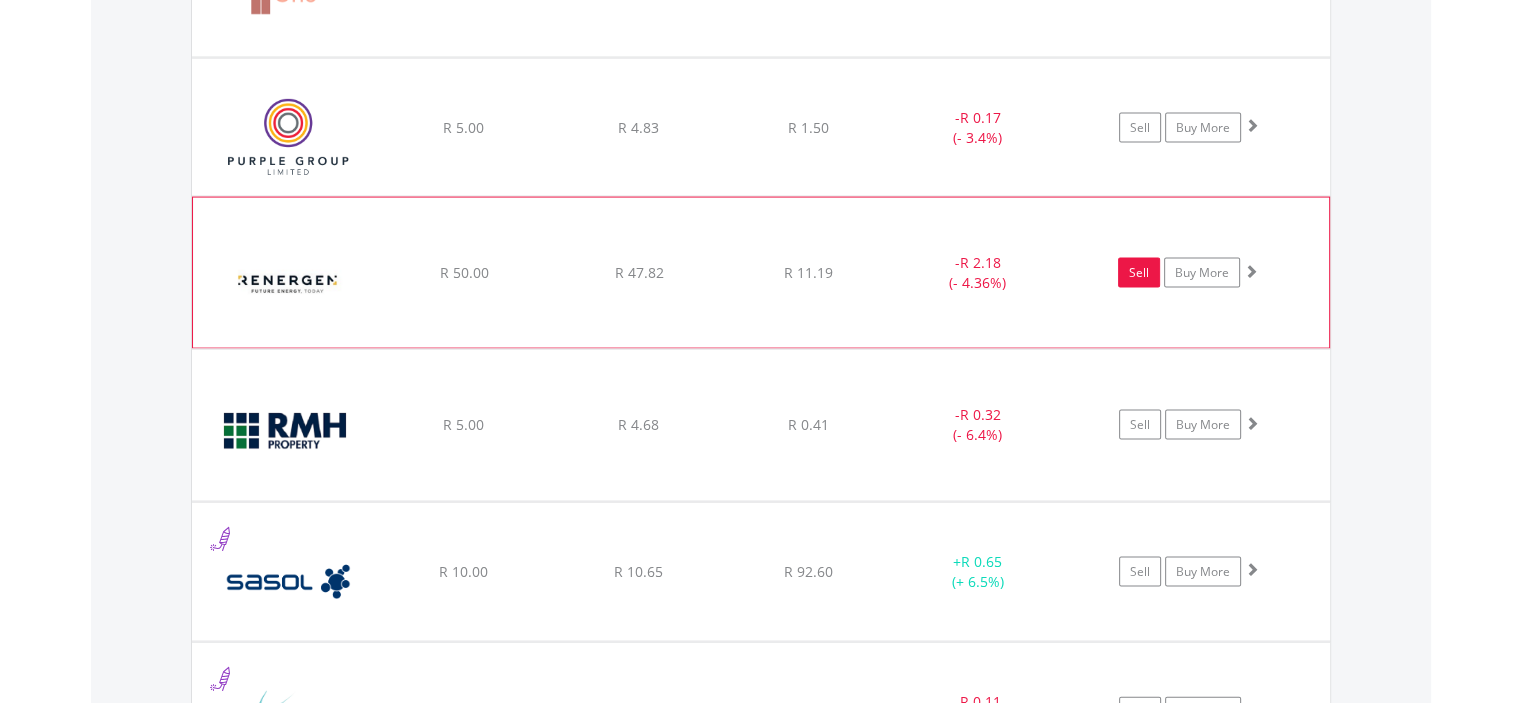 click on "Sell" at bounding box center (1139, 273) 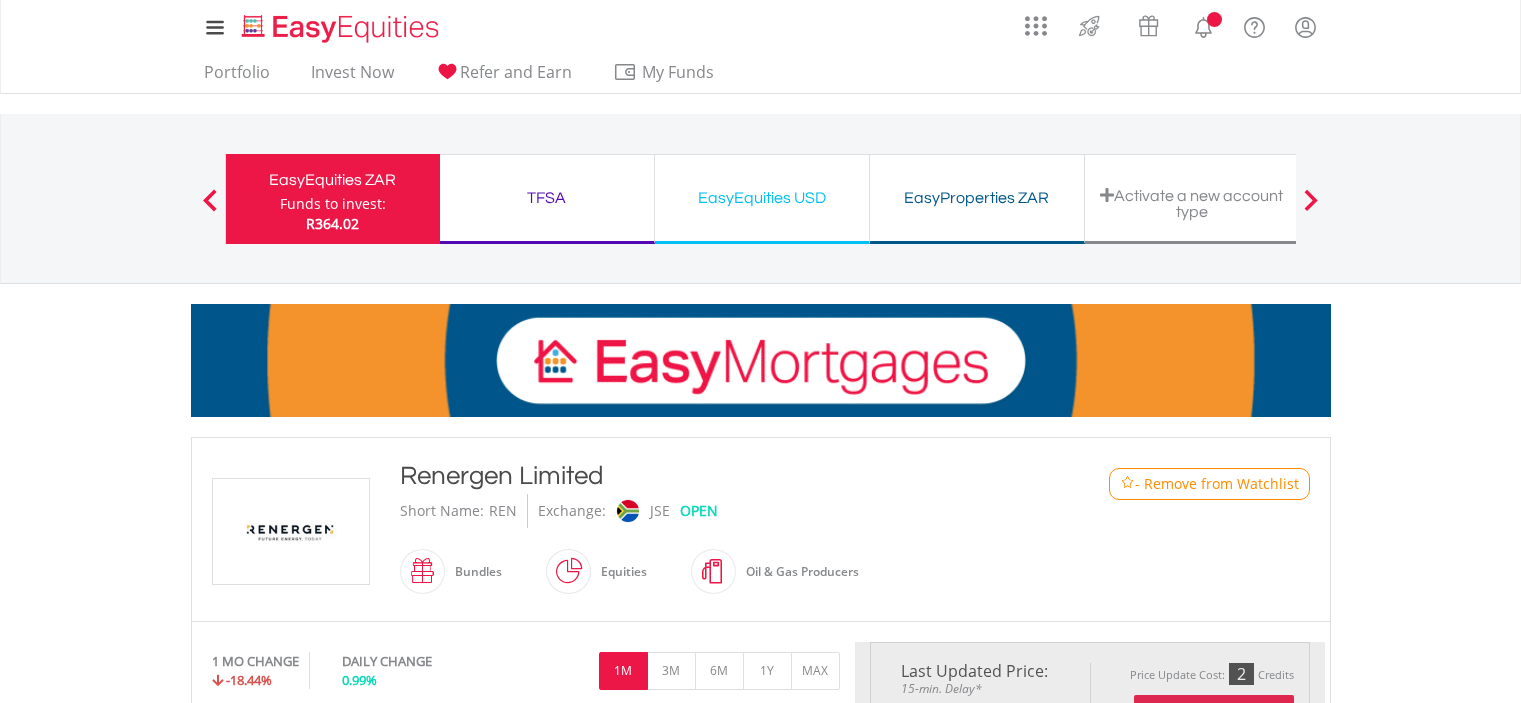 type on "*****" 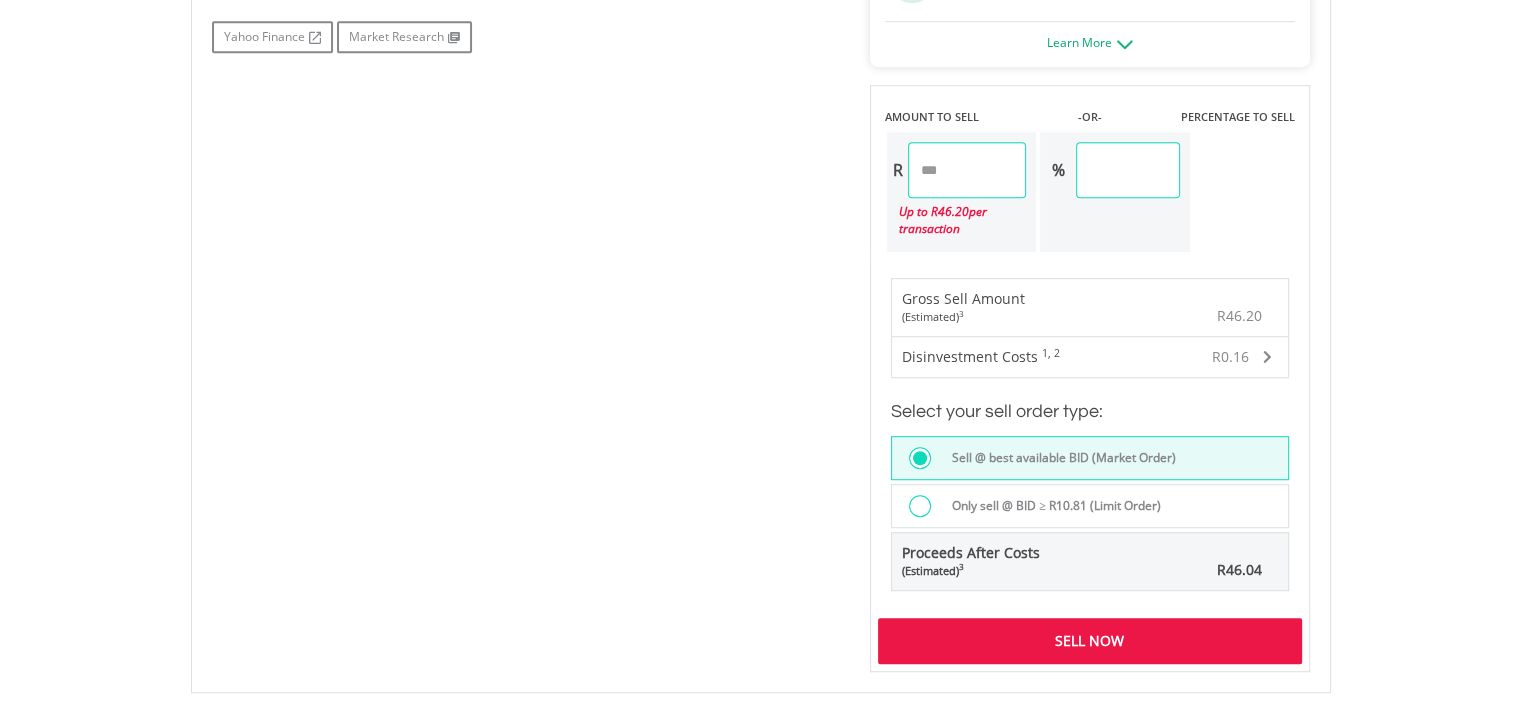 scroll, scrollTop: 1200, scrollLeft: 0, axis: vertical 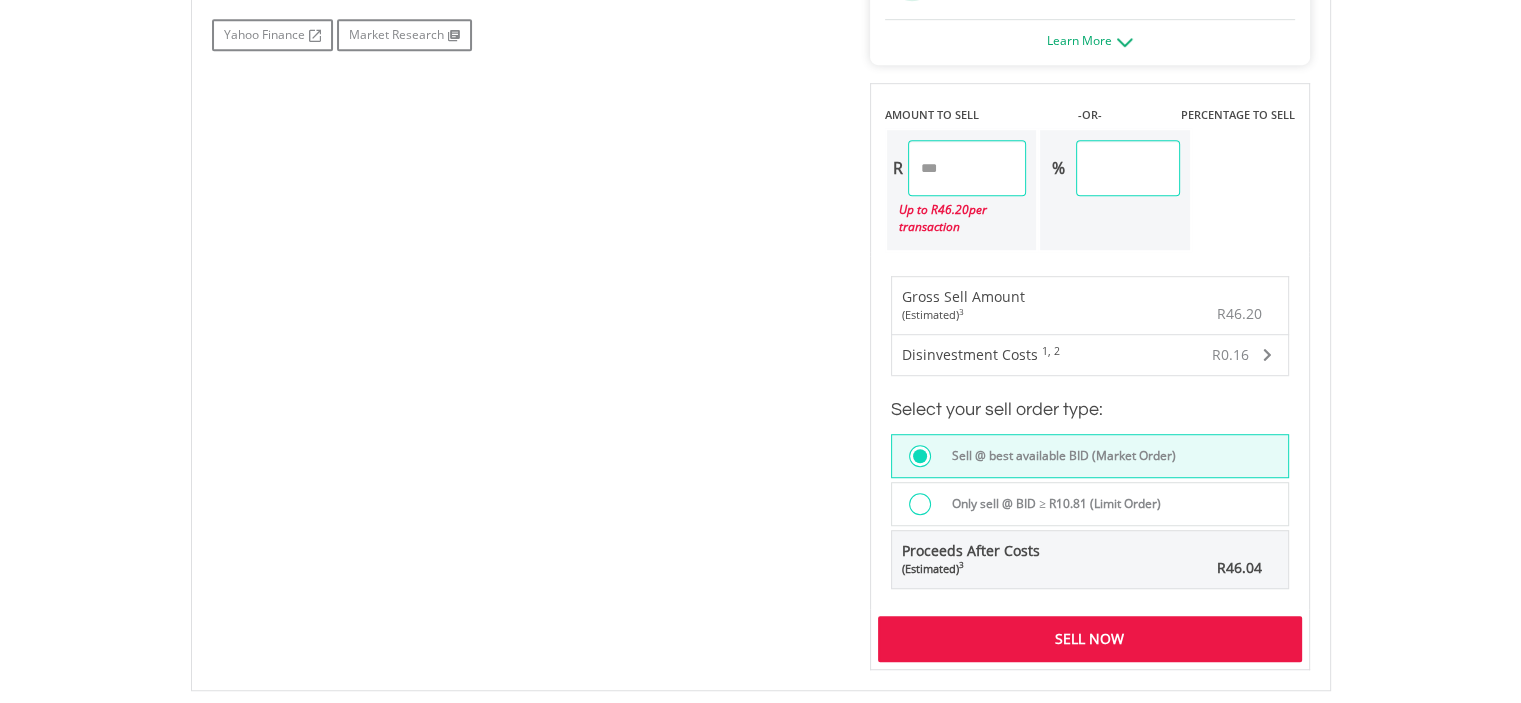 drag, startPoint x: 1153, startPoint y: 172, endPoint x: 1084, endPoint y: 176, distance: 69.115845 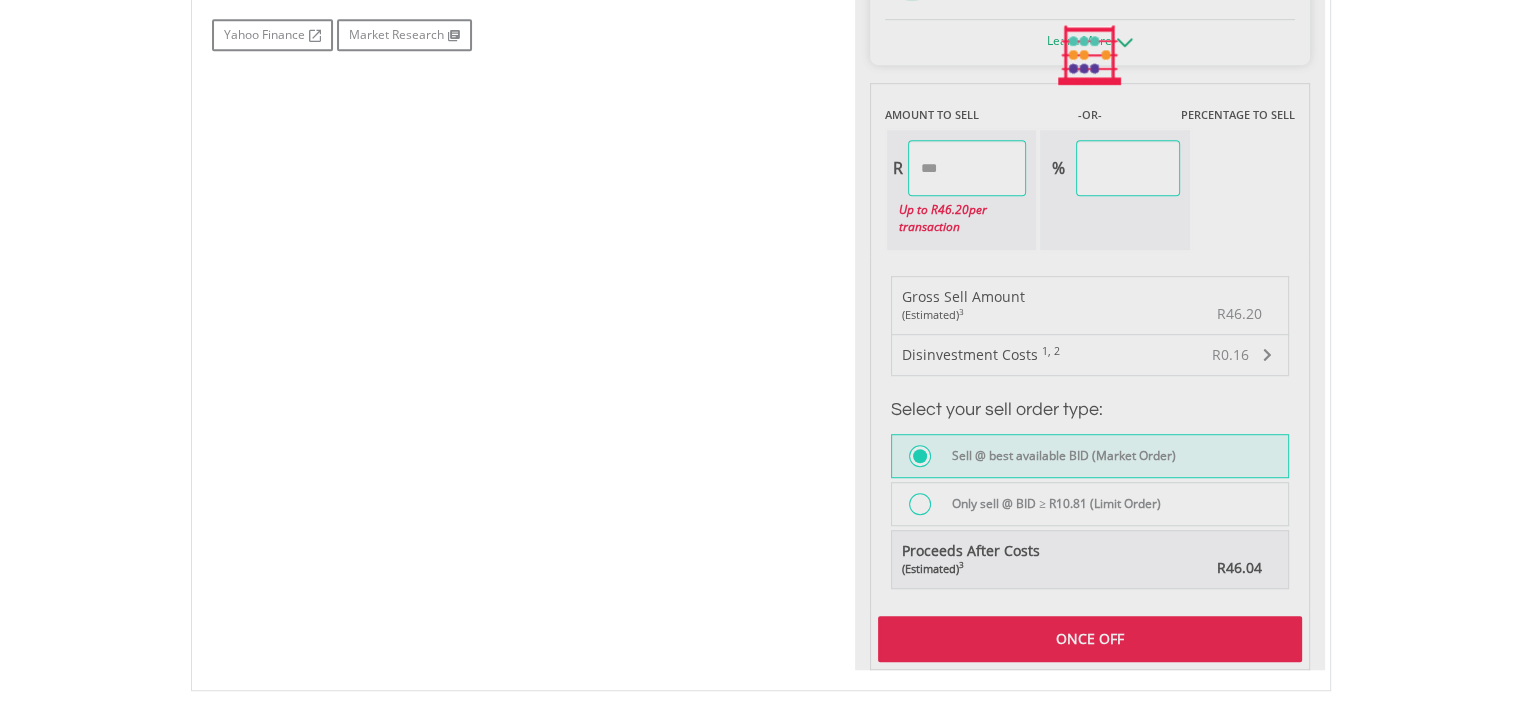 type on "*****" 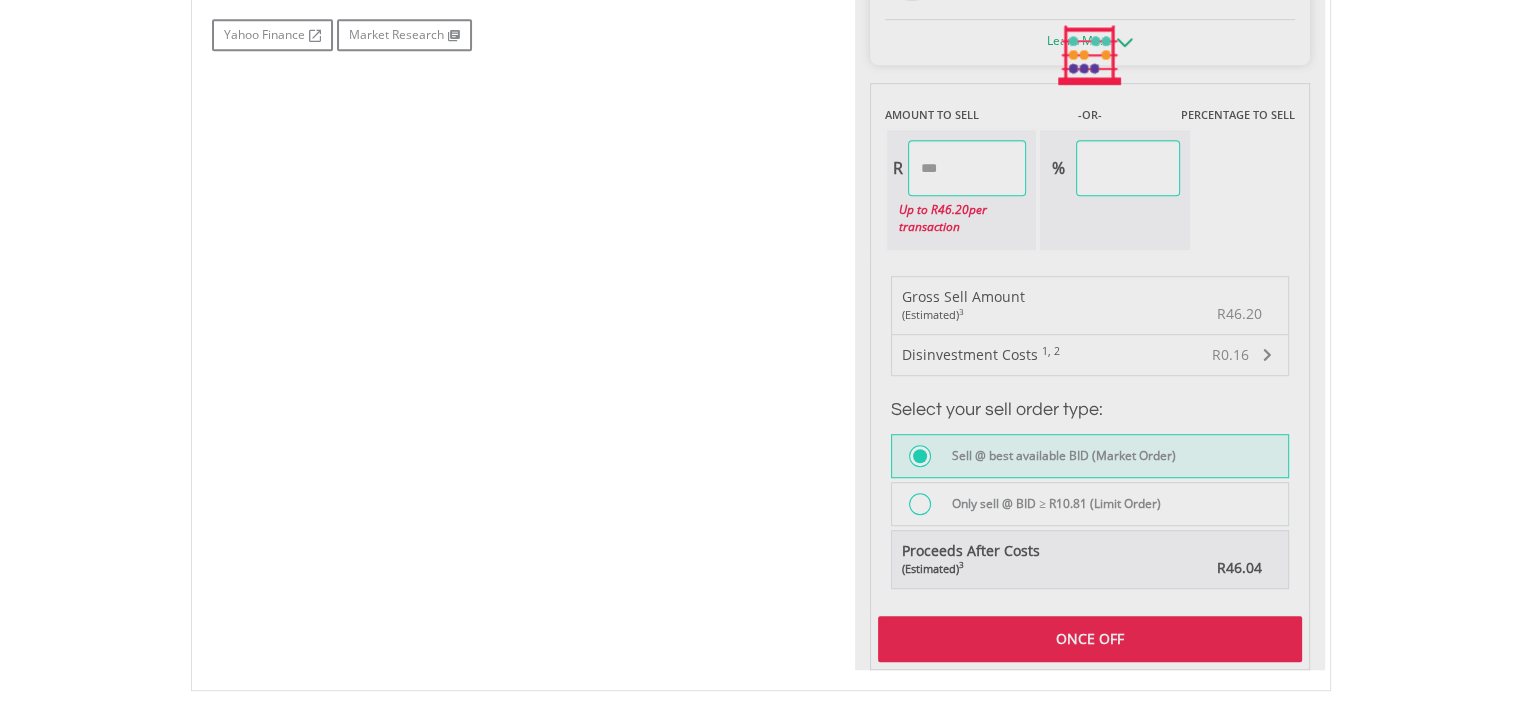 type on "*****" 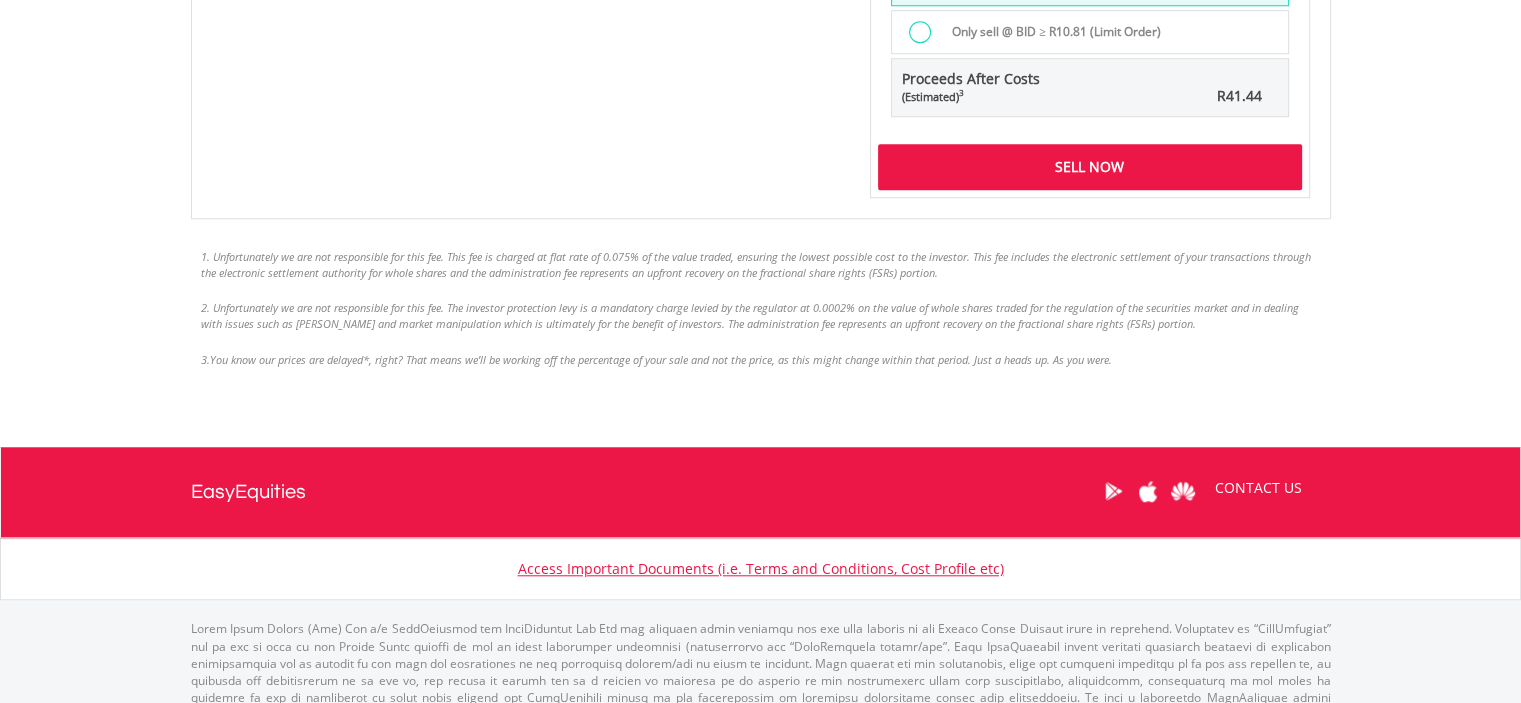 scroll, scrollTop: 1696, scrollLeft: 0, axis: vertical 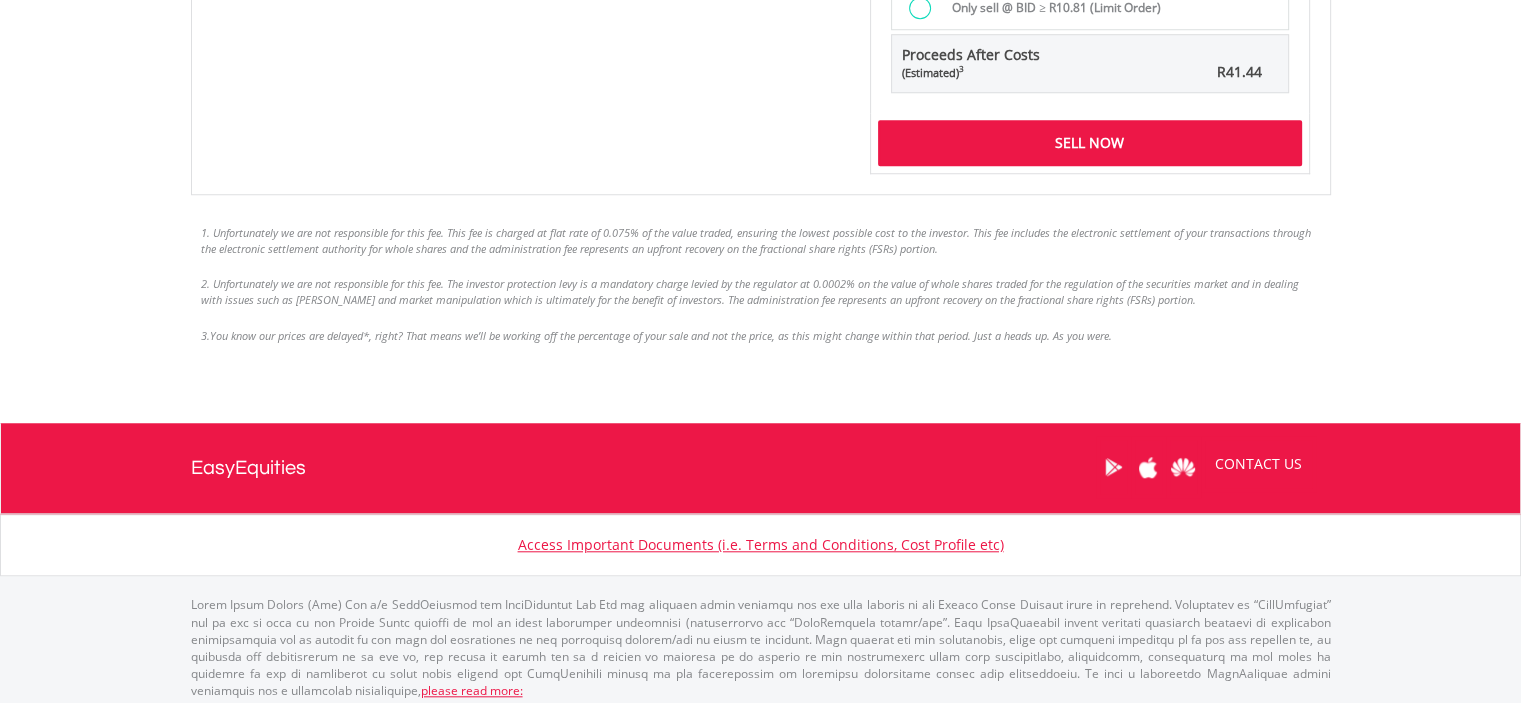 click on "Sell Now" at bounding box center (1090, 143) 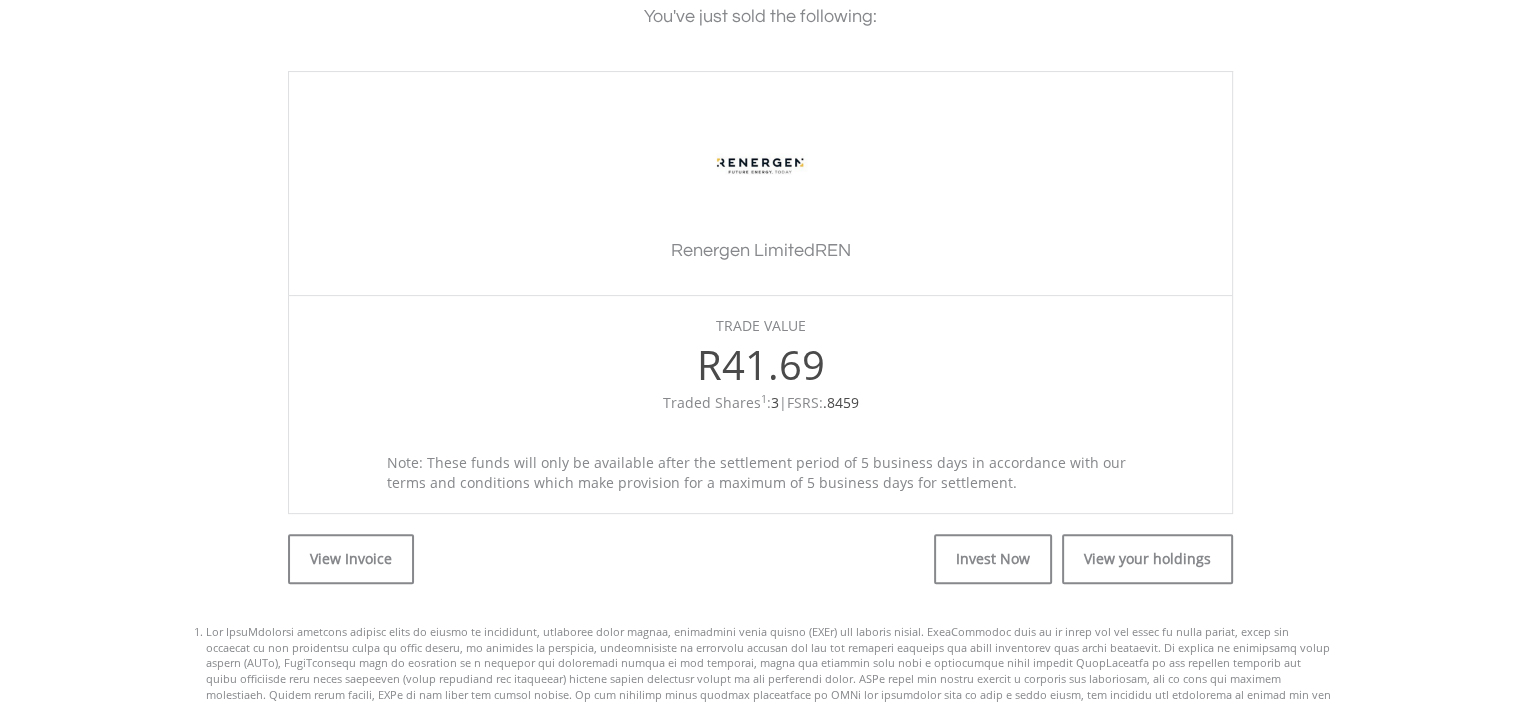scroll, scrollTop: 876, scrollLeft: 0, axis: vertical 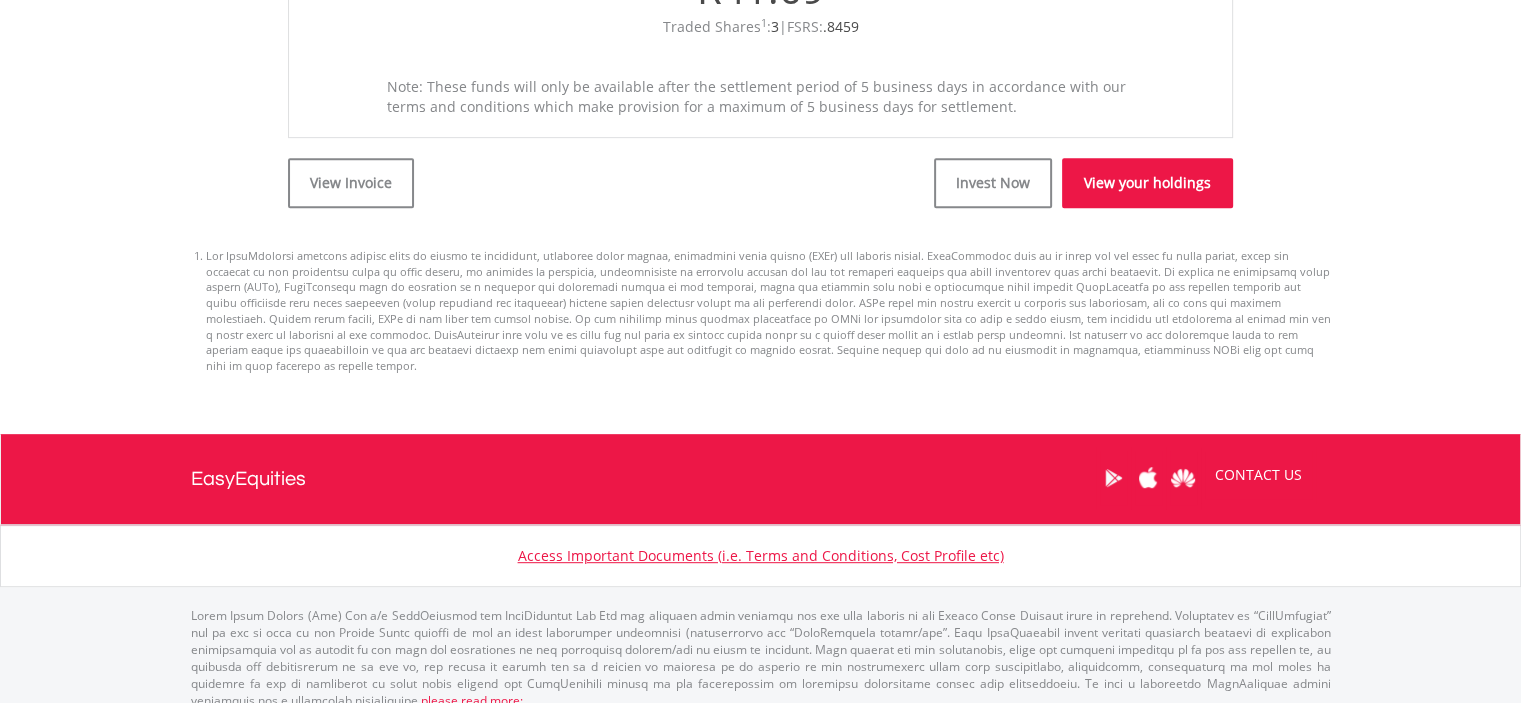 click on "View your holdings" at bounding box center [1147, 183] 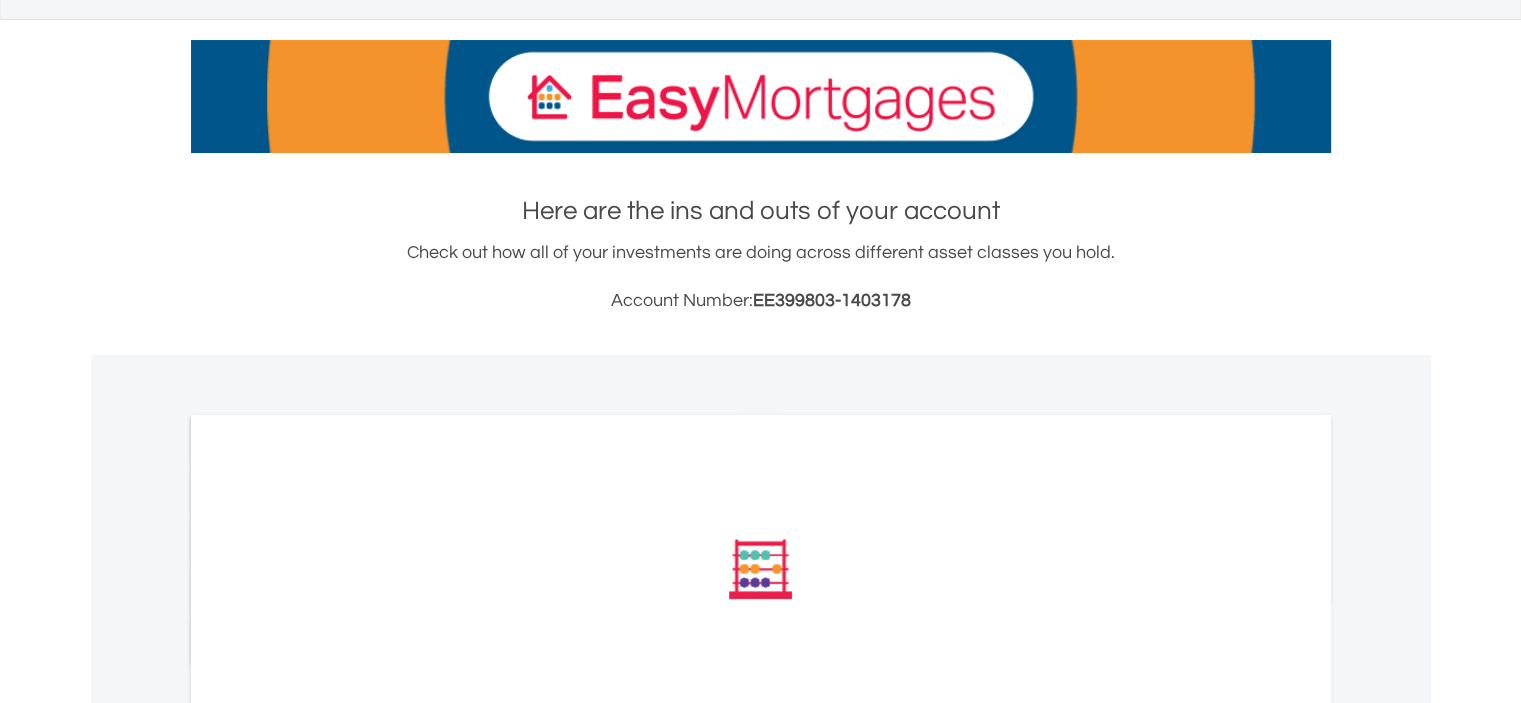 scroll, scrollTop: 300, scrollLeft: 0, axis: vertical 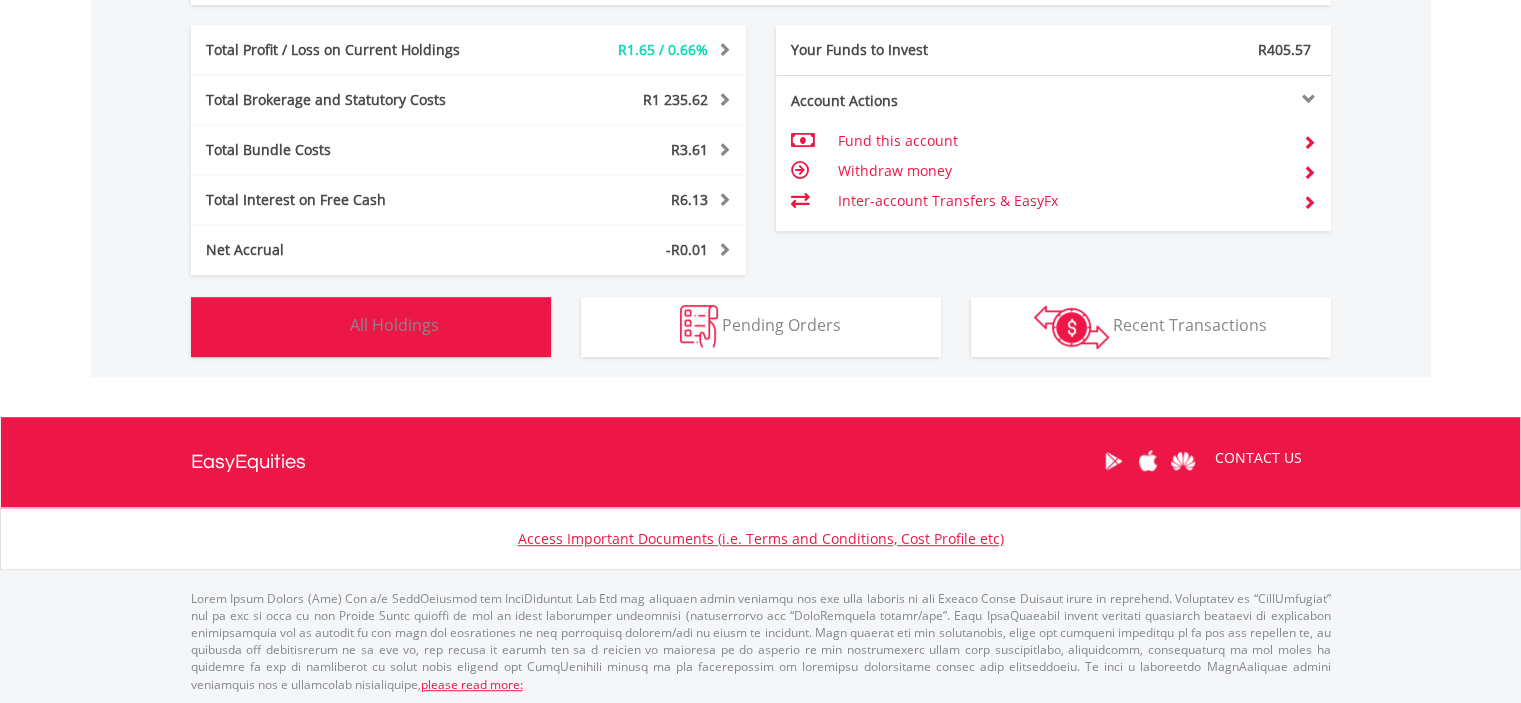 click on "Holdings
All Holdings" at bounding box center [371, 327] 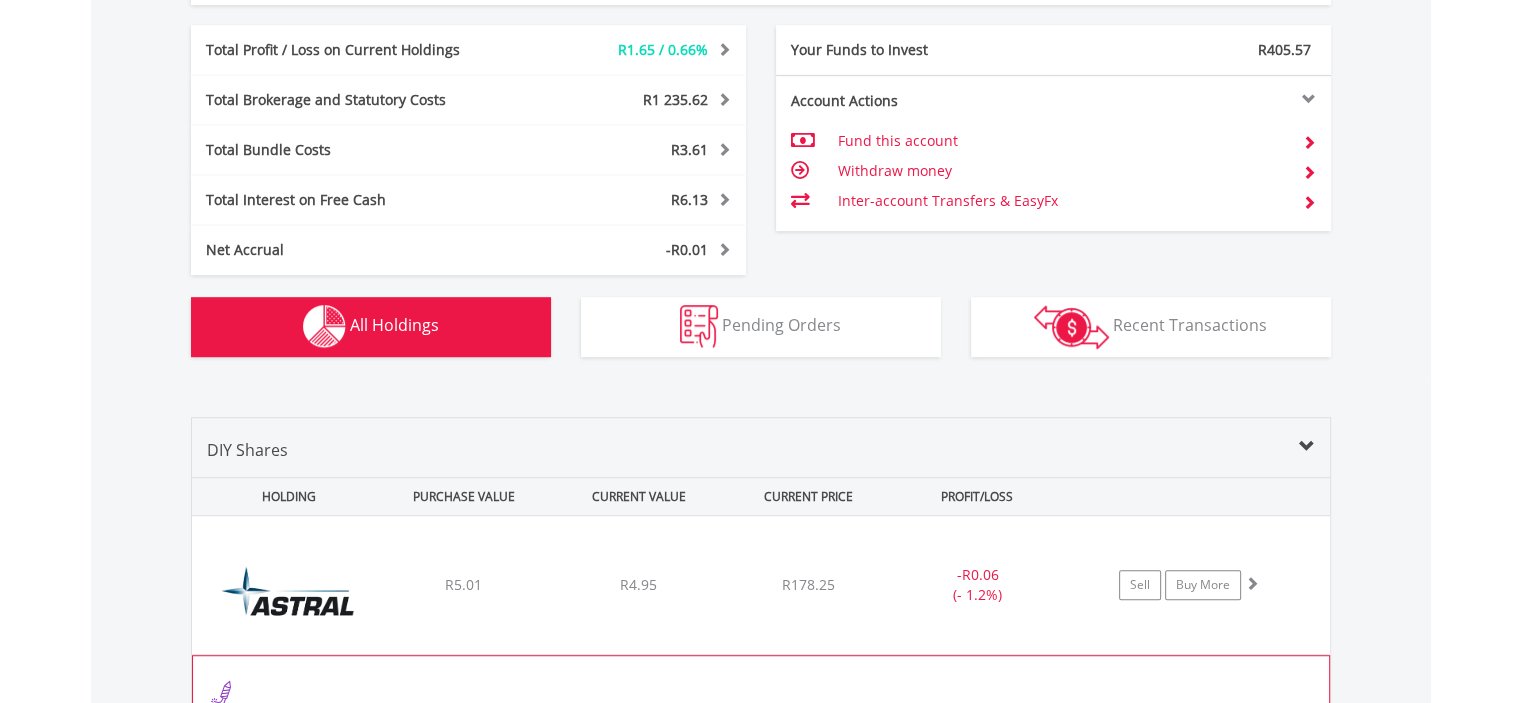 scroll, scrollTop: 1521, scrollLeft: 0, axis: vertical 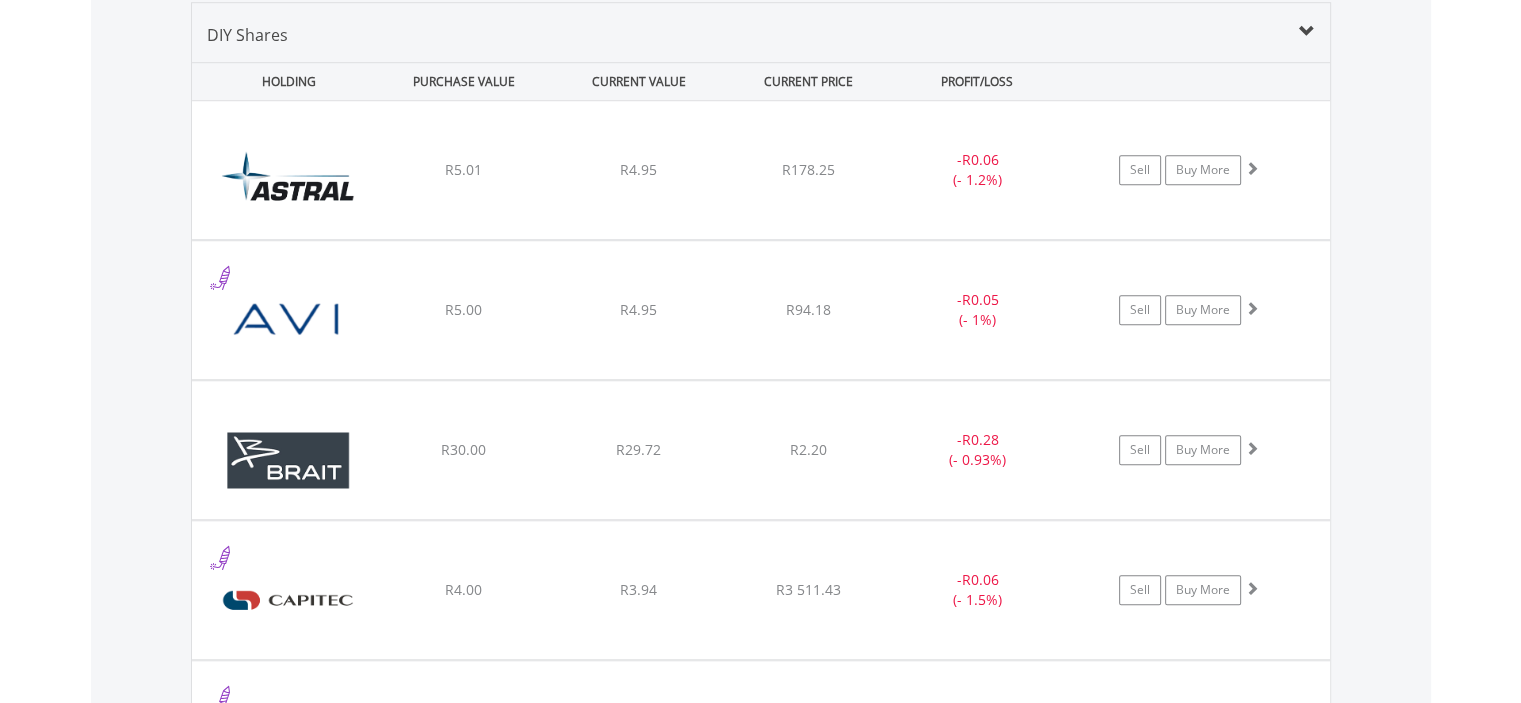 click on "Value View
Share View
DIY Shares
HOLDING
PURCHASE VALUE
CURRENT VALUE
CURRENT PRICE
PROFIT/LOSS
﻿
Astral Foods Limited
R5.01
R4.95
R178.25
-  R0.06 (- 1.2%)
Buy More" at bounding box center [761, 1833] 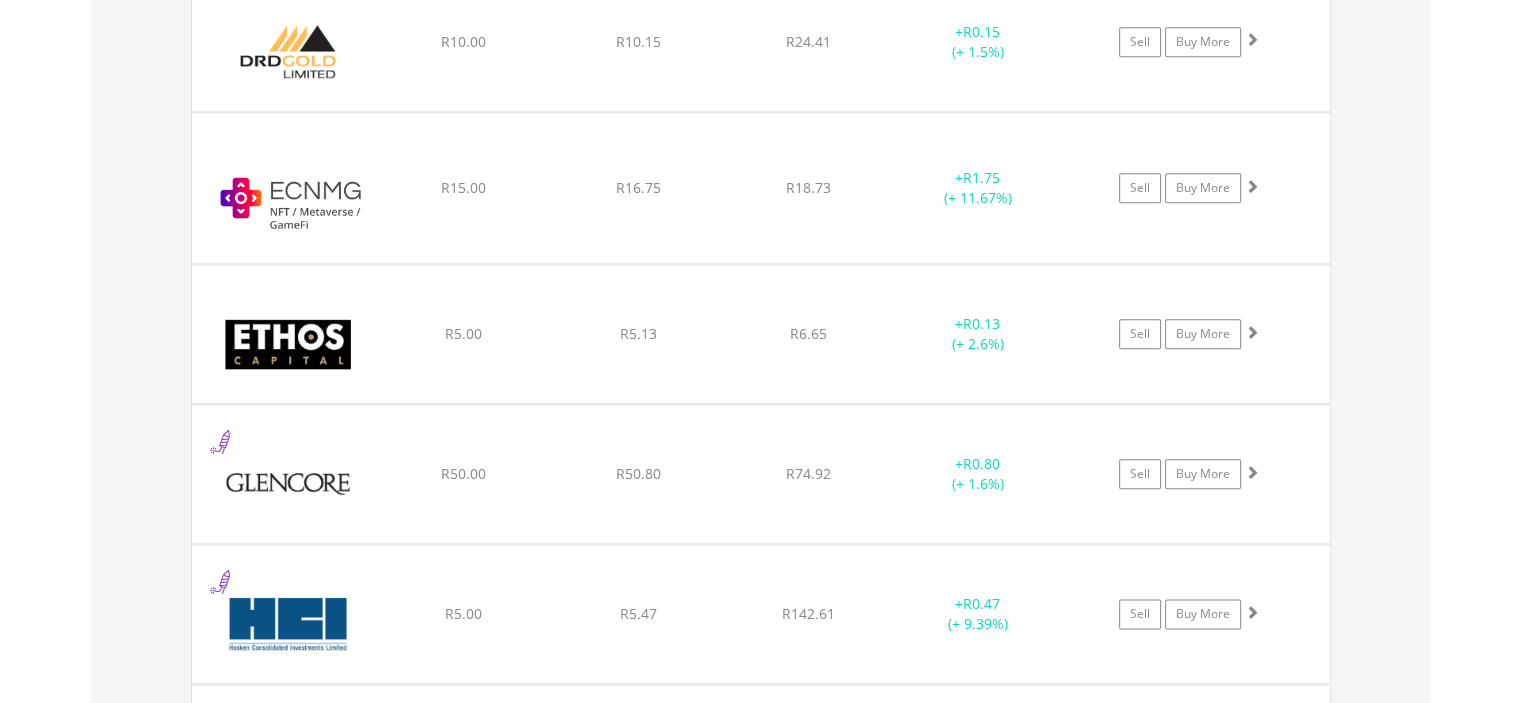 scroll, scrollTop: 2421, scrollLeft: 0, axis: vertical 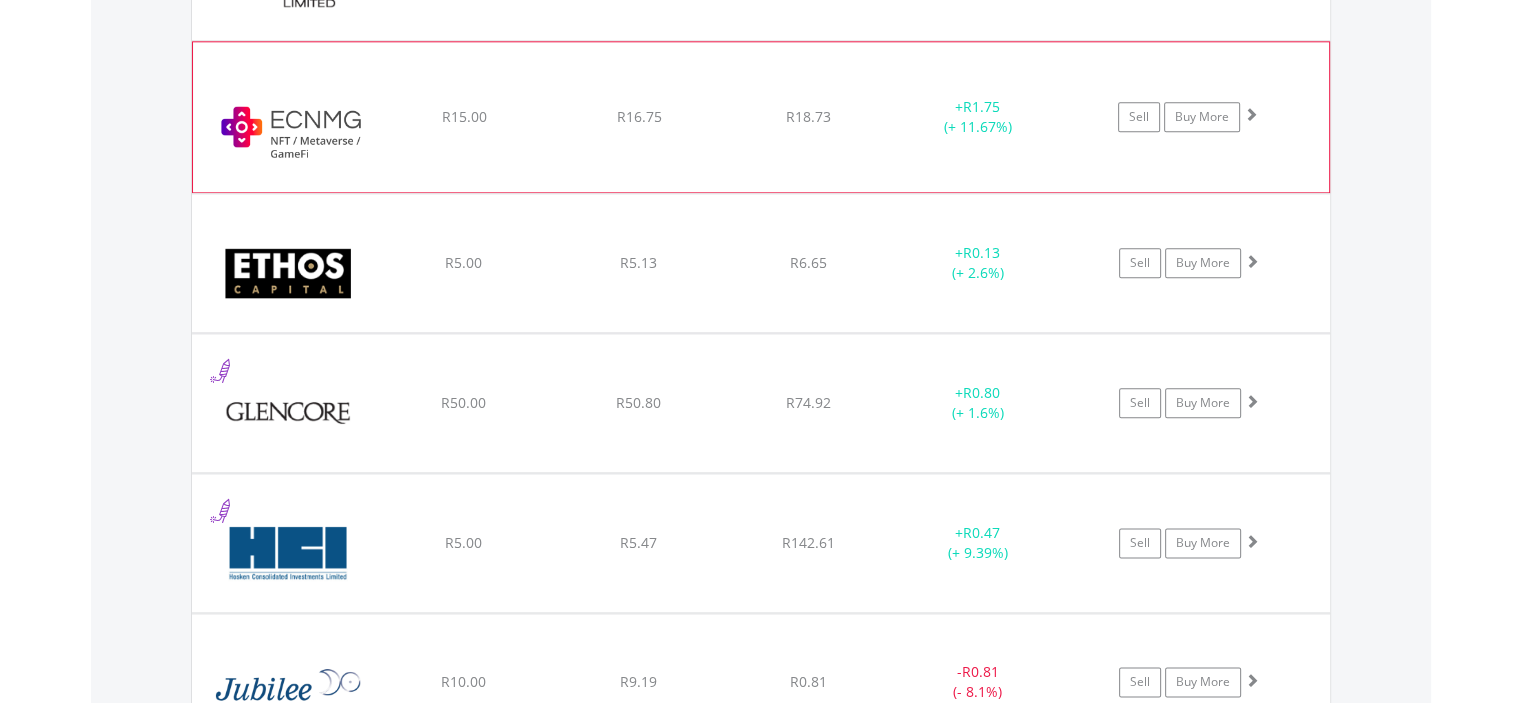 click on "﻿
EasyCrypto NFT | Metaverse | GameFi
R15.00
R16.75
R18.73
+  R1.75 (+ 11.67%)
Sell
Buy More" at bounding box center (761, -730) 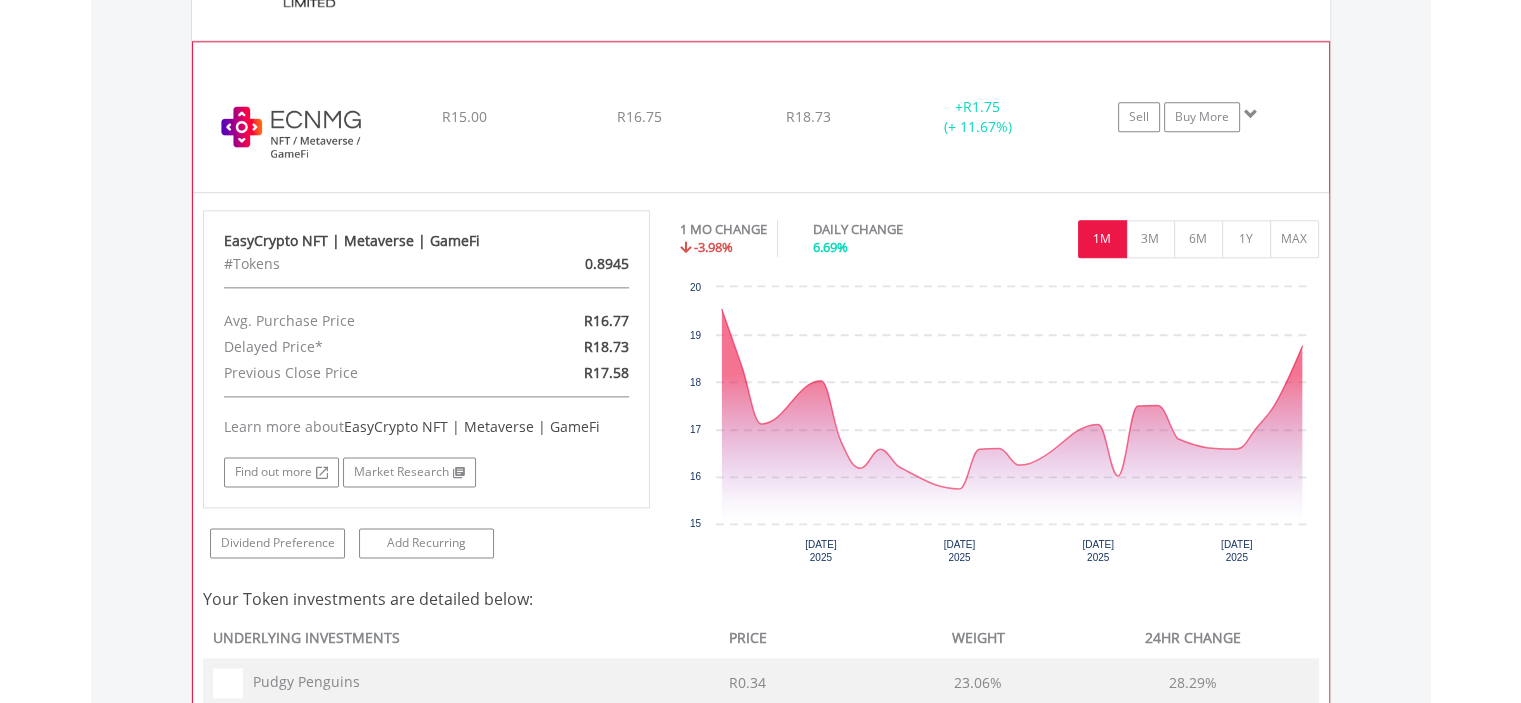 click on "﻿
EasyCrypto NFT | Metaverse | GameFi
R15.00
R16.75
R18.73
+  R1.75 (+ 11.67%)
Sell
Buy More" at bounding box center (761, -730) 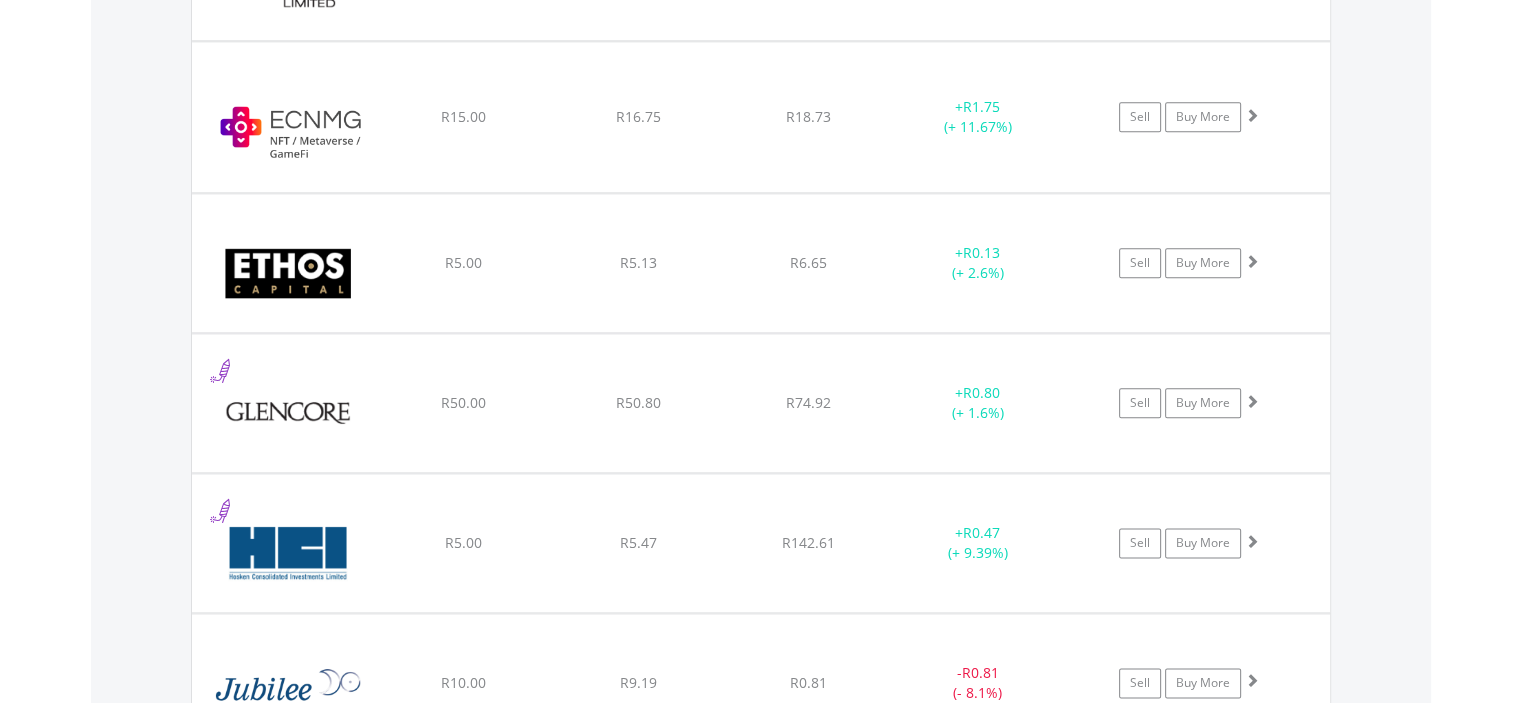 click on "Value View
Share View
DIY Shares
HOLDING
PURCHASE VALUE
CURRENT VALUE
CURRENT PRICE
PROFIT/LOSS
﻿
Astral Foods Limited
R5.01
R4.95
R178.25
-  R0.06 (- 1.2%)
Buy More" at bounding box center [761, 933] 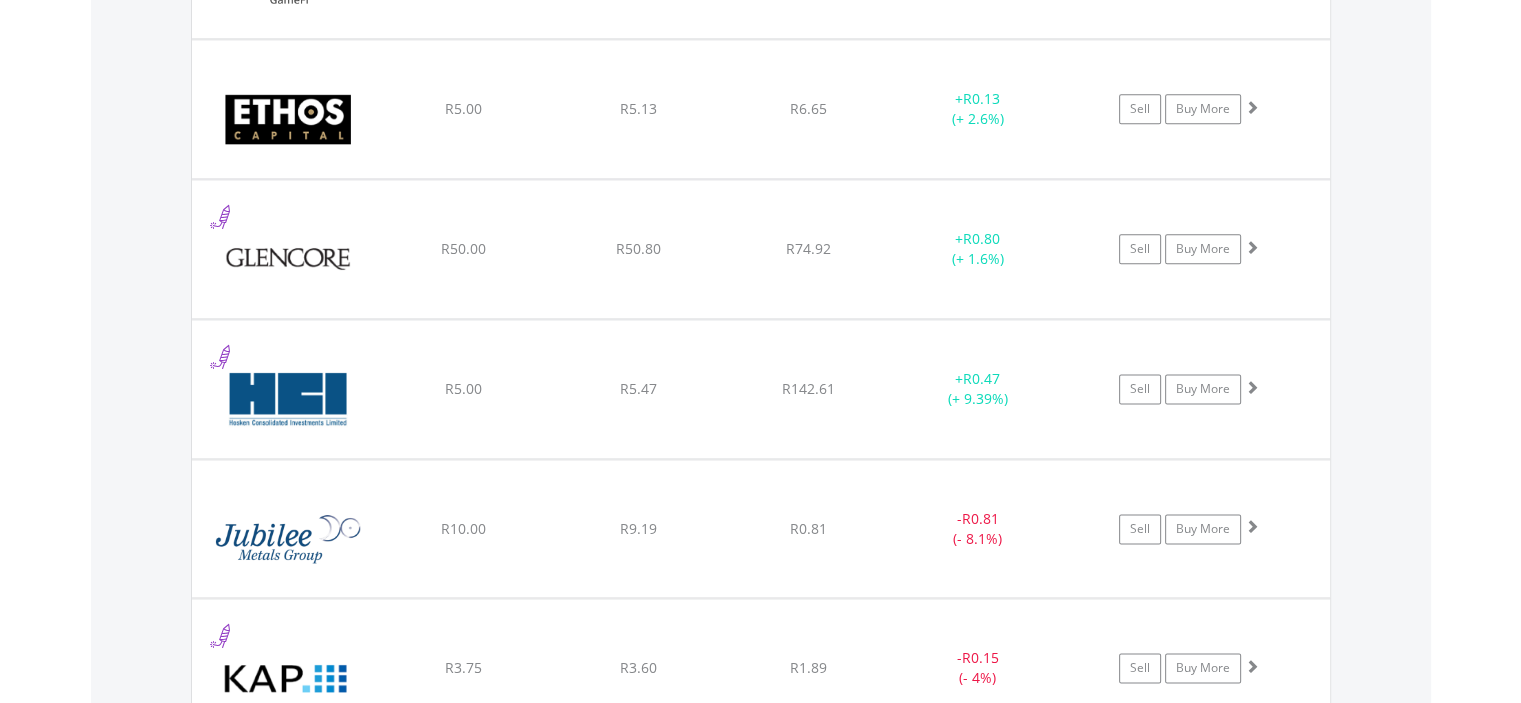 scroll, scrollTop: 2621, scrollLeft: 0, axis: vertical 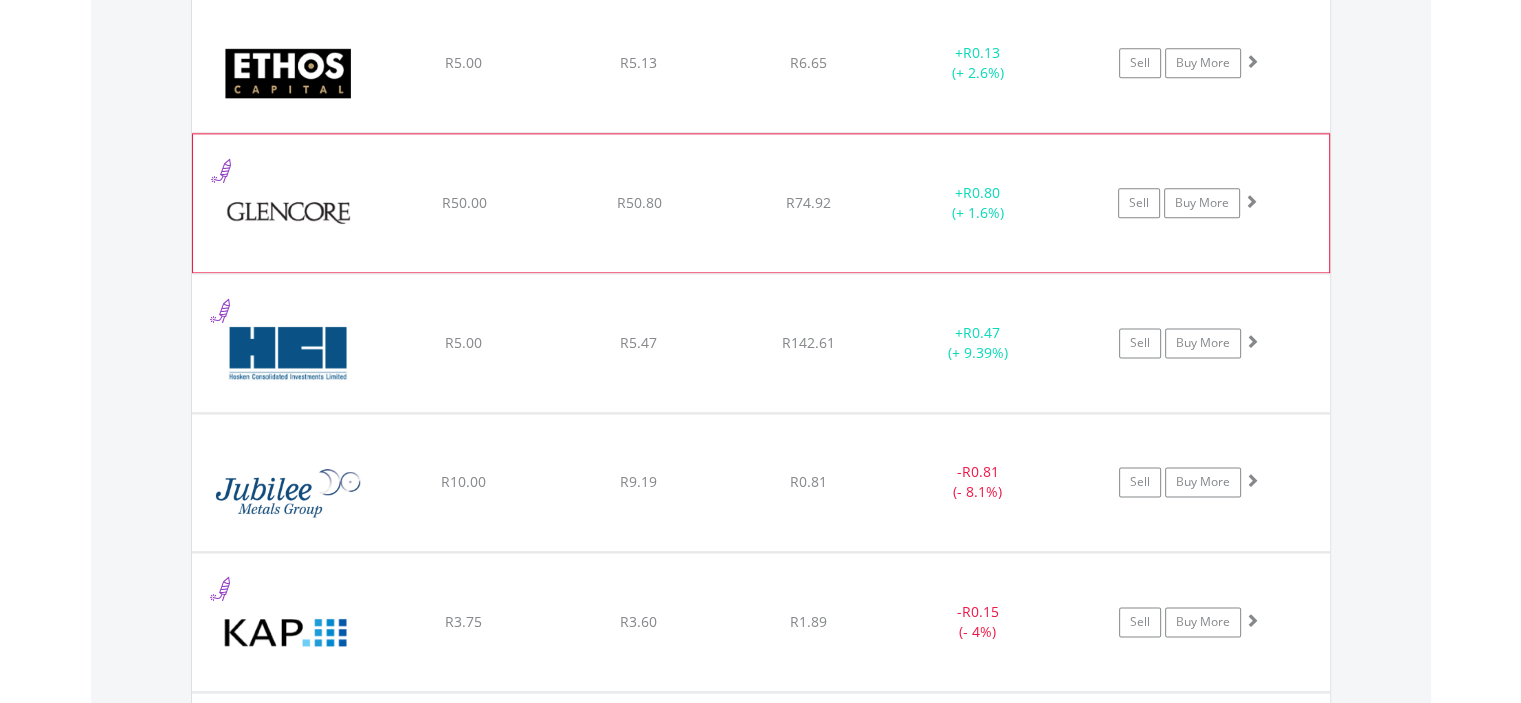 click on "Sell
Buy More" at bounding box center (1199, -930) 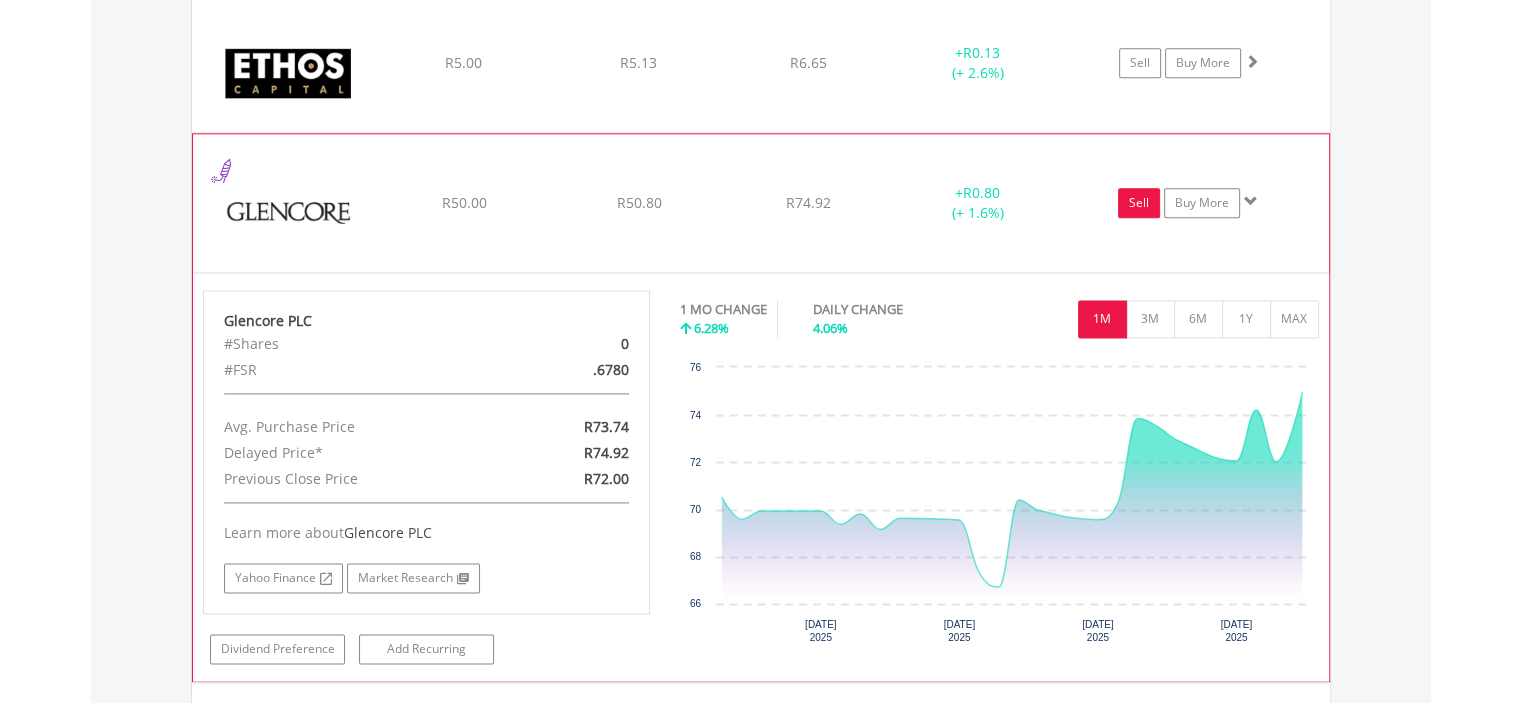 click on "Sell" at bounding box center [1139, 203] 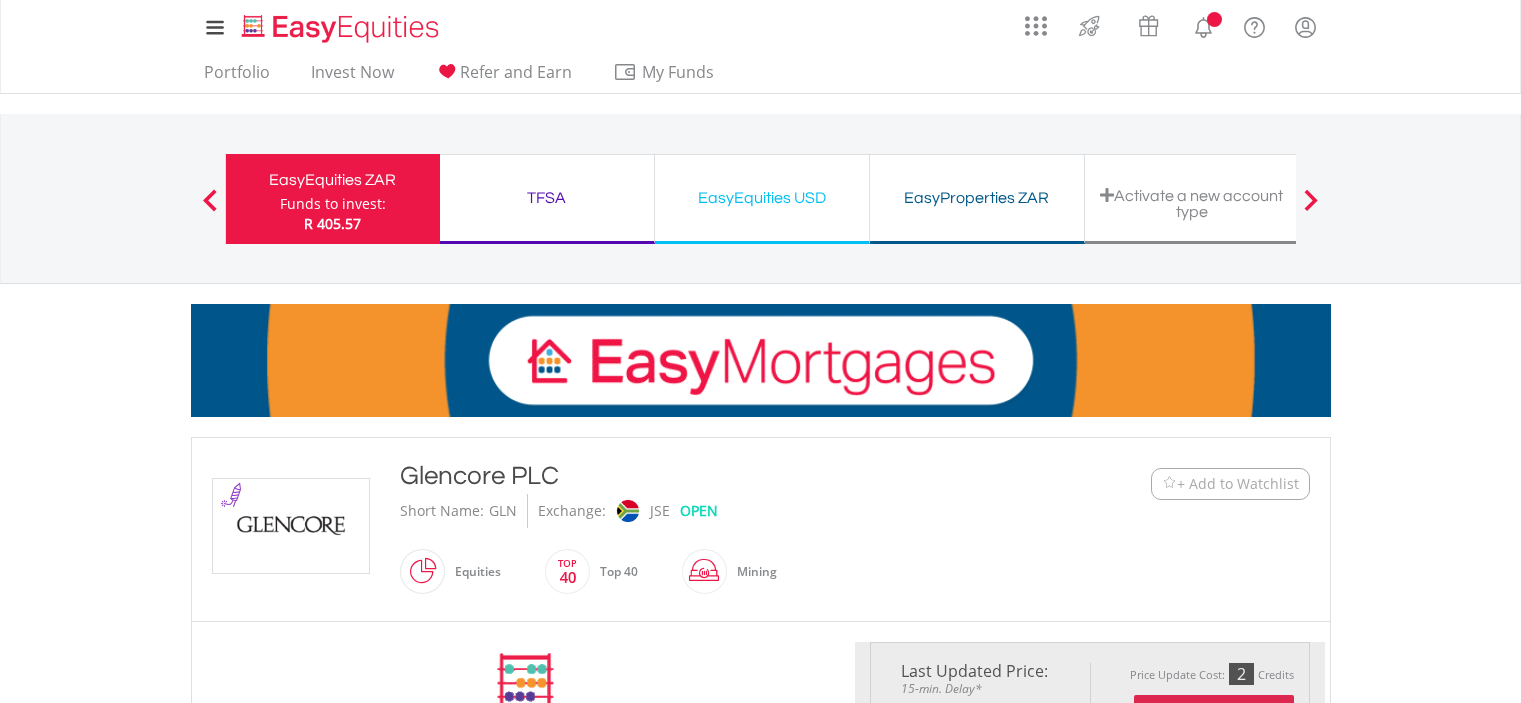 scroll, scrollTop: 0, scrollLeft: 0, axis: both 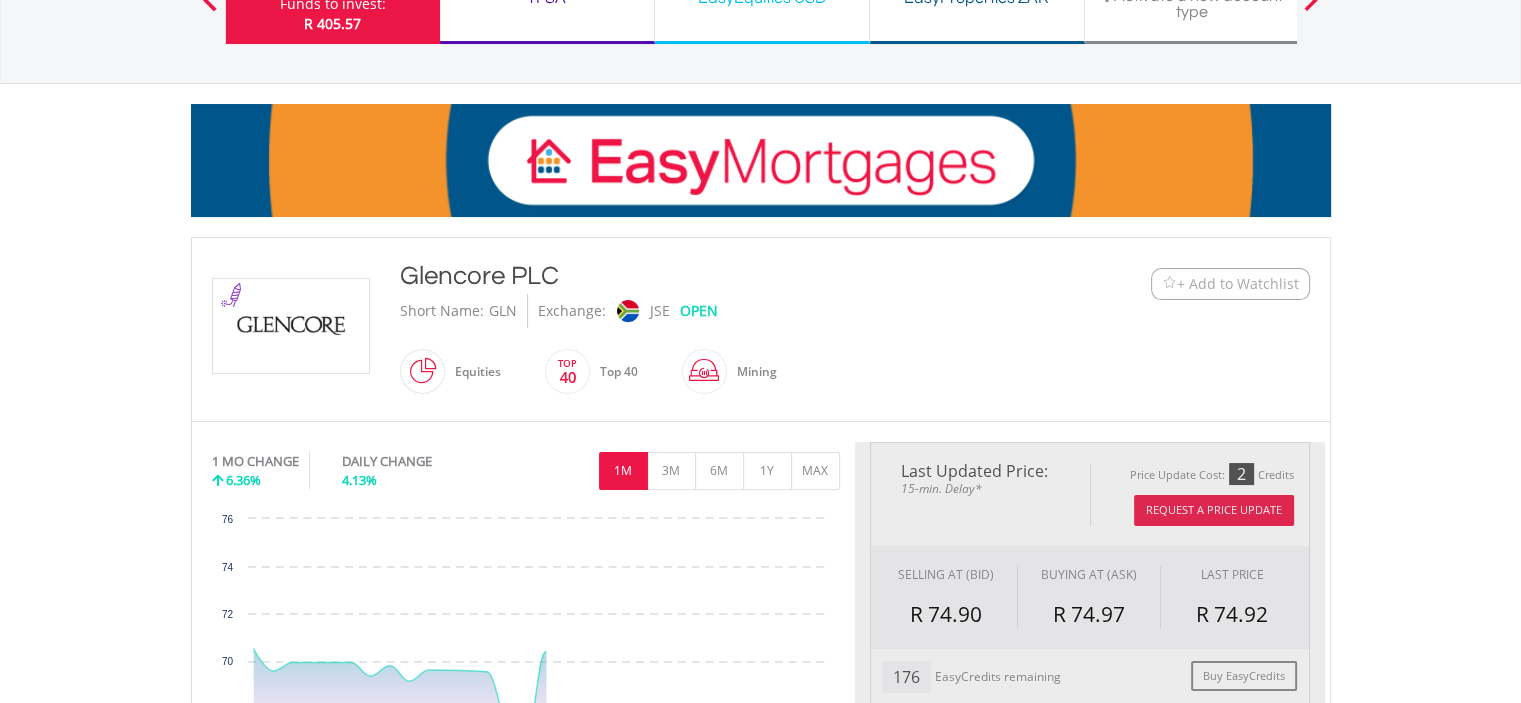 type on "*****" 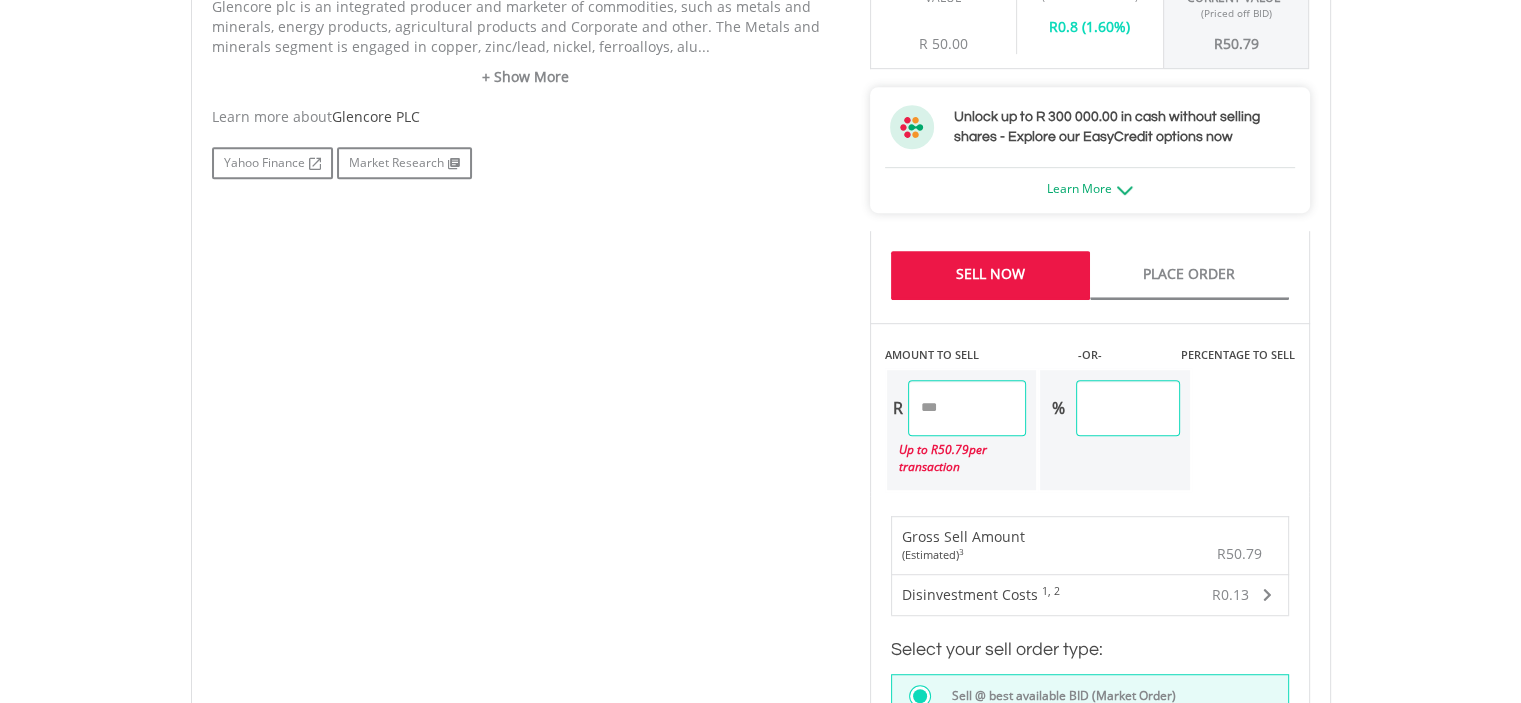 scroll, scrollTop: 1100, scrollLeft: 0, axis: vertical 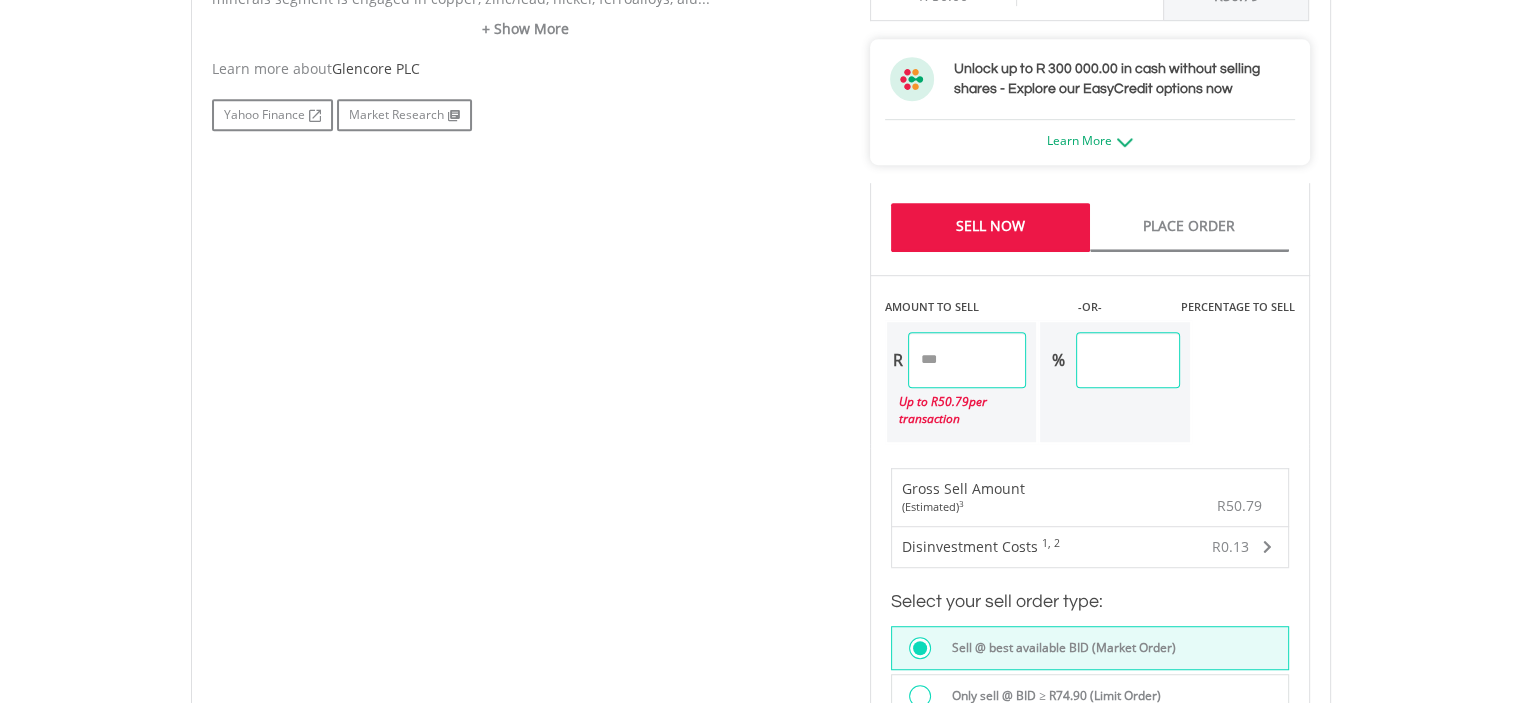 drag, startPoint x: 1164, startPoint y: 351, endPoint x: 1104, endPoint y: 359, distance: 60.530983 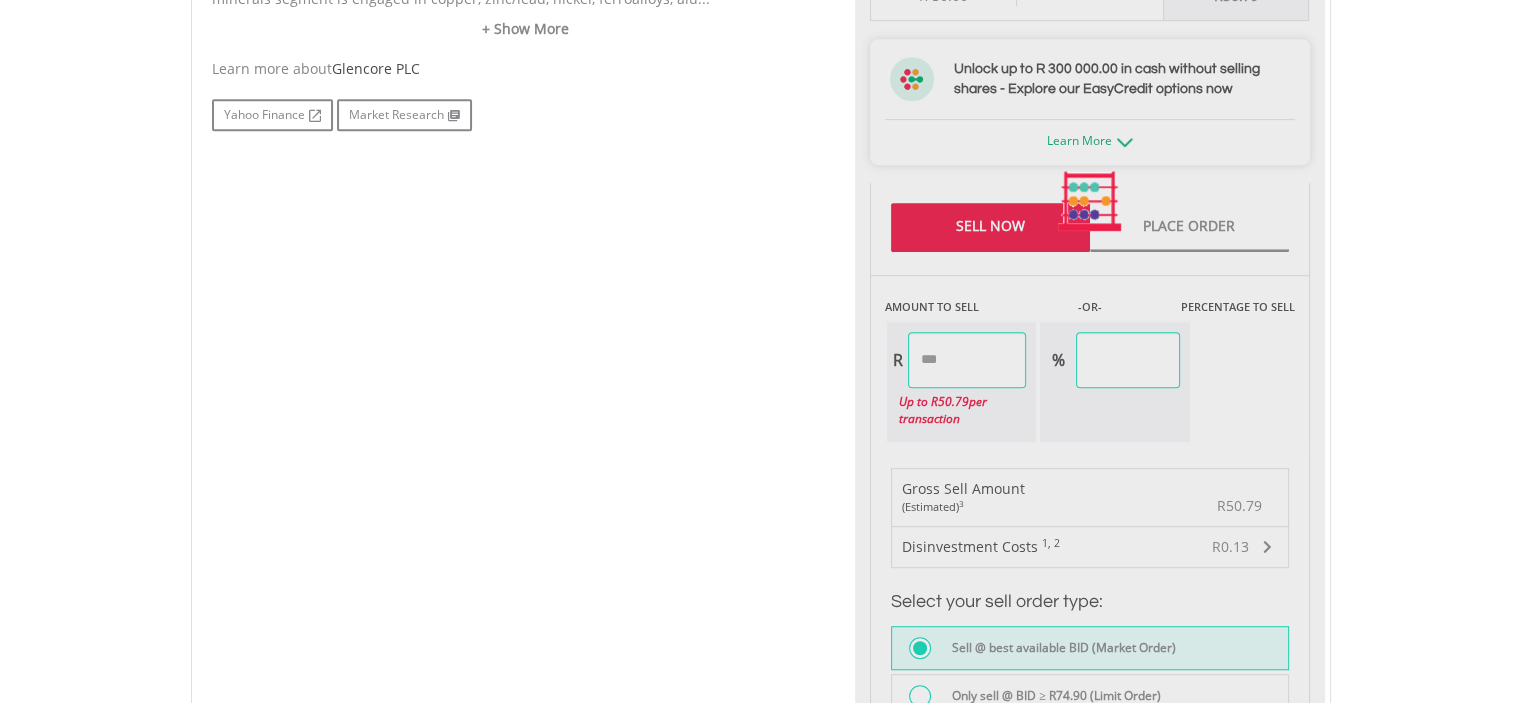 type on "*****" 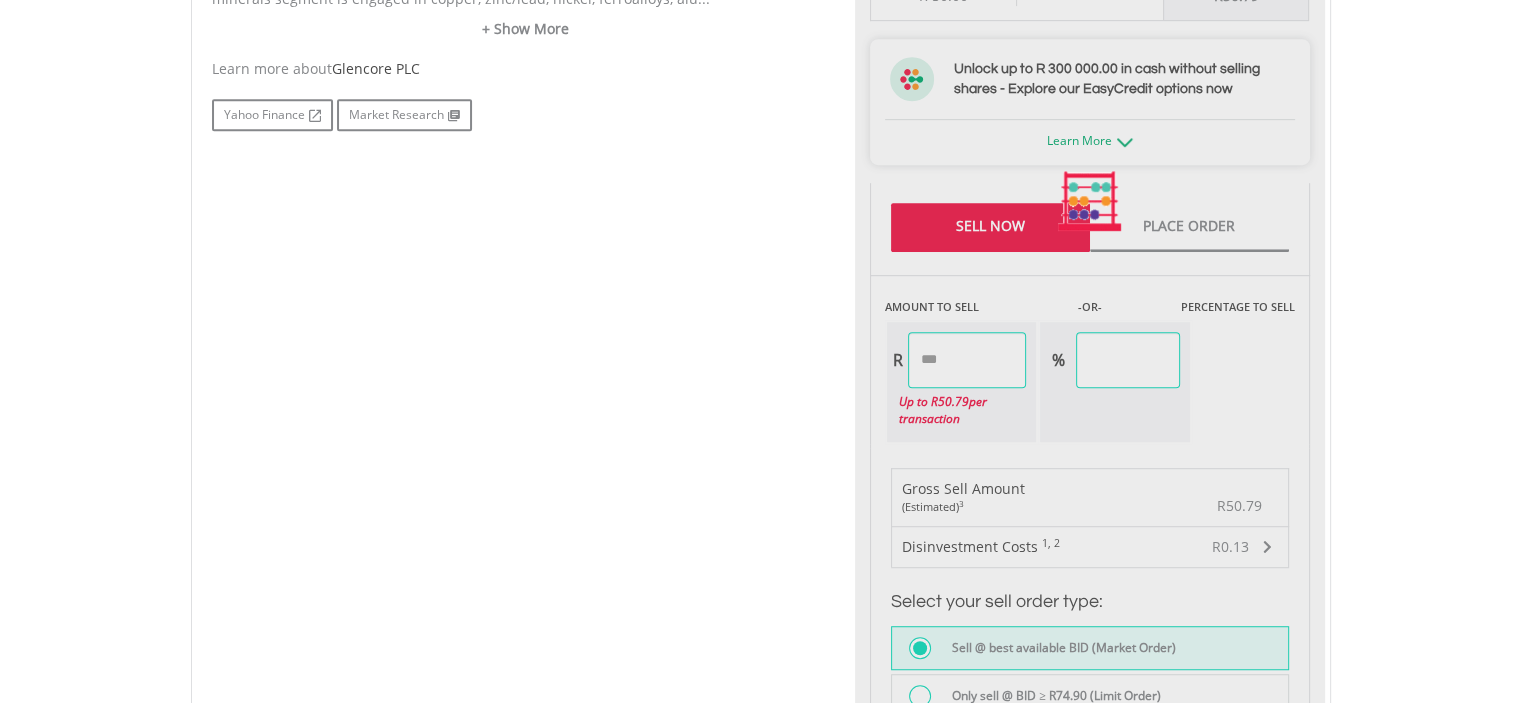 type on "*****" 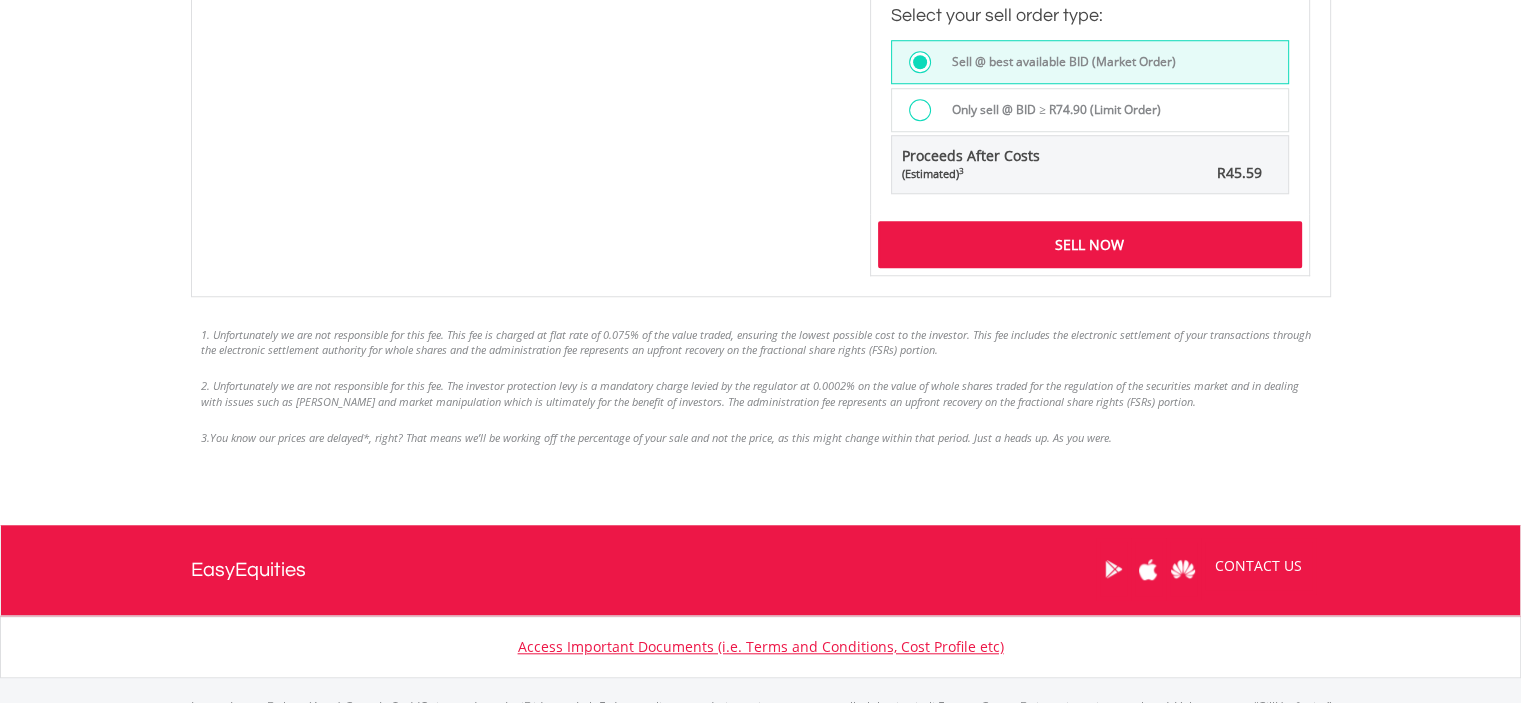 scroll, scrollTop: 1700, scrollLeft: 0, axis: vertical 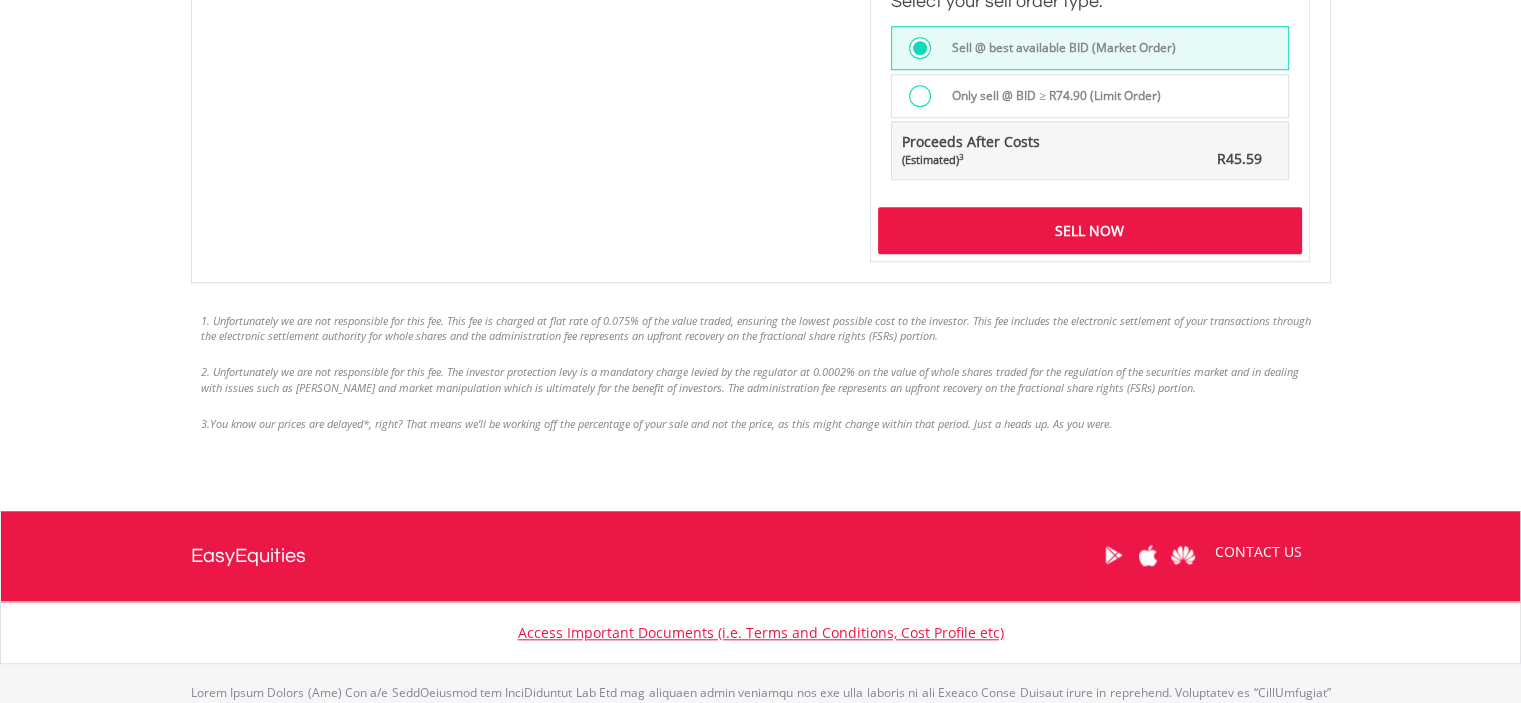 click on "Sell Now" at bounding box center [1090, 230] 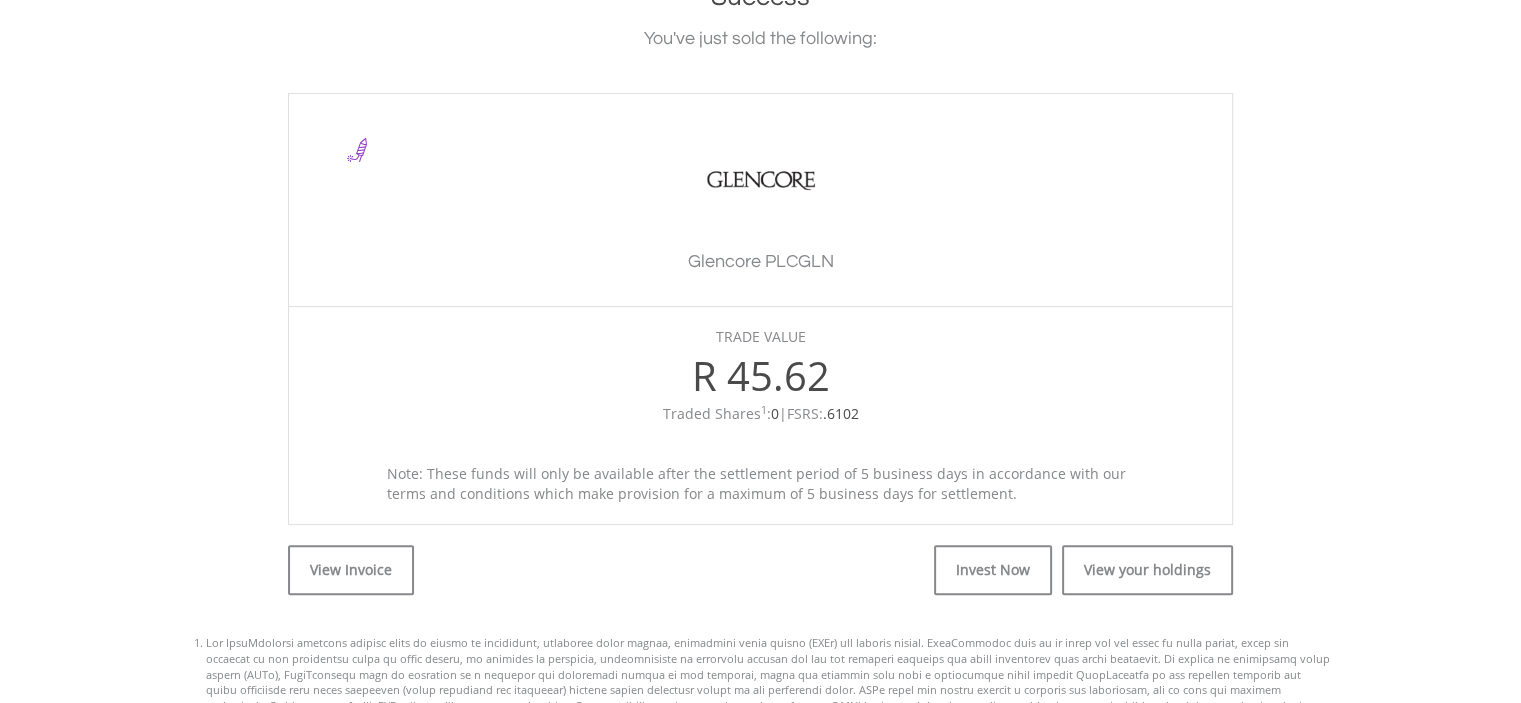 scroll, scrollTop: 500, scrollLeft: 0, axis: vertical 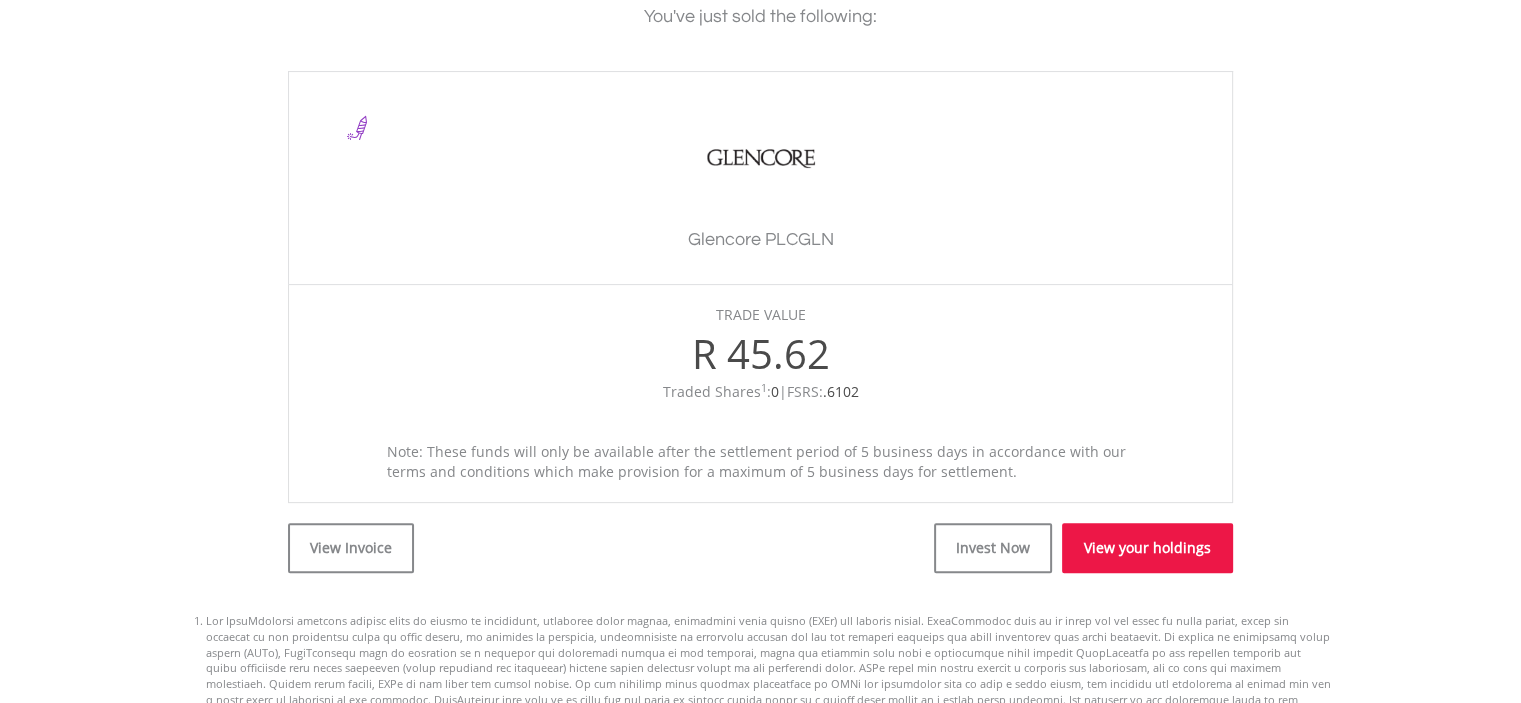 click on "View your holdings" at bounding box center [1147, 548] 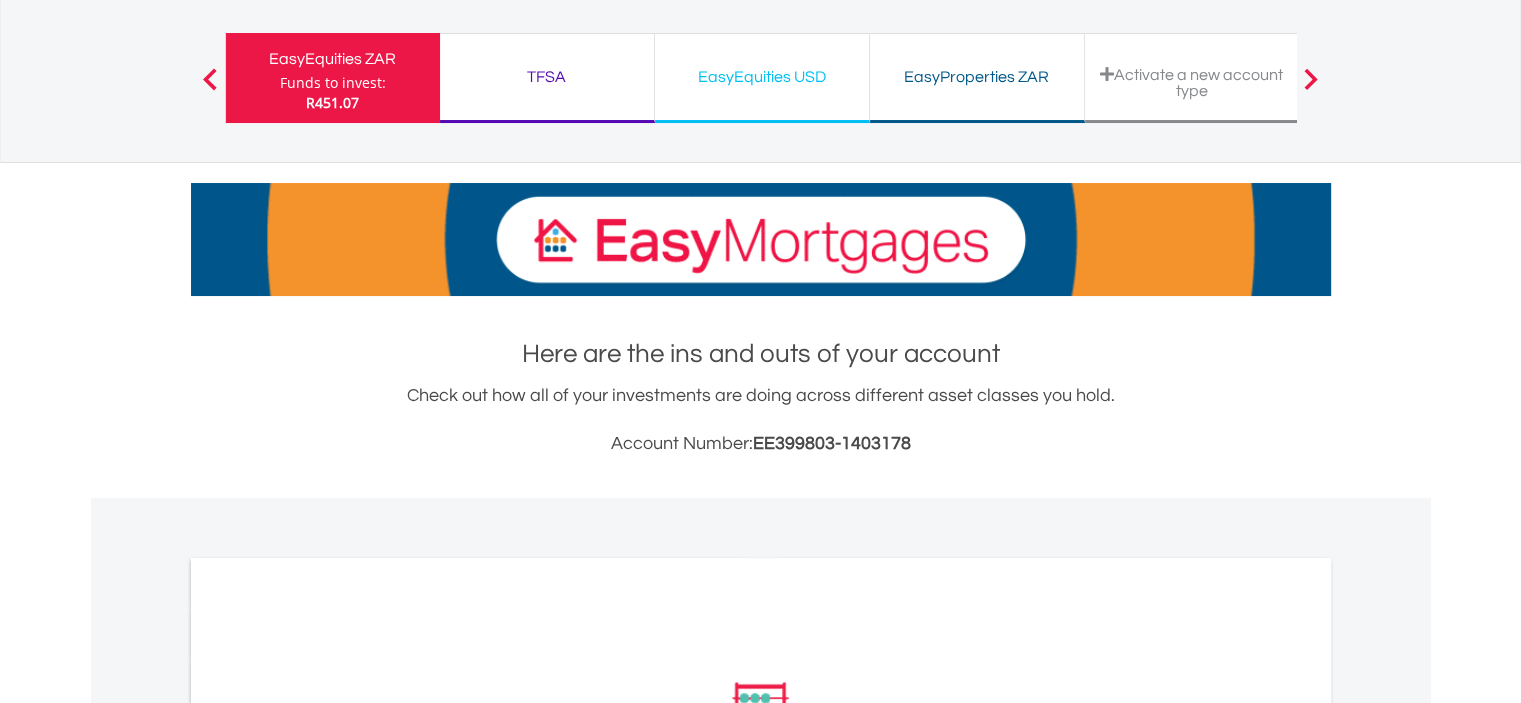 scroll, scrollTop: 200, scrollLeft: 0, axis: vertical 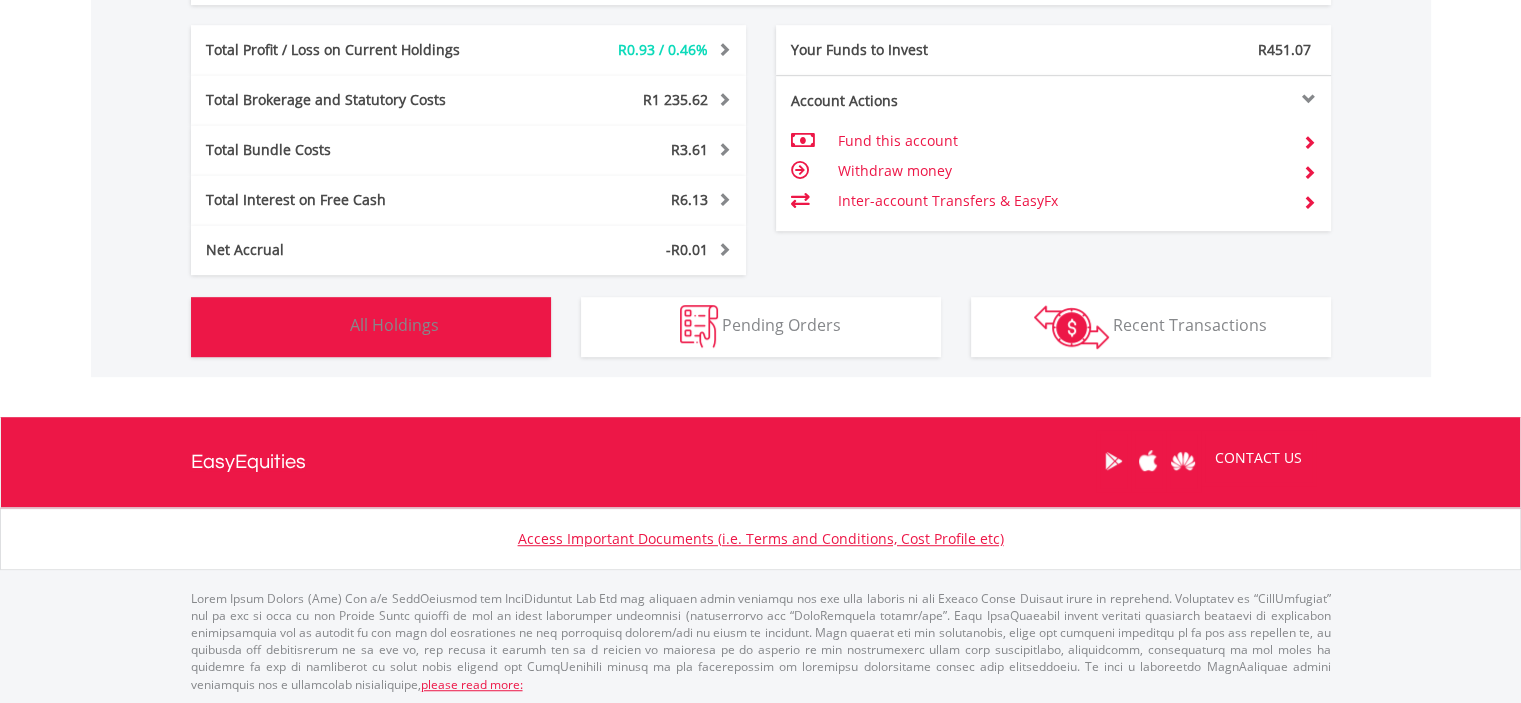 click on "Holdings
All Holdings" at bounding box center (371, 327) 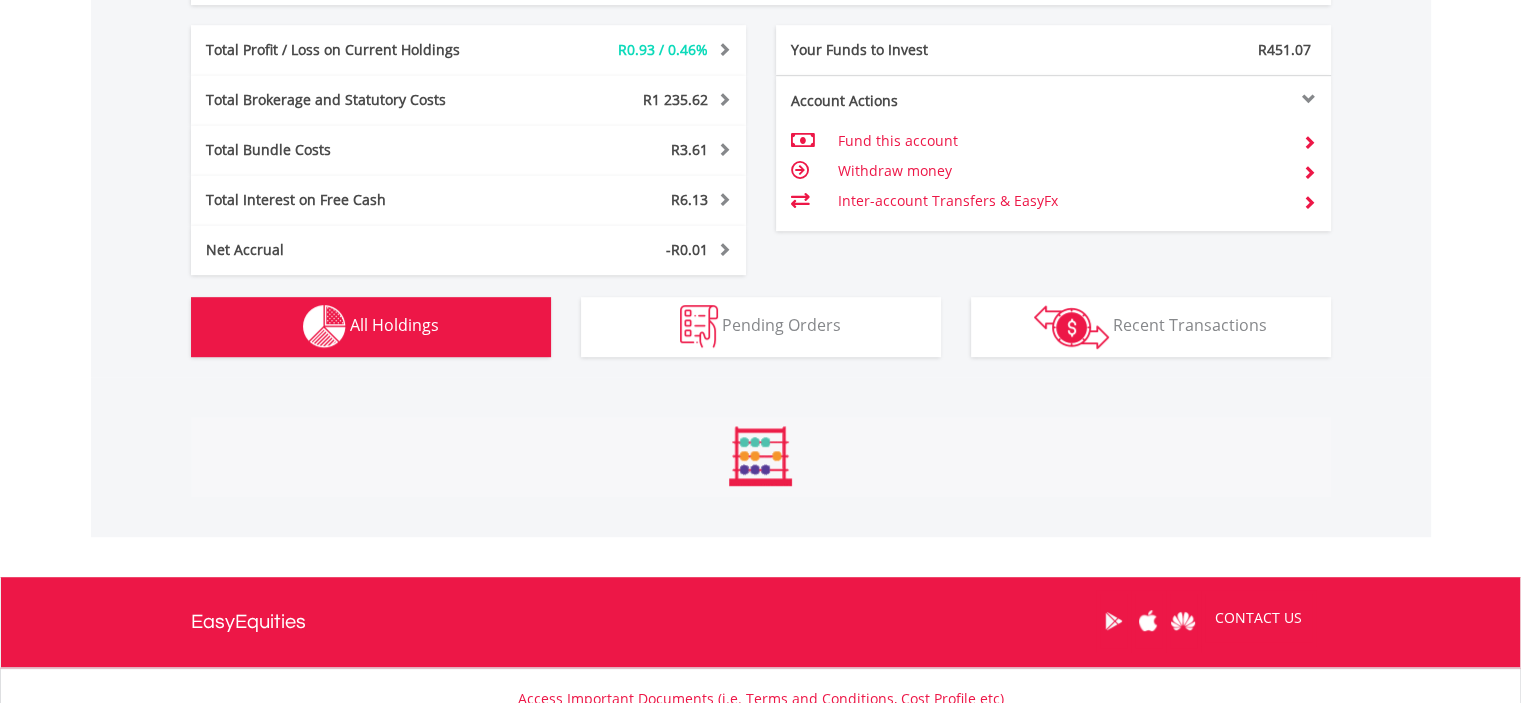 scroll, scrollTop: 1521, scrollLeft: 0, axis: vertical 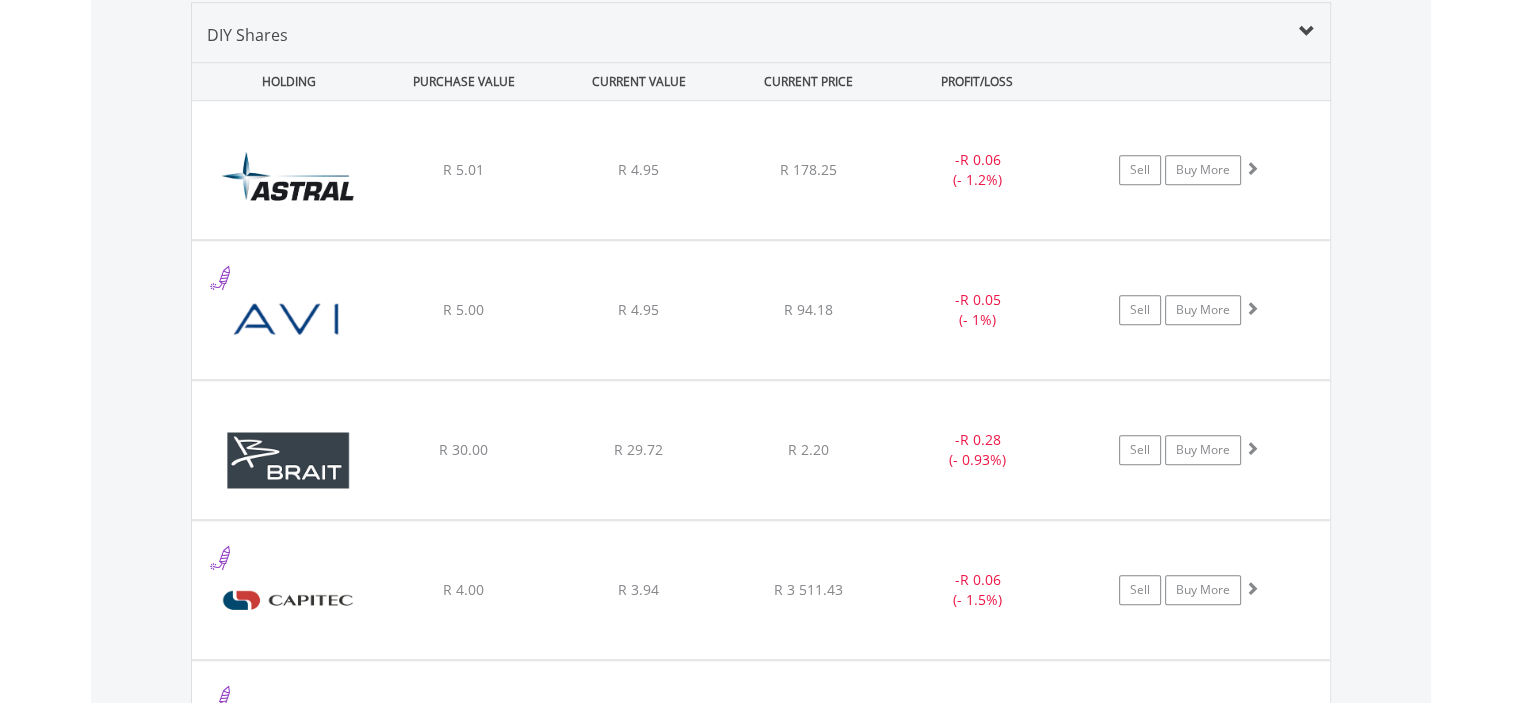 click on "Value View
Share View
DIY Shares
HOLDING
PURCHASE VALUE
CURRENT VALUE
CURRENT PRICE
PROFIT/LOSS
﻿
Astral Foods Limited
R 5.01
R 4.95
R 178.25
-  R 0.06 (- 1.2%)
Buy More" at bounding box center (761, 1833) 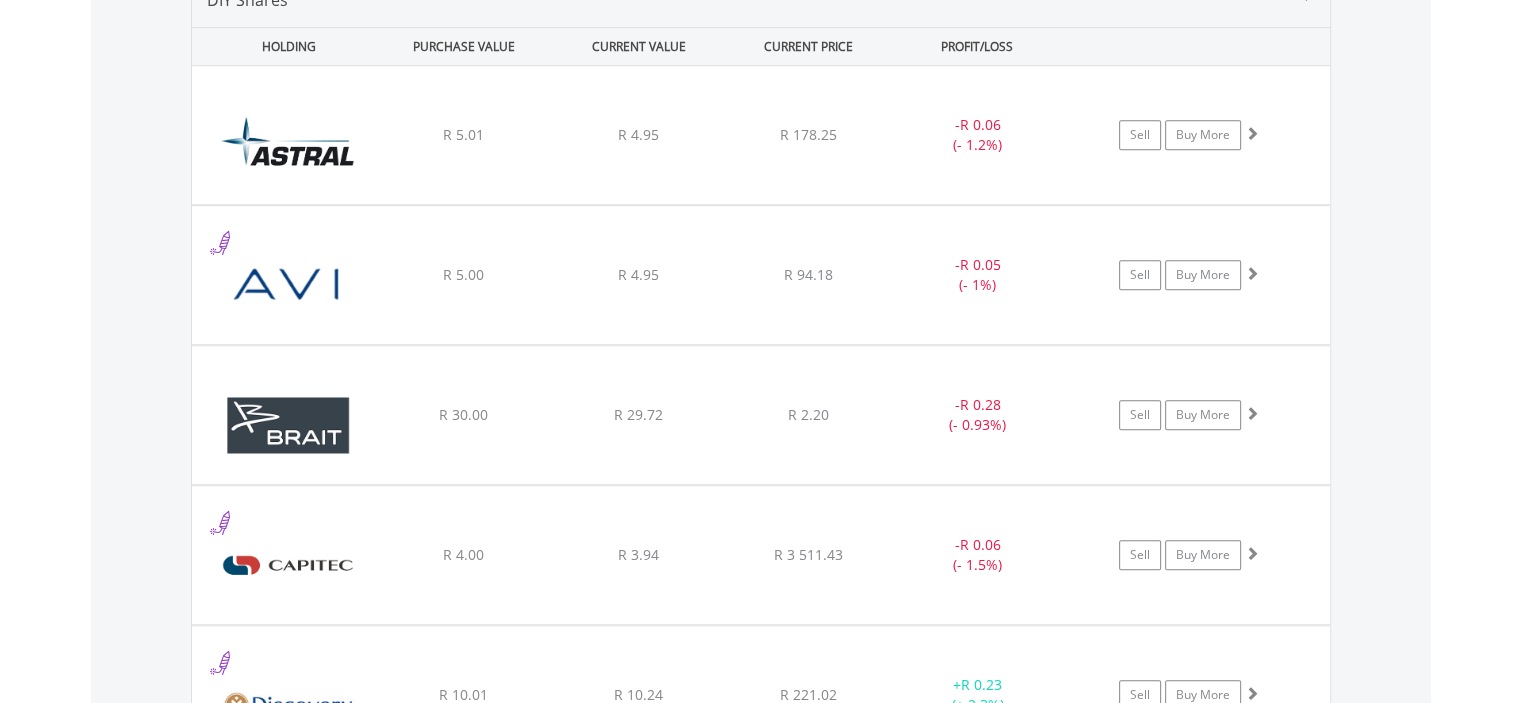 scroll, scrollTop: 1521, scrollLeft: 0, axis: vertical 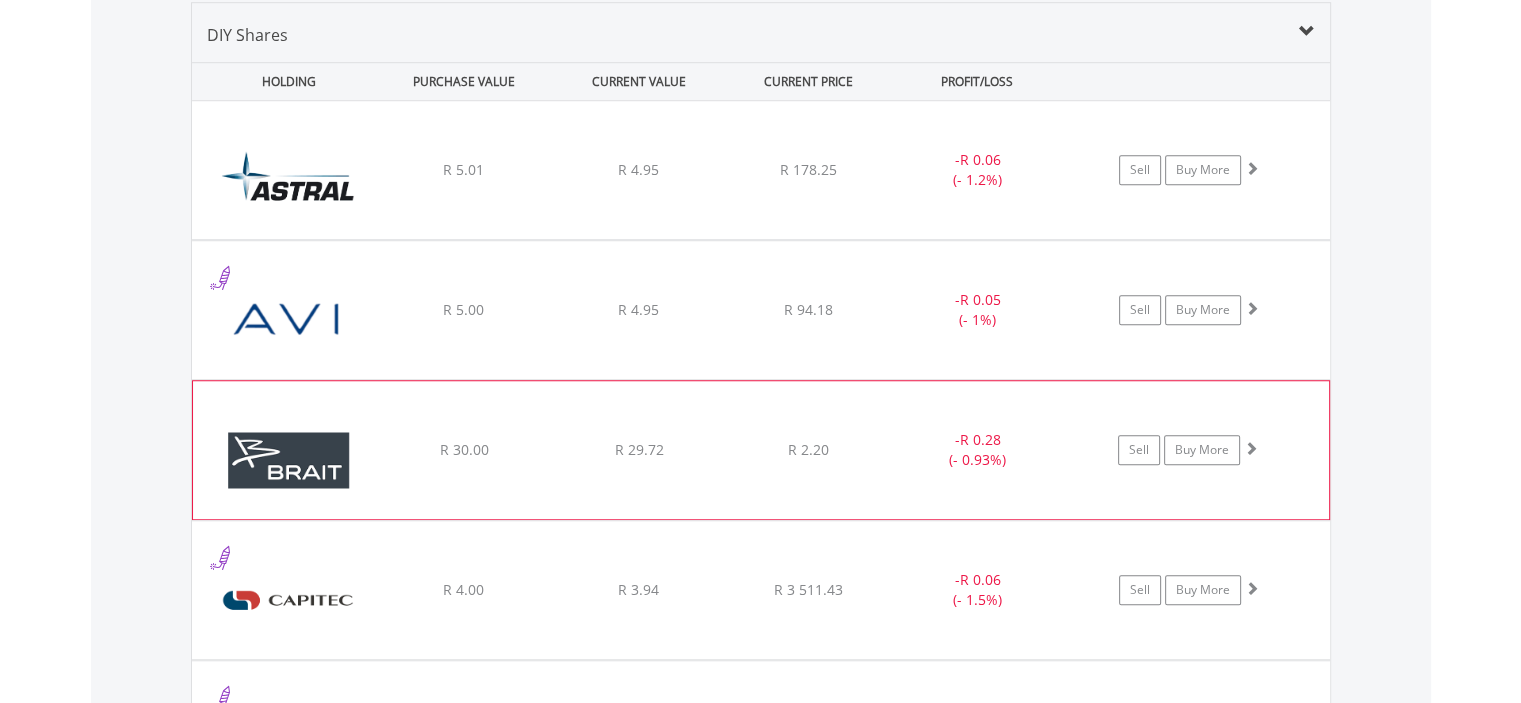 click on "Sell
Buy More" at bounding box center (1199, 170) 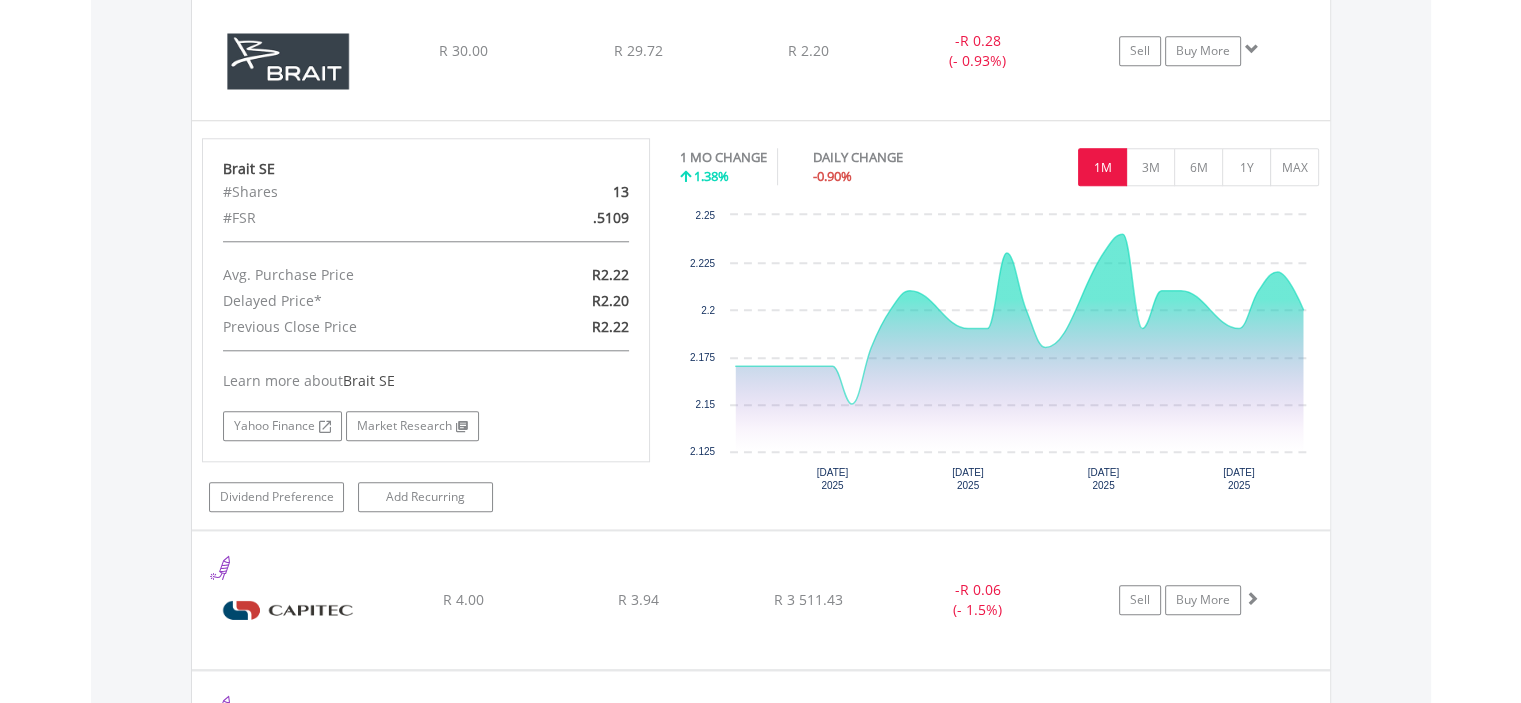 scroll, scrollTop: 1921, scrollLeft: 0, axis: vertical 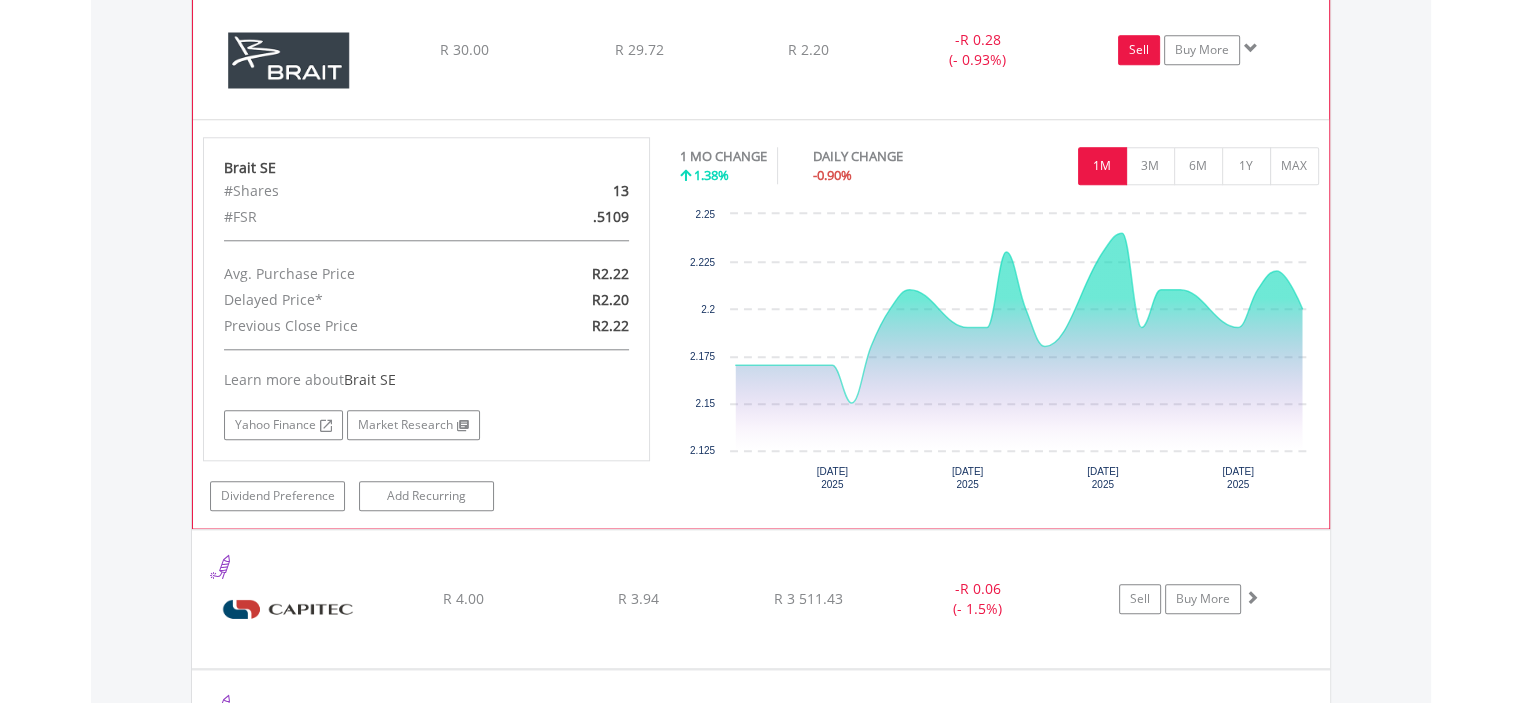 click on "Sell" at bounding box center [1139, 50] 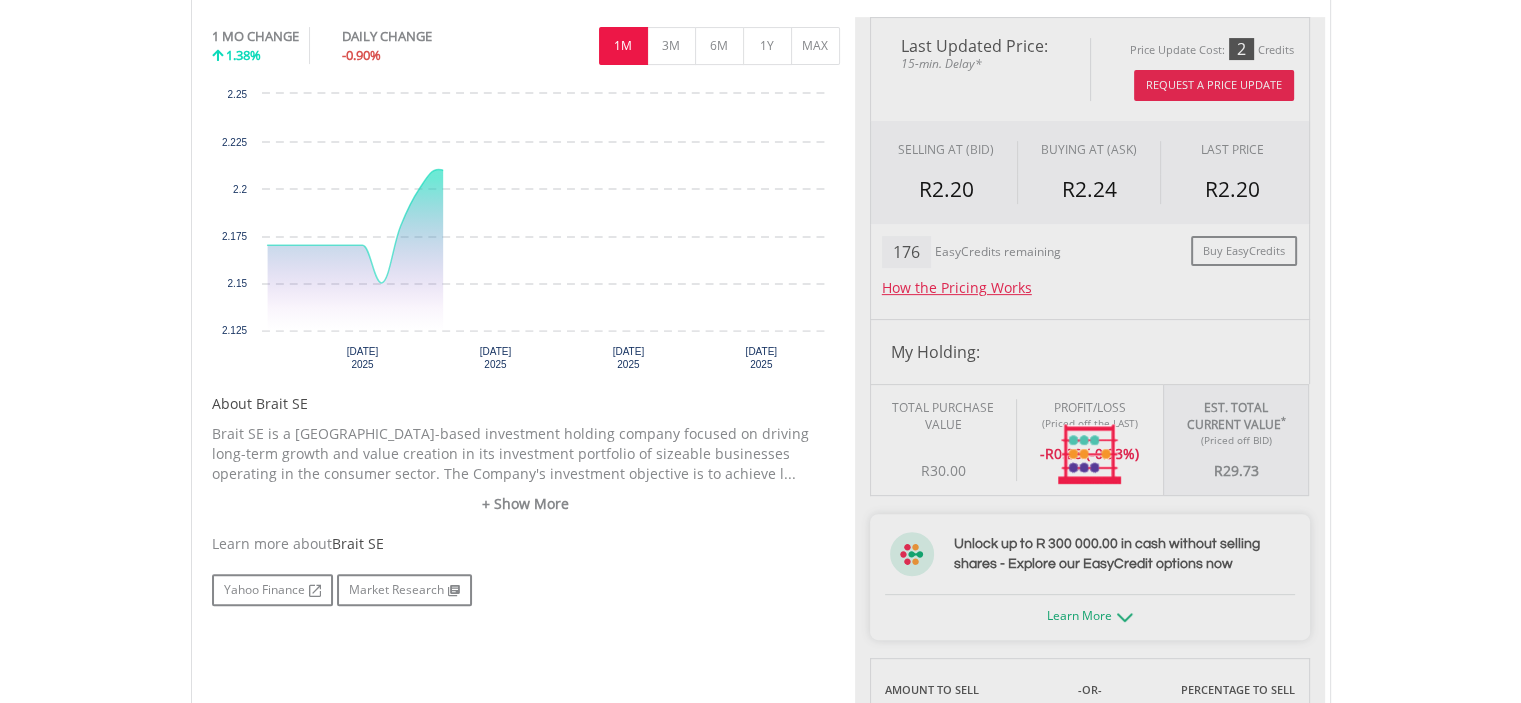 scroll, scrollTop: 900, scrollLeft: 0, axis: vertical 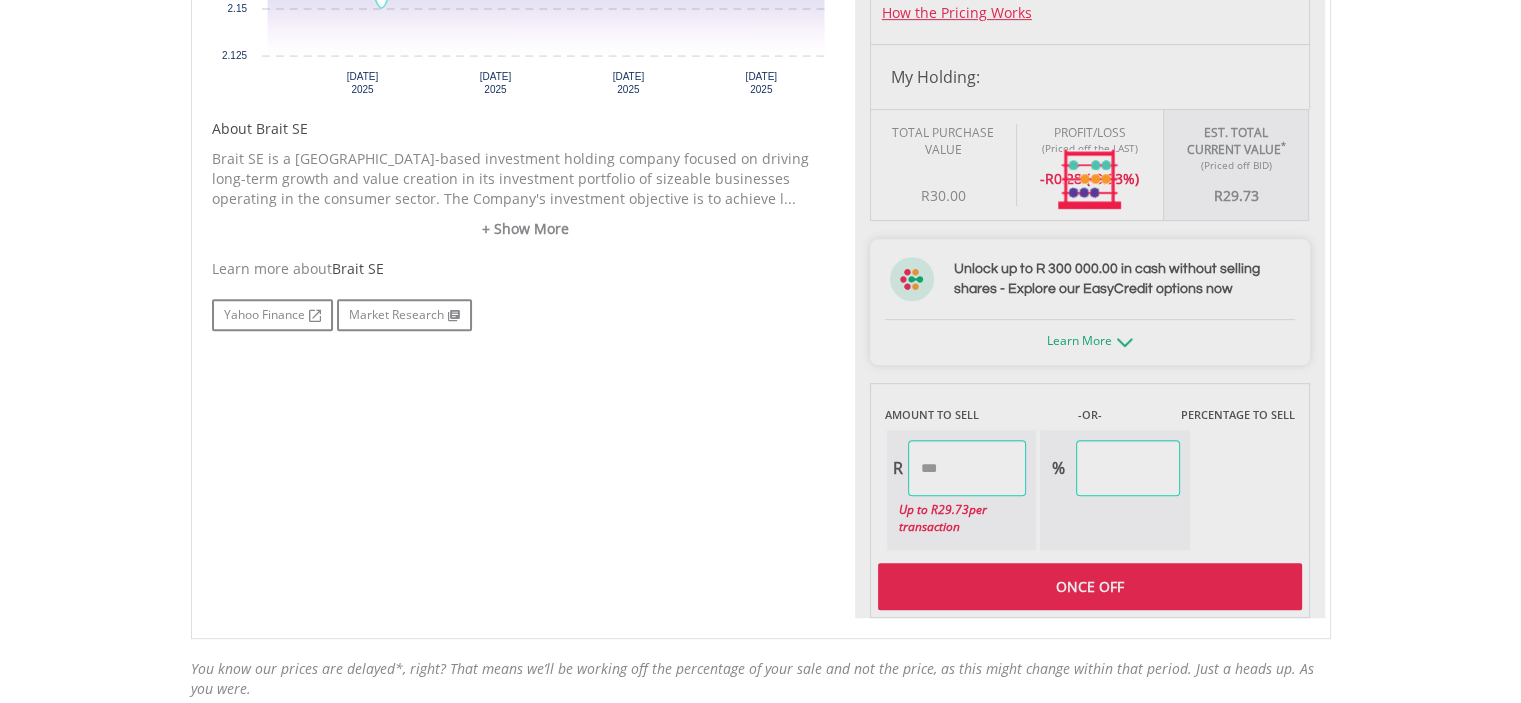 type on "*****" 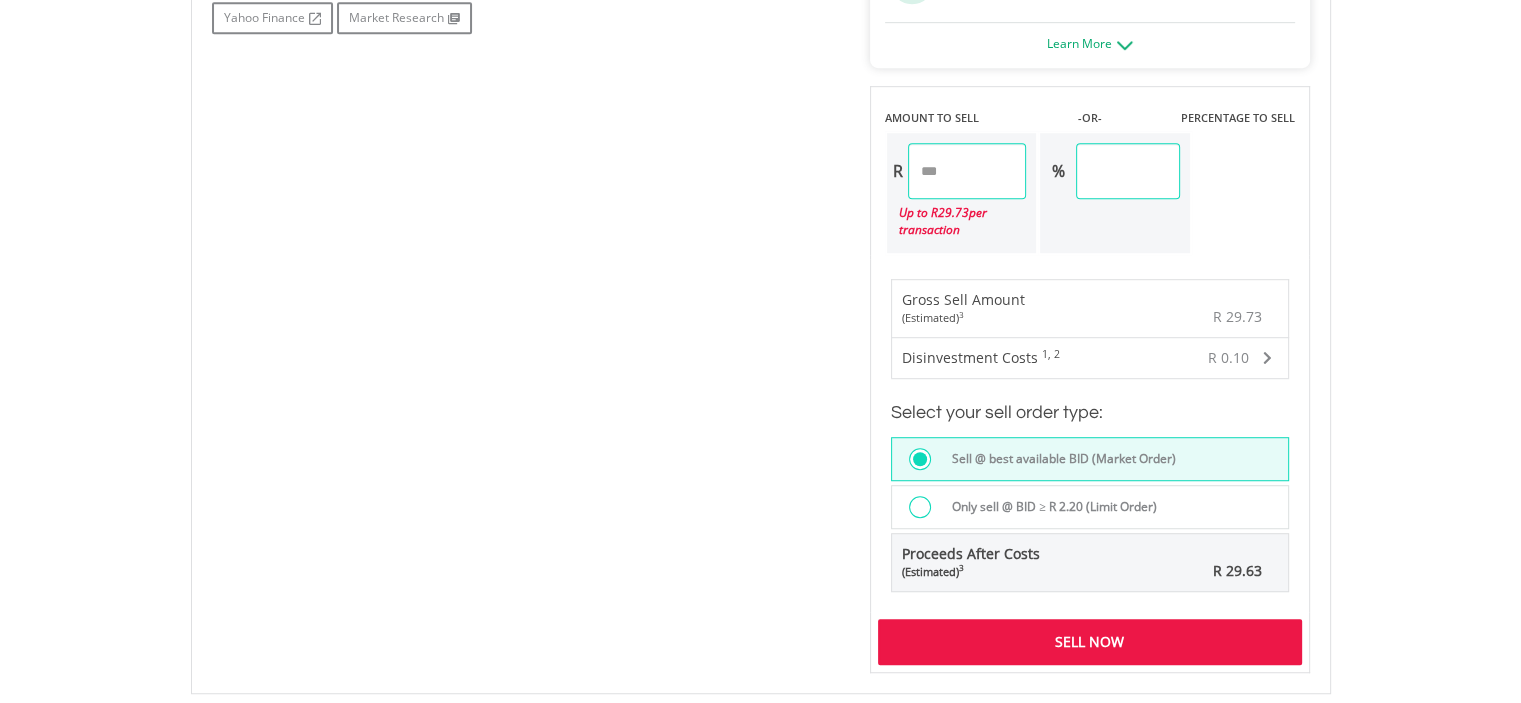 scroll, scrollTop: 1200, scrollLeft: 0, axis: vertical 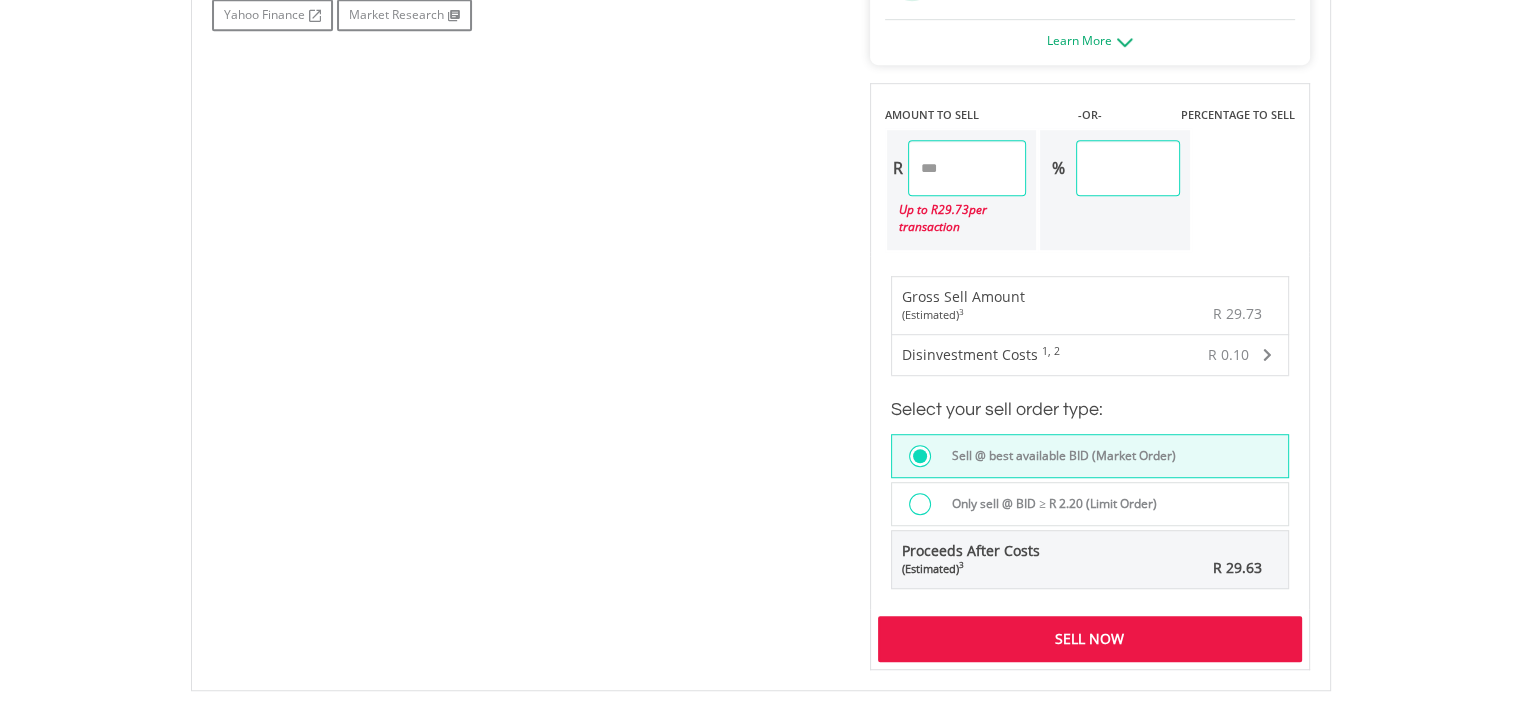 drag, startPoint x: 1164, startPoint y: 171, endPoint x: 1078, endPoint y: 174, distance: 86.05231 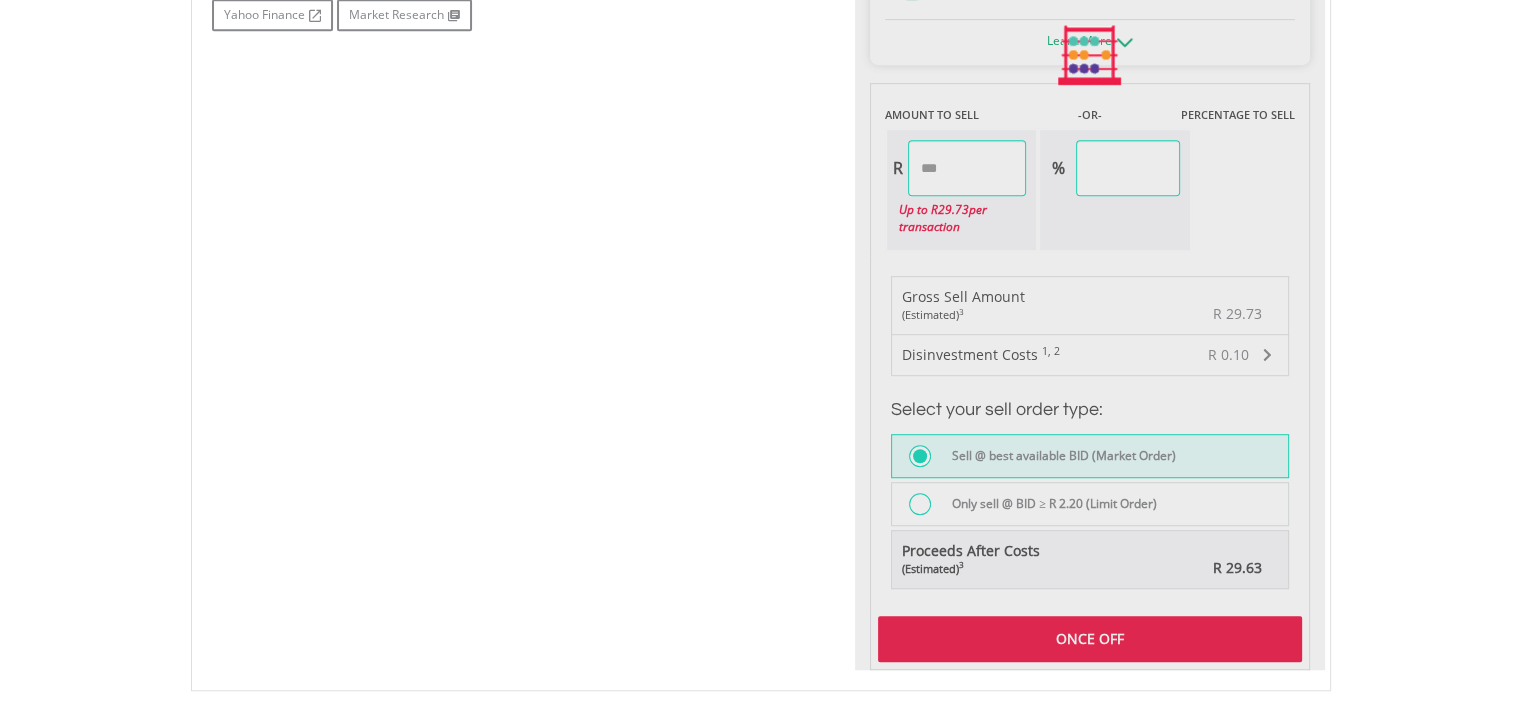 type on "*****" 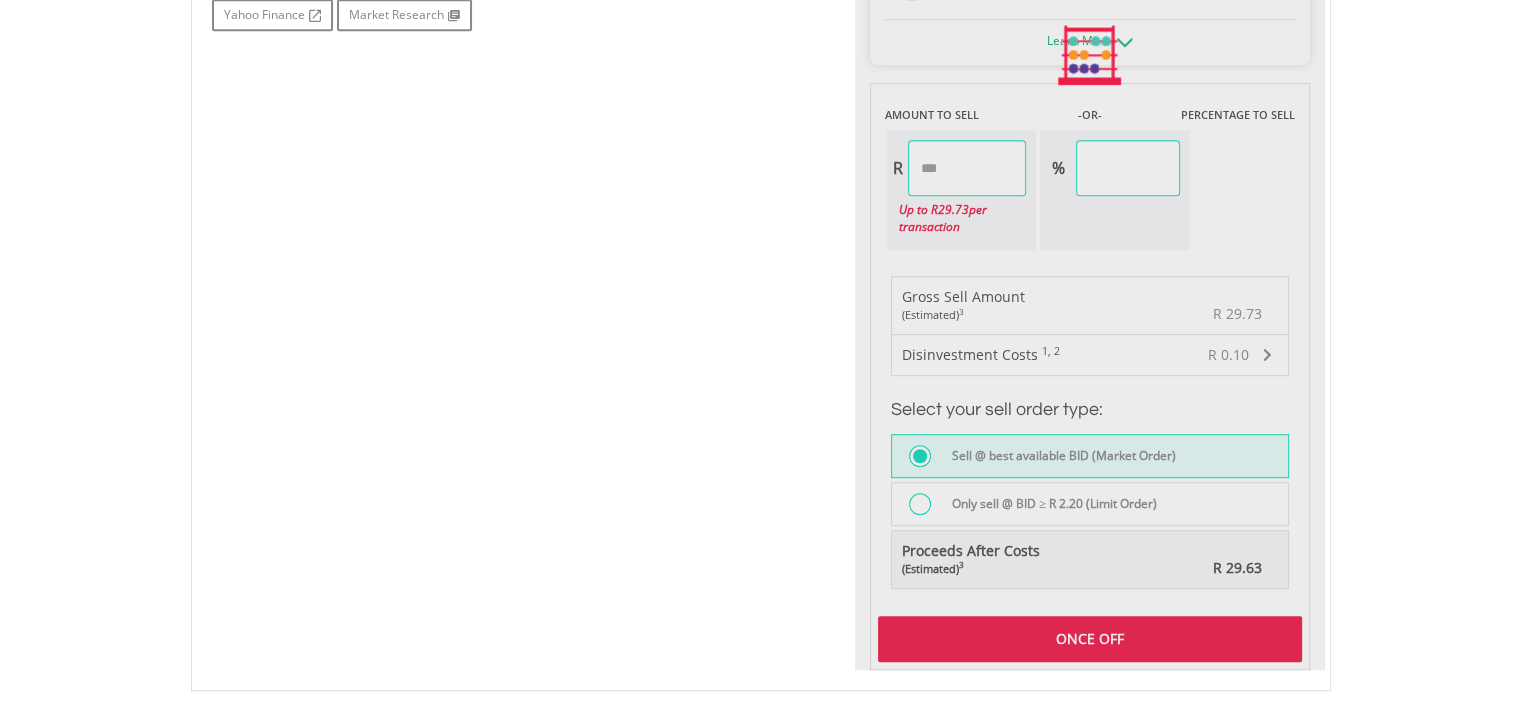 type on "*****" 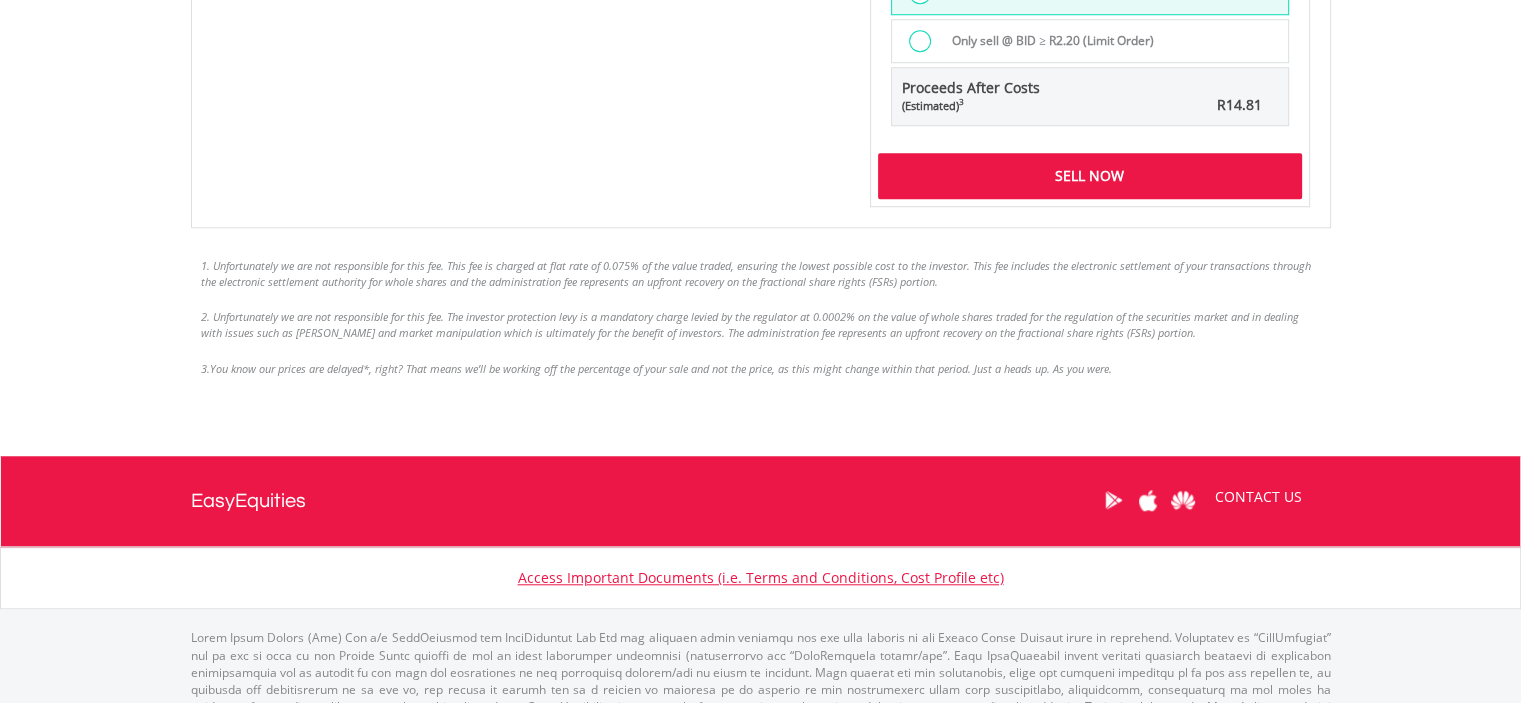 scroll, scrollTop: 1696, scrollLeft: 0, axis: vertical 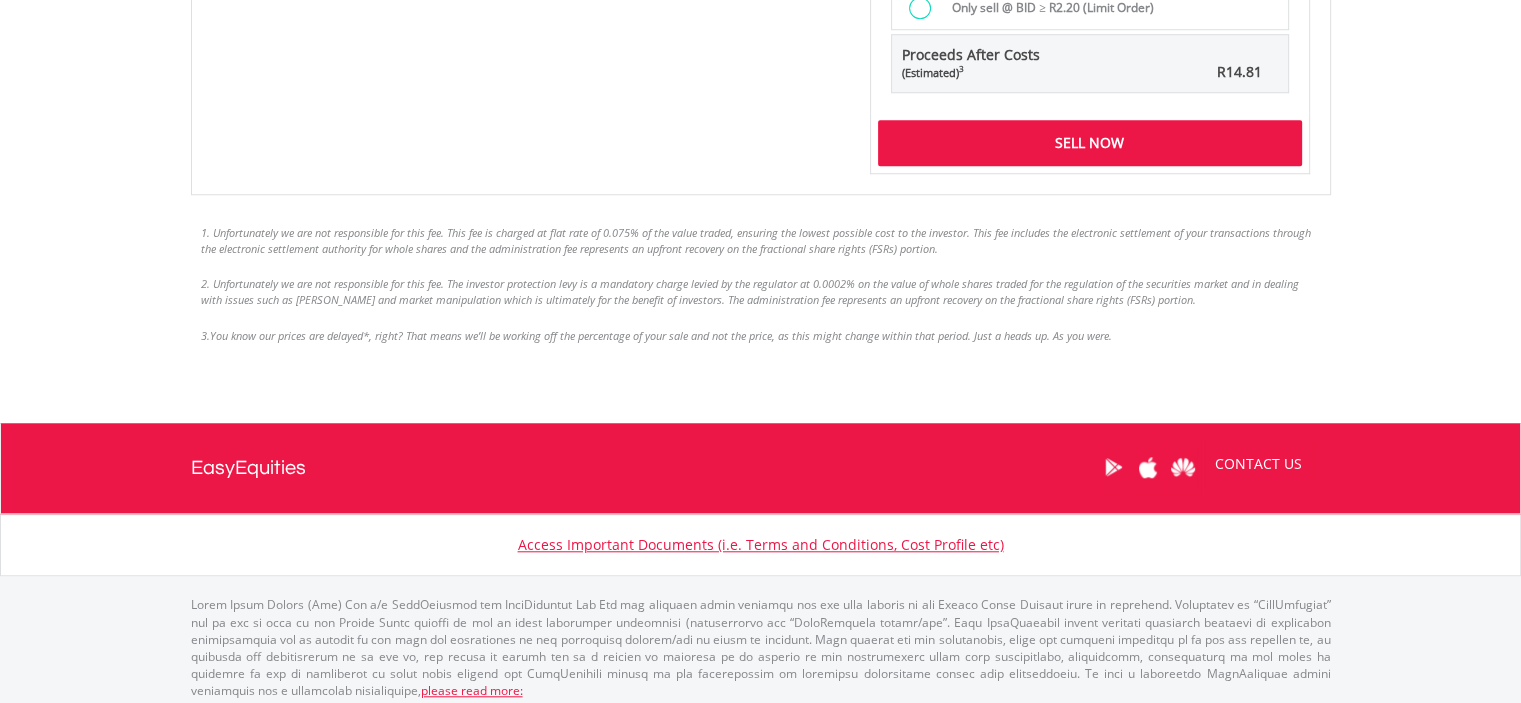 click on "Sell Now" at bounding box center (1090, 143) 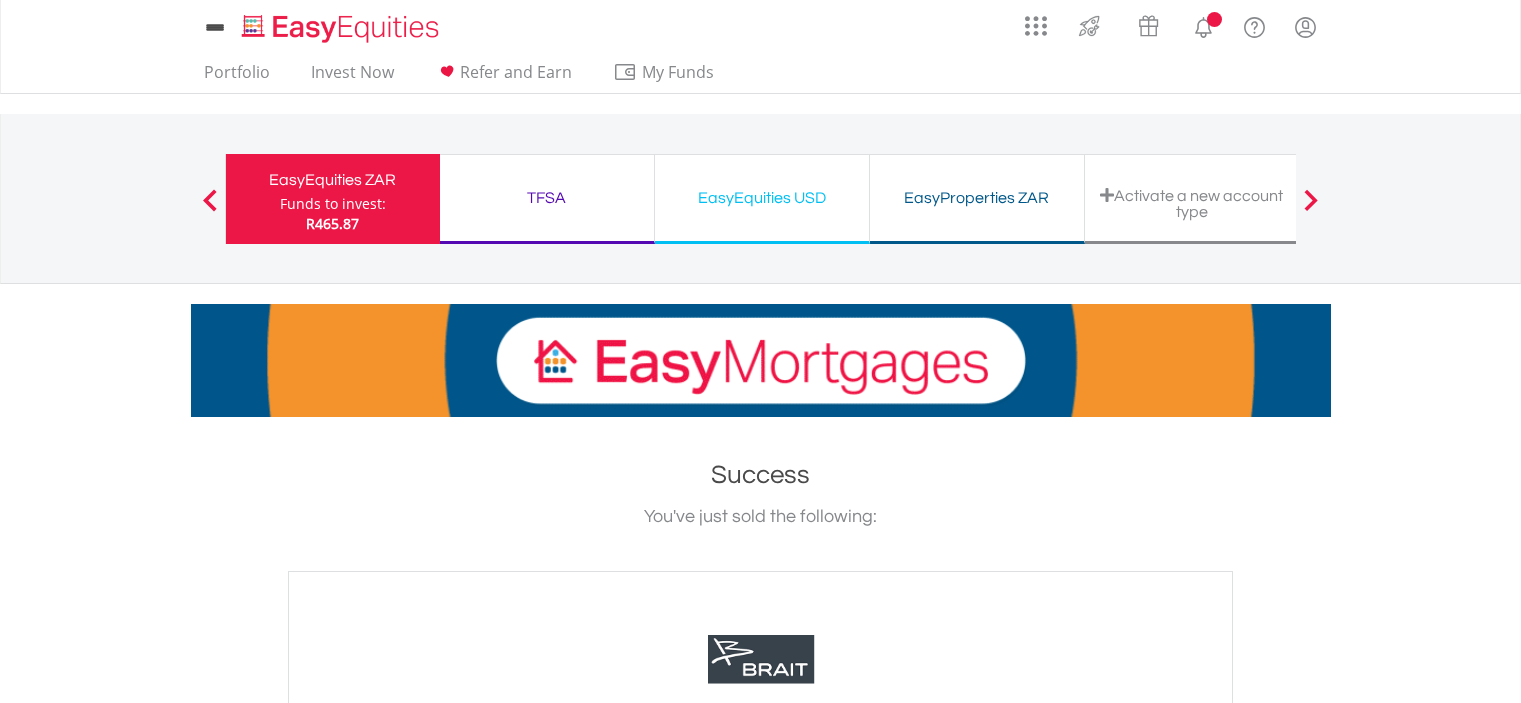 scroll, scrollTop: 0, scrollLeft: 0, axis: both 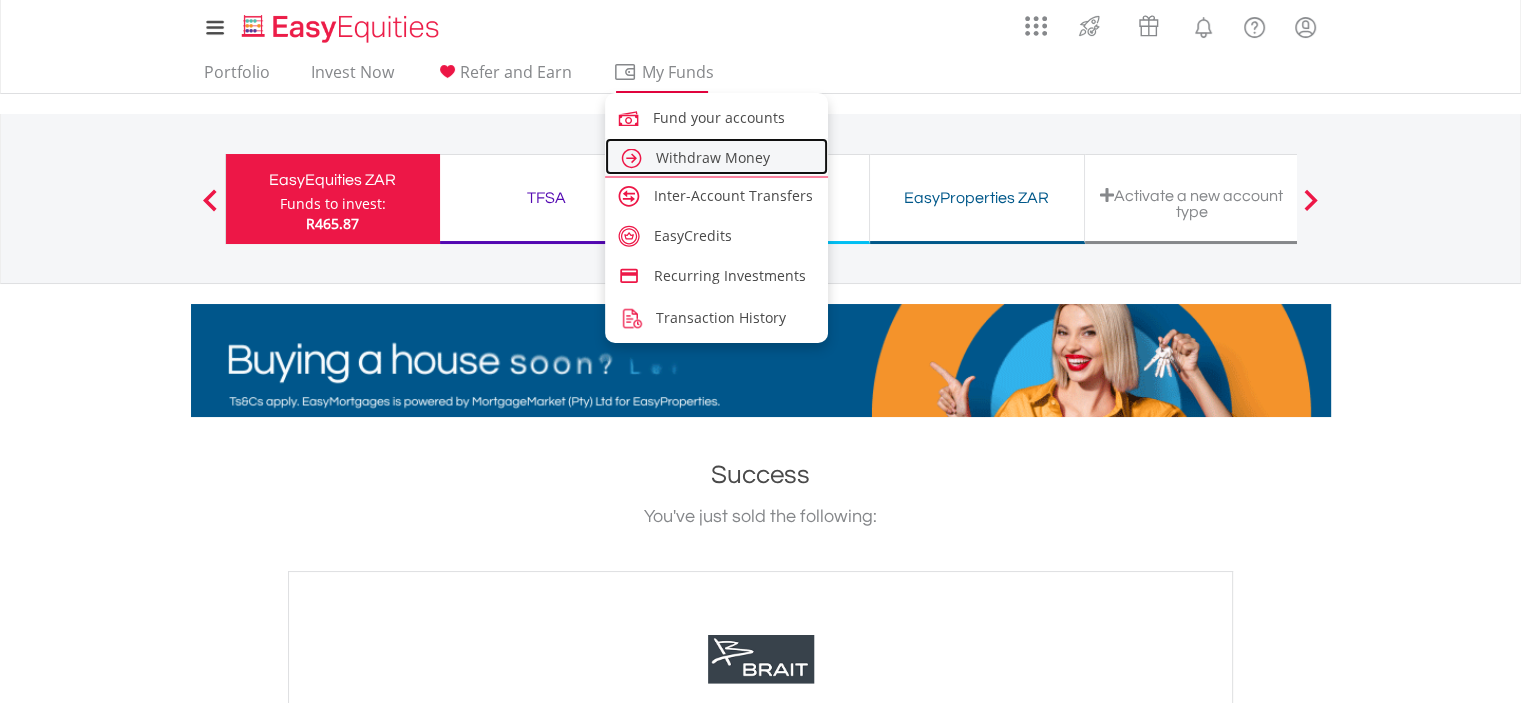 click on "Withdraw Money" at bounding box center [713, 157] 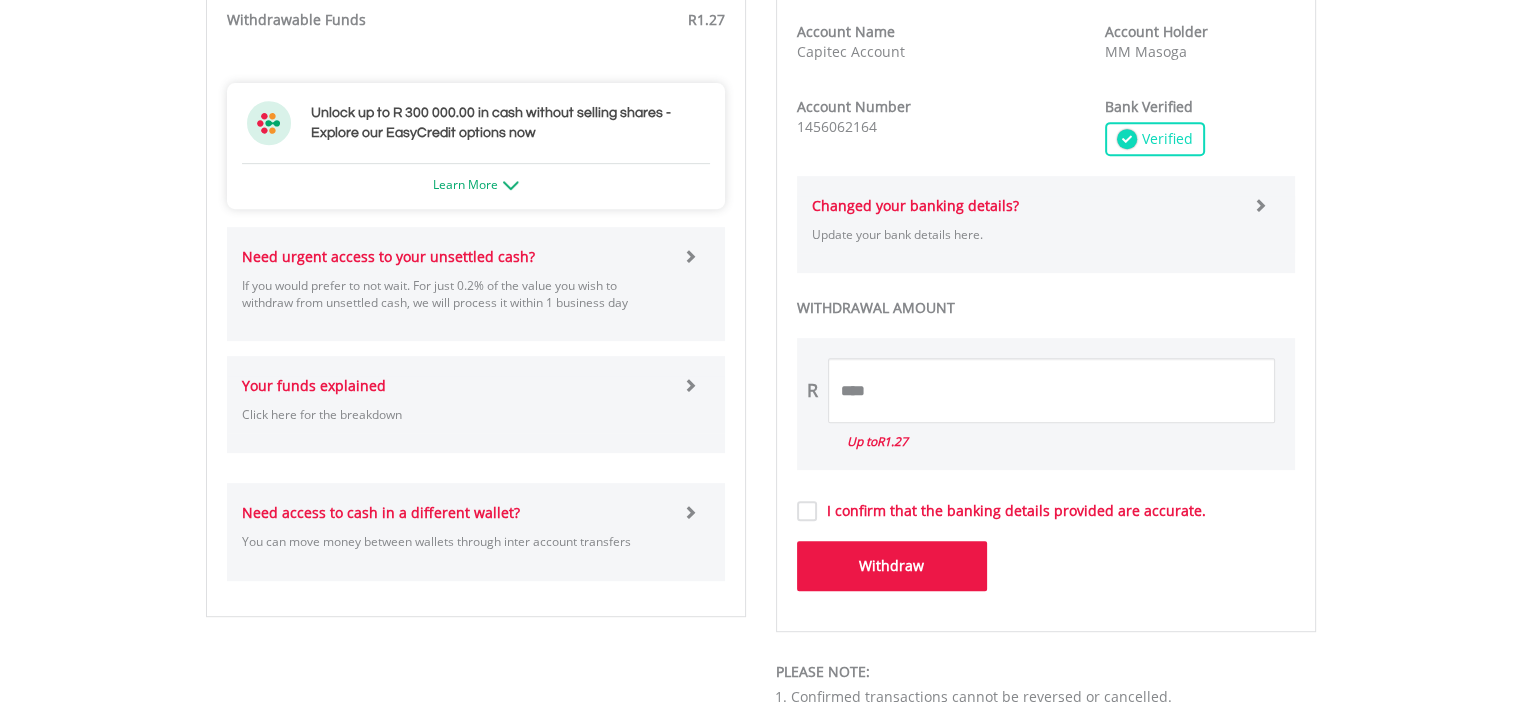 scroll, scrollTop: 900, scrollLeft: 0, axis: vertical 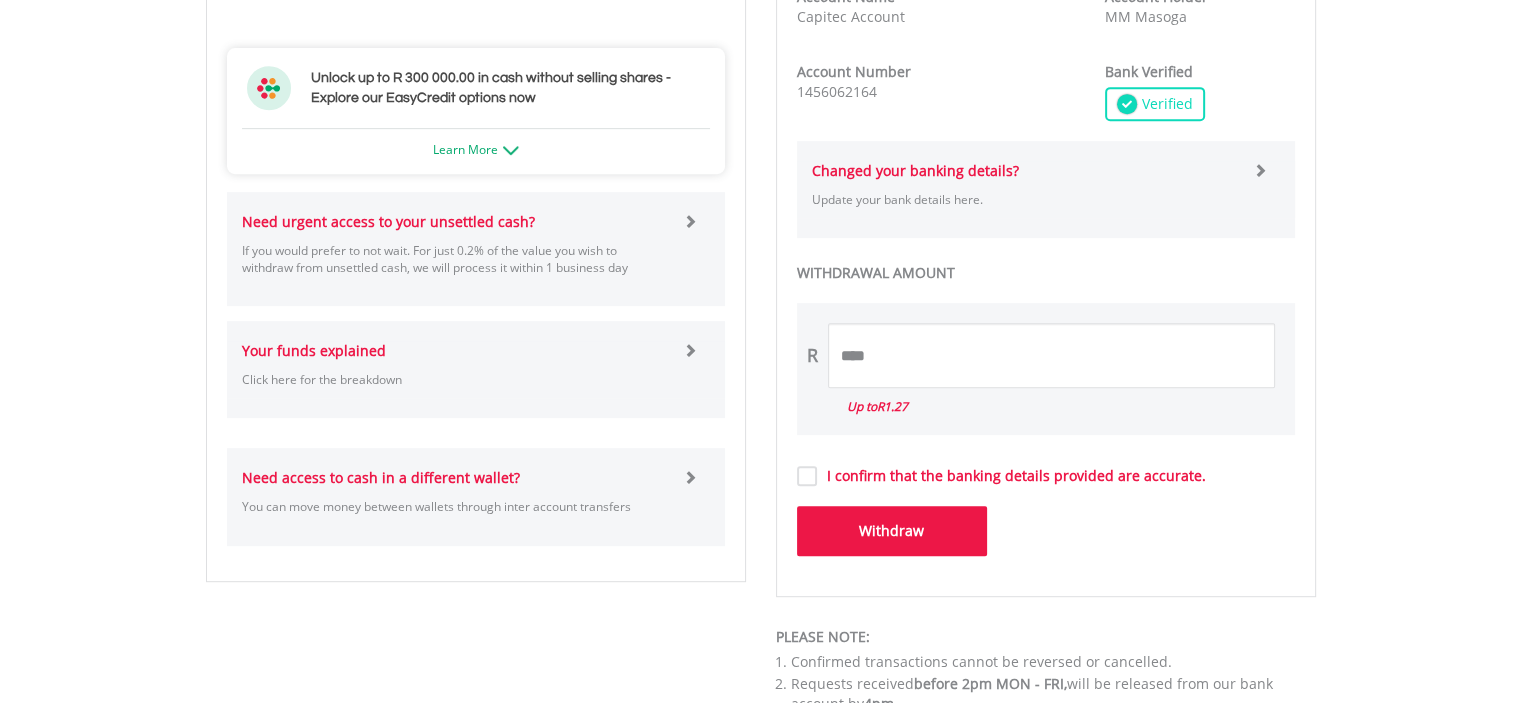 click on "If you would prefer to not wait. For just 0.2% of the value you wish
to withdraw from unsettled cash, we will process it within 1 business day" at bounding box center [455, 259] 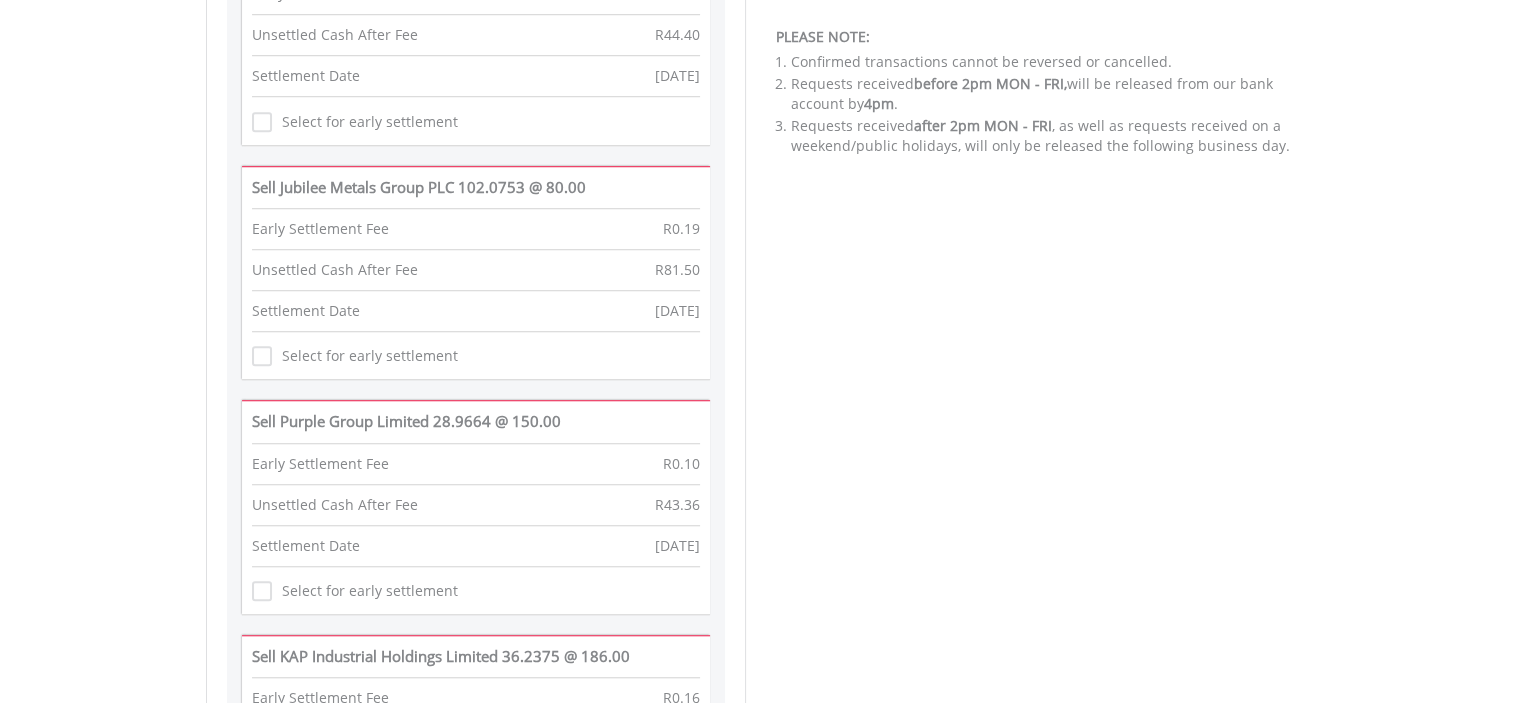 click on "Select for early settlement" at bounding box center [365, 356] 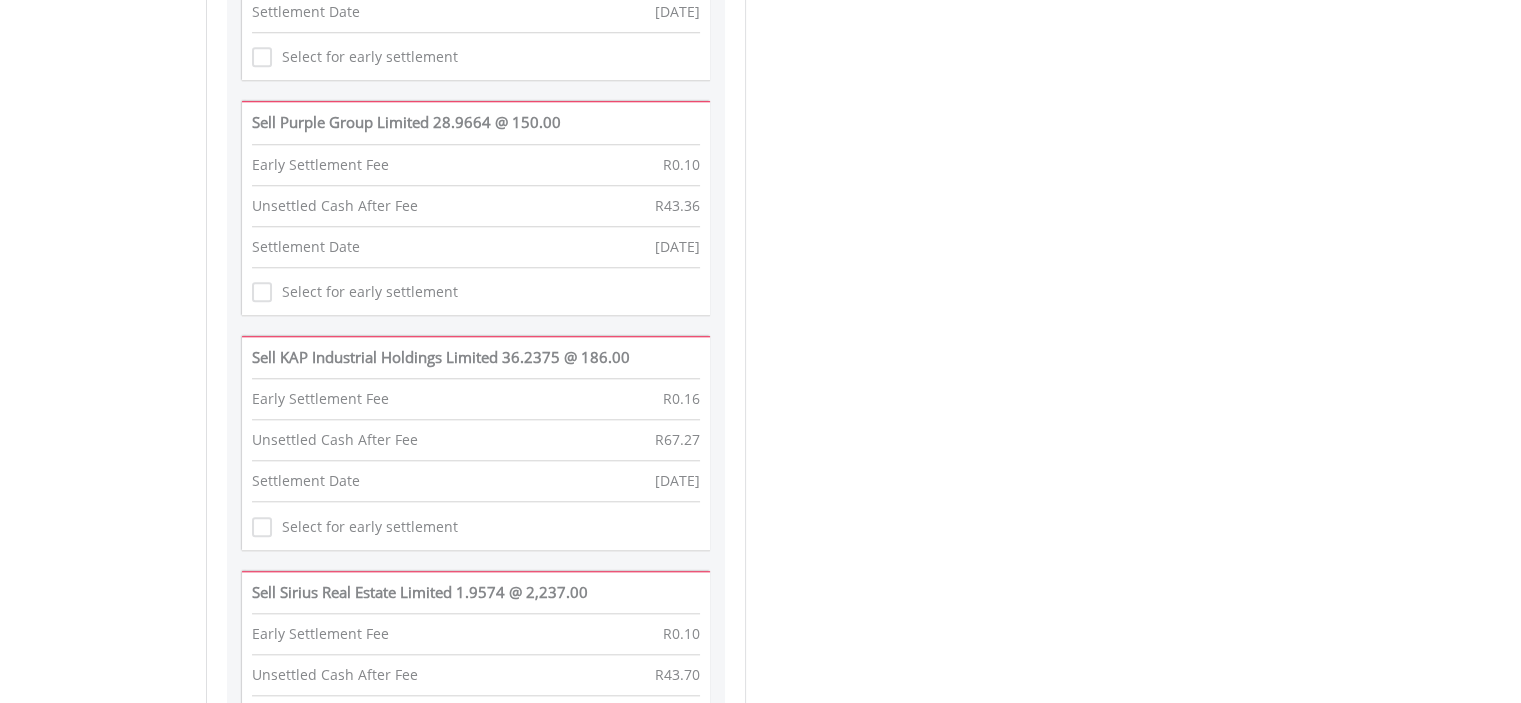 scroll, scrollTop: 1800, scrollLeft: 0, axis: vertical 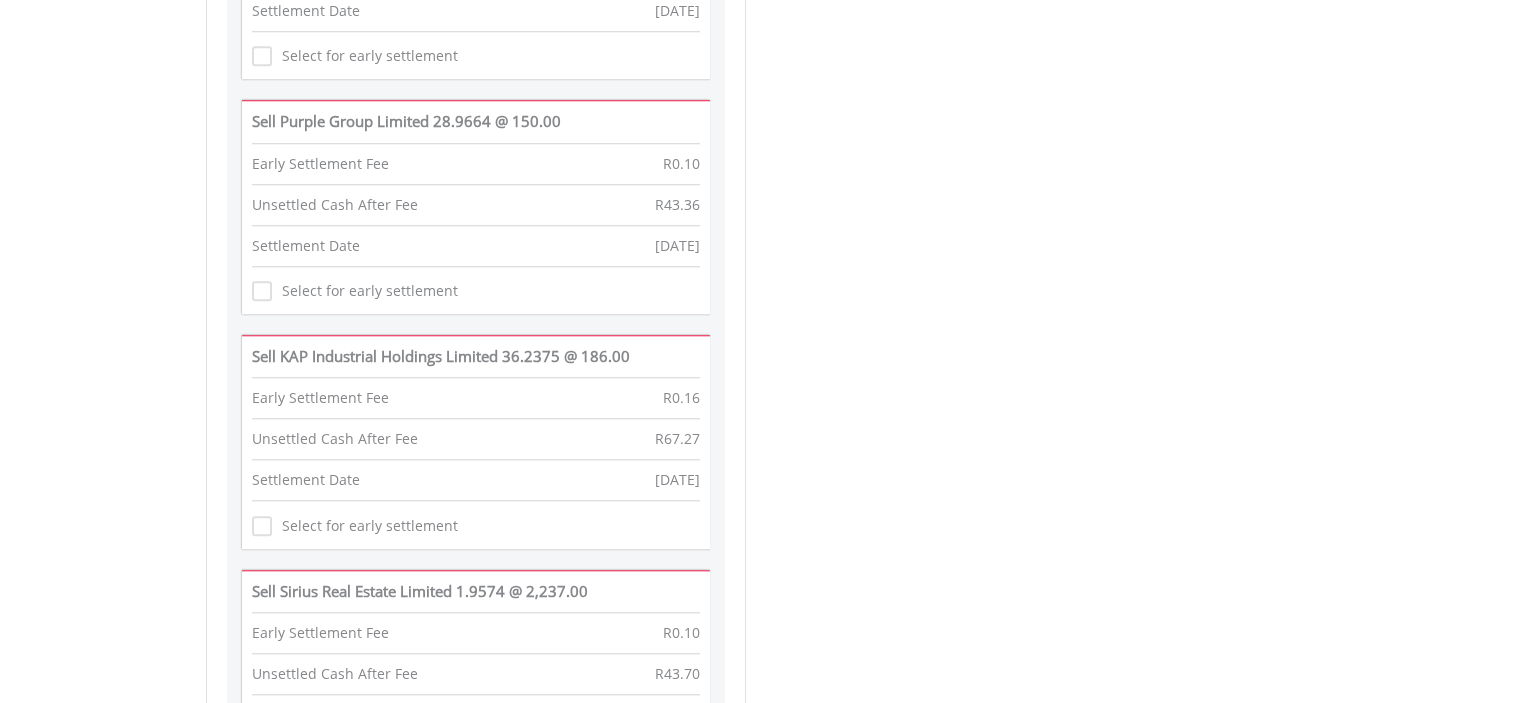 click on "Select for early settlement" at bounding box center [355, 290] 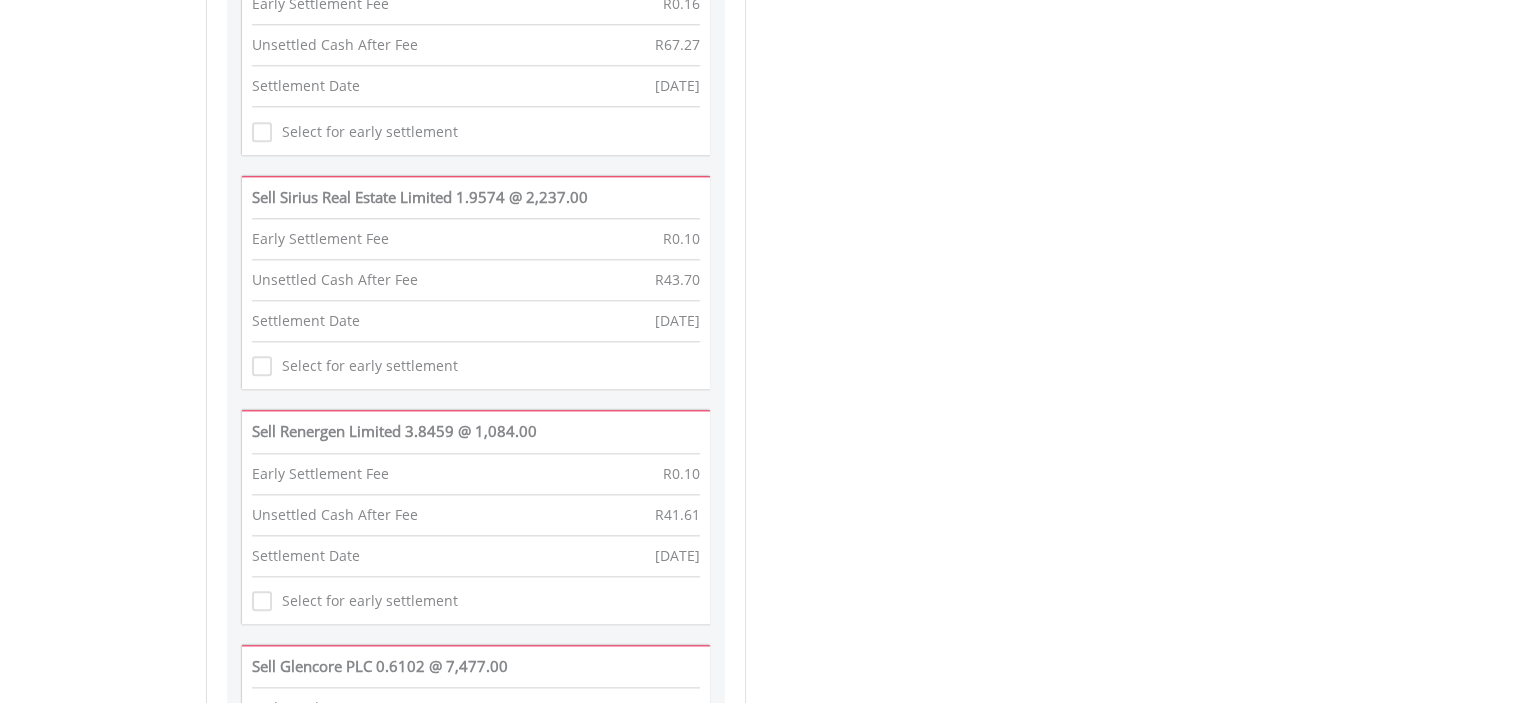 scroll, scrollTop: 2200, scrollLeft: 0, axis: vertical 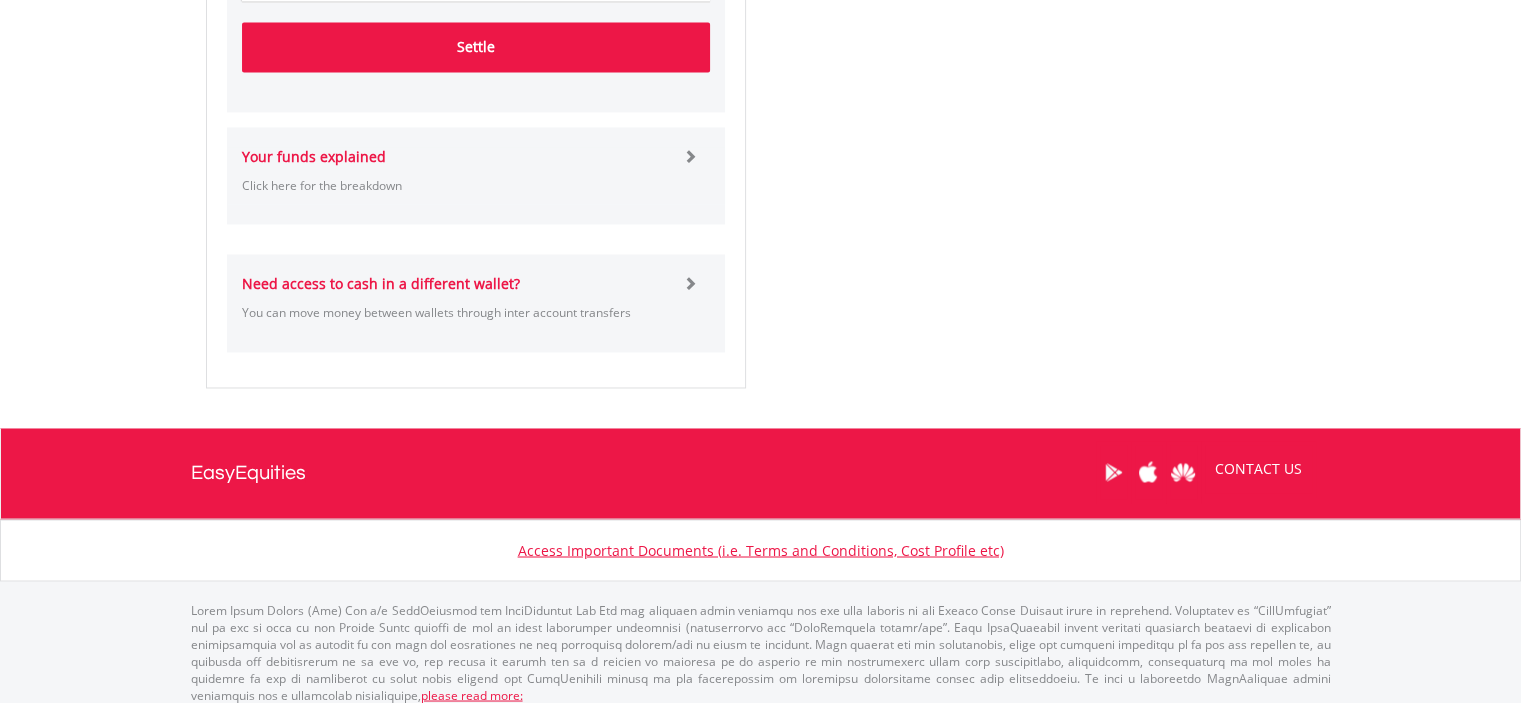 click on "Settle" at bounding box center (476, 47) 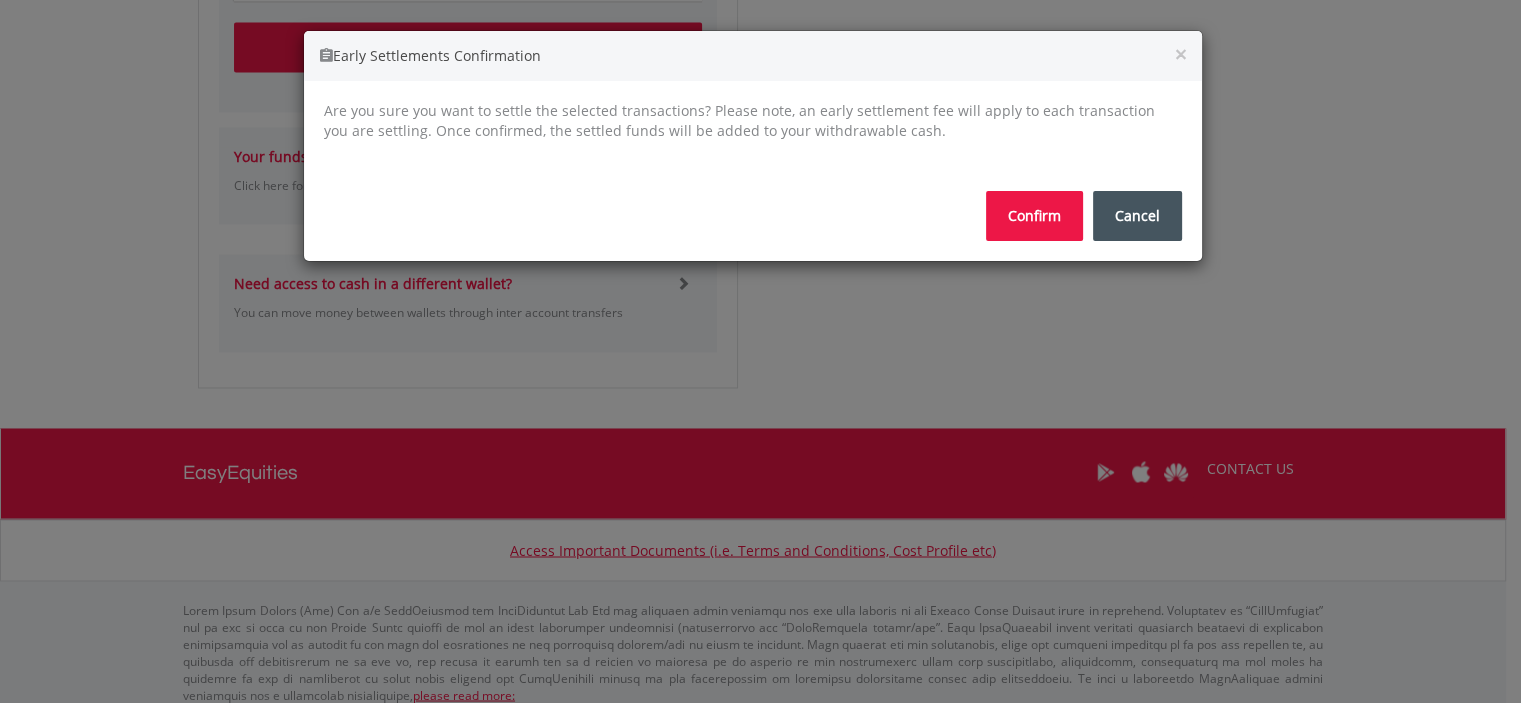 click on "Confirm" at bounding box center (1034, 216) 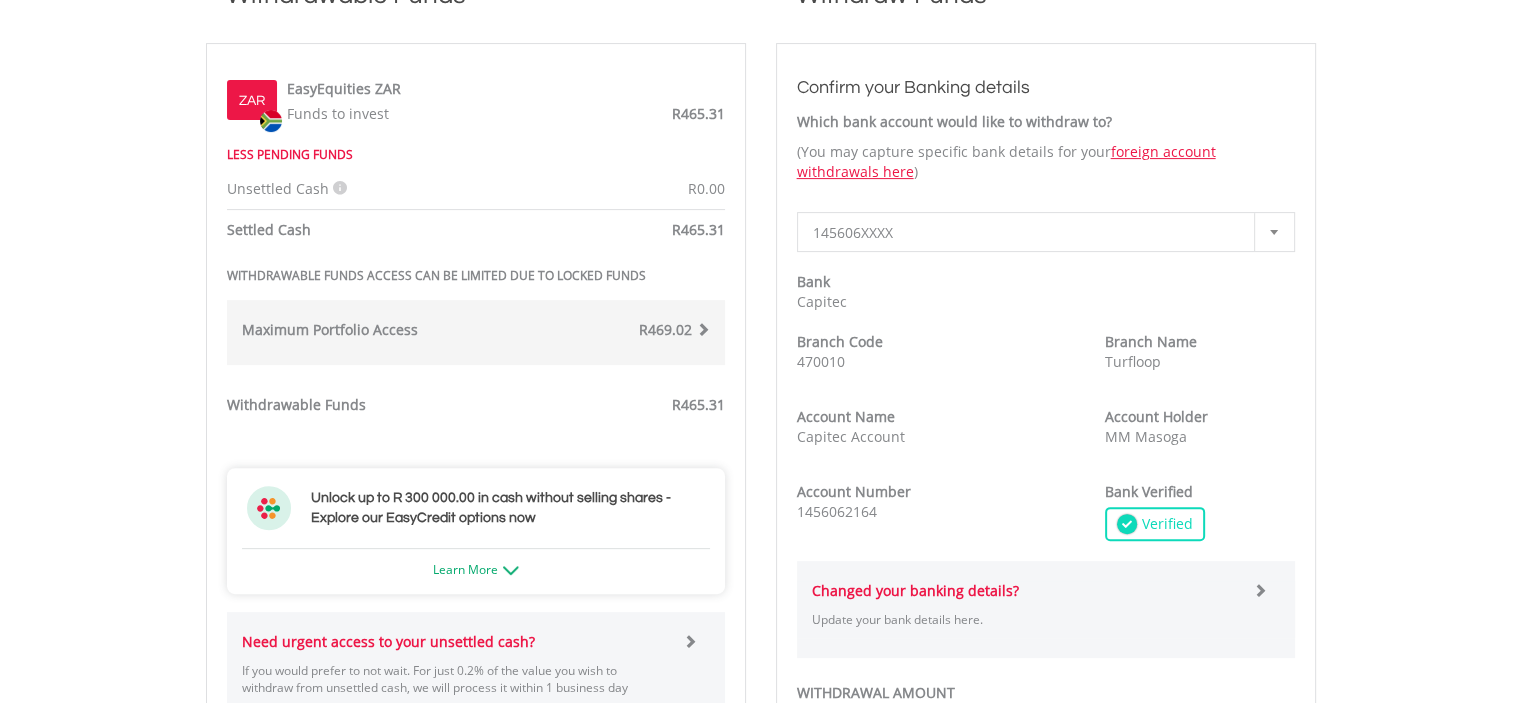 scroll, scrollTop: 900, scrollLeft: 0, axis: vertical 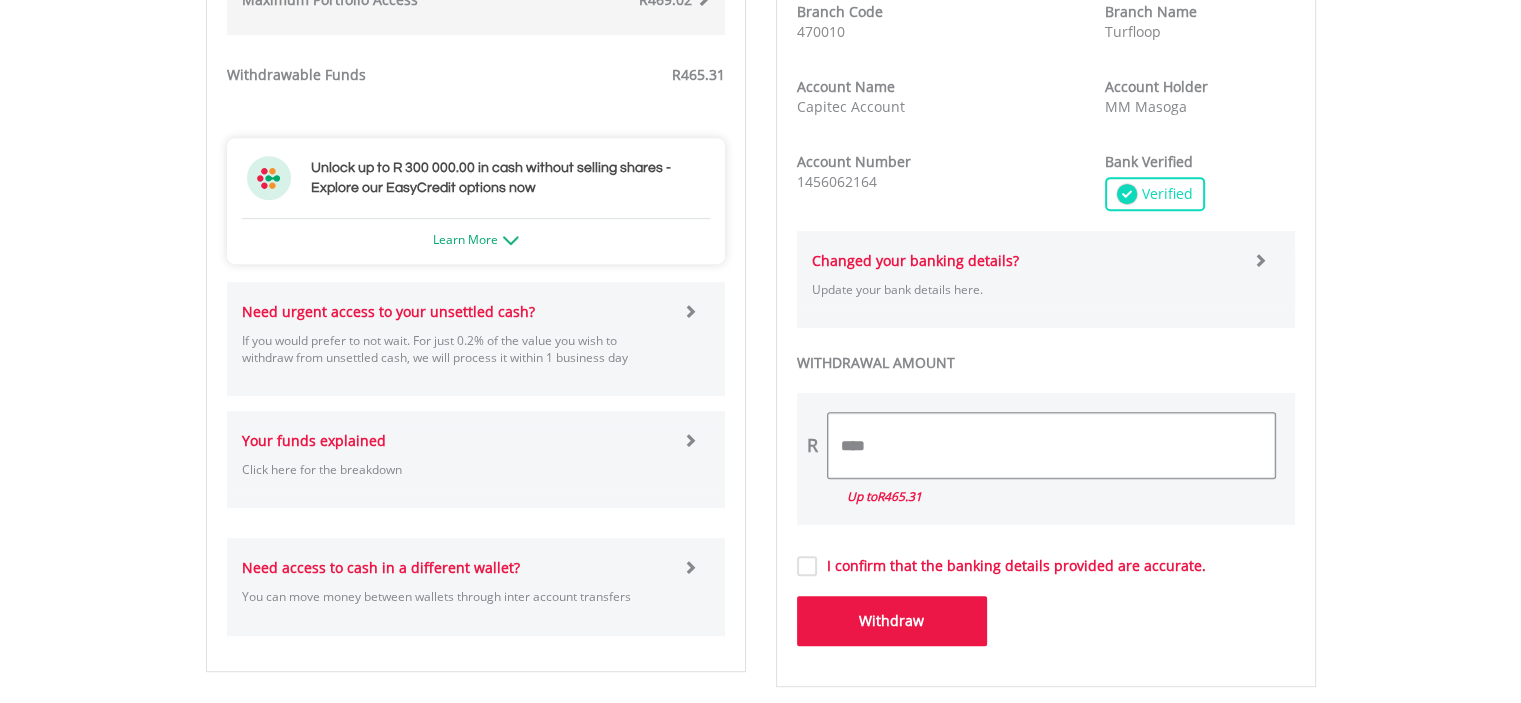 drag, startPoint x: 902, startPoint y: 442, endPoint x: 844, endPoint y: 447, distance: 58.21512 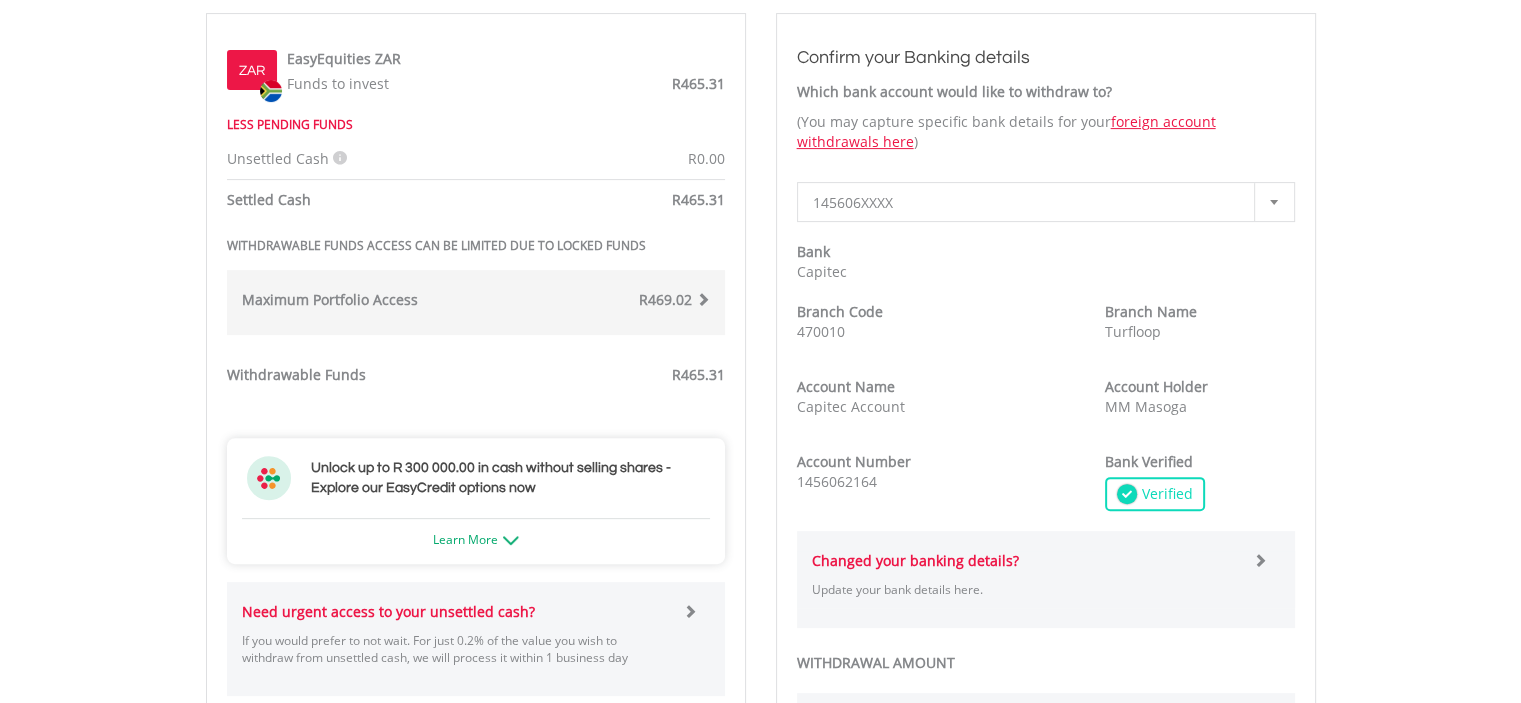 scroll, scrollTop: 1000, scrollLeft: 0, axis: vertical 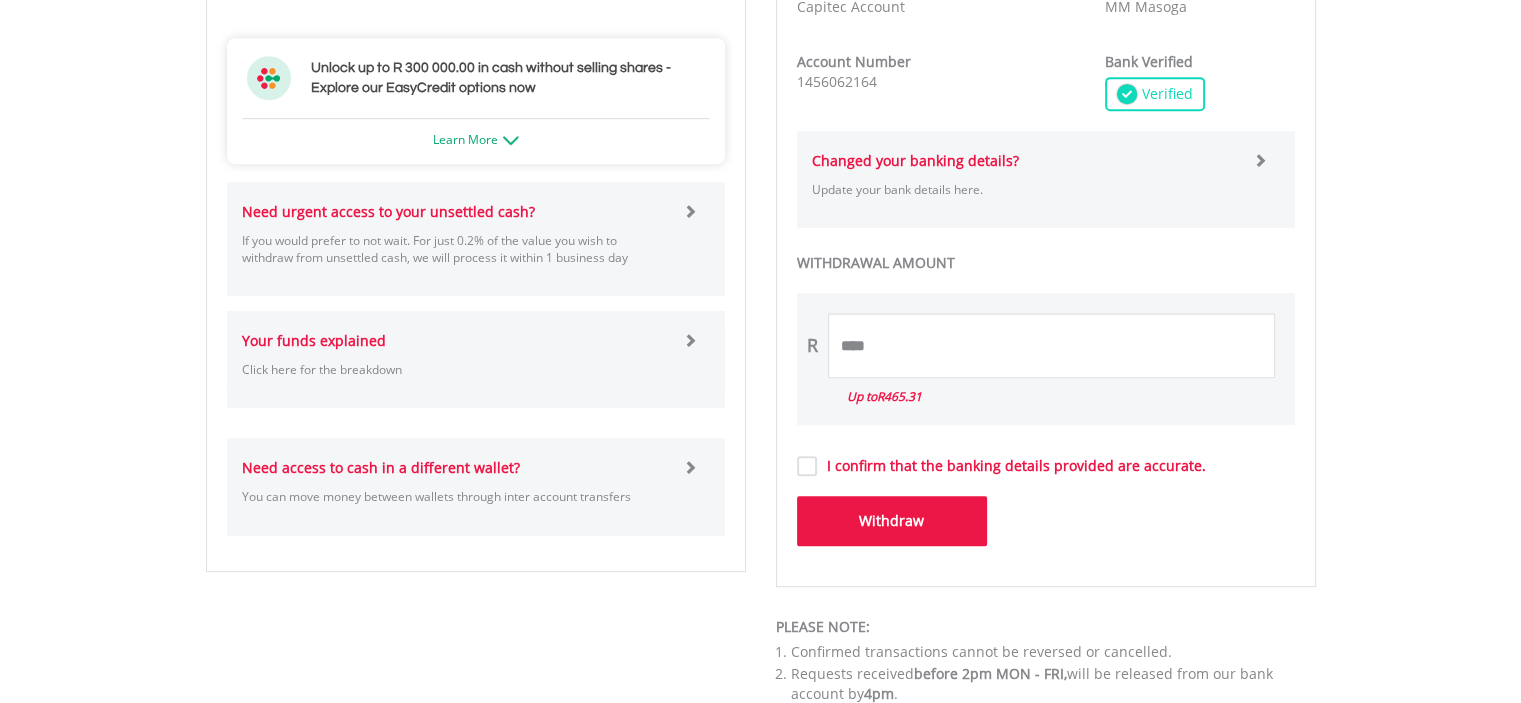 click on "My Investments
Invest Now
New Listings
Sell
My Recurring Investments
Pending Orders
Switch Unit Trusts
Vouchers
Buy a Voucher
Redeem a Voucher" at bounding box center [760, 51] 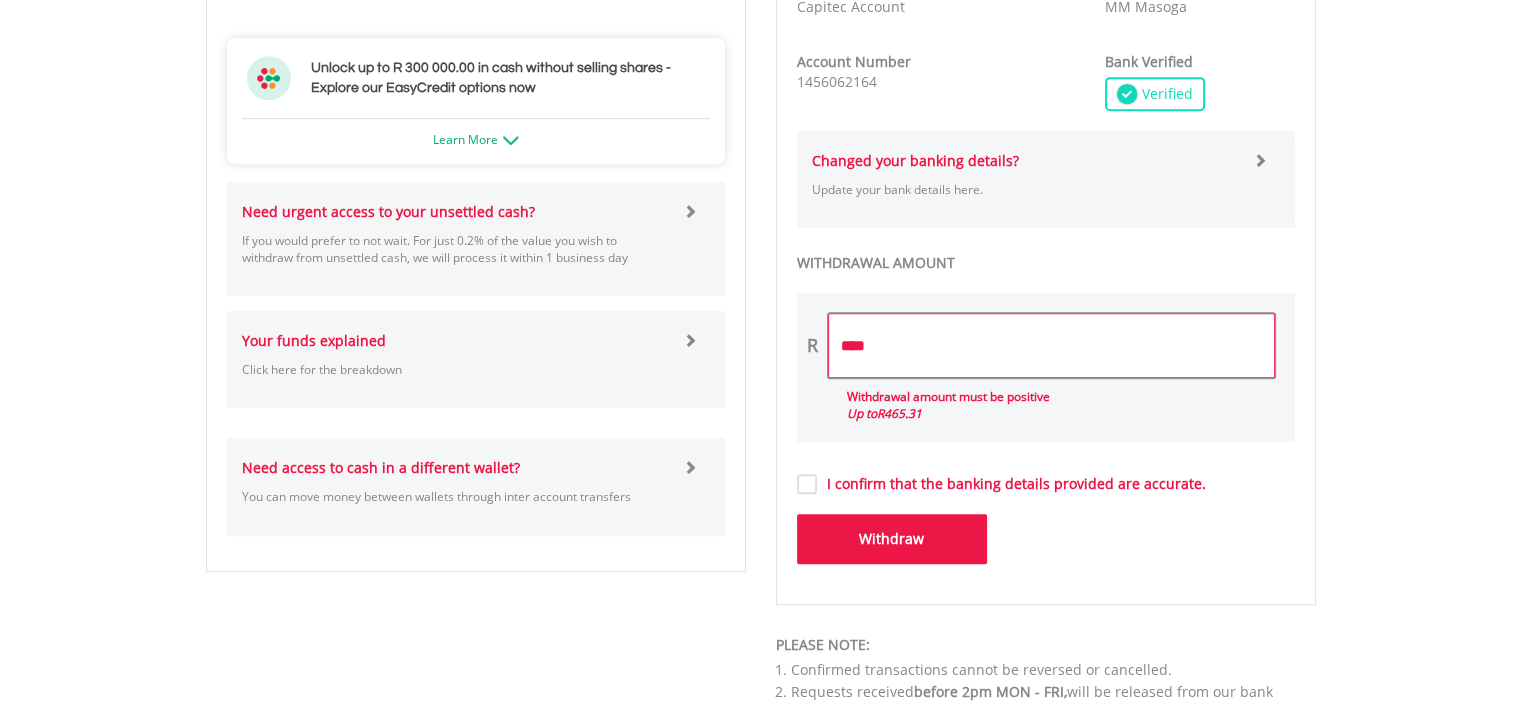 drag, startPoint x: 899, startPoint y: 351, endPoint x: 832, endPoint y: 349, distance: 67.02985 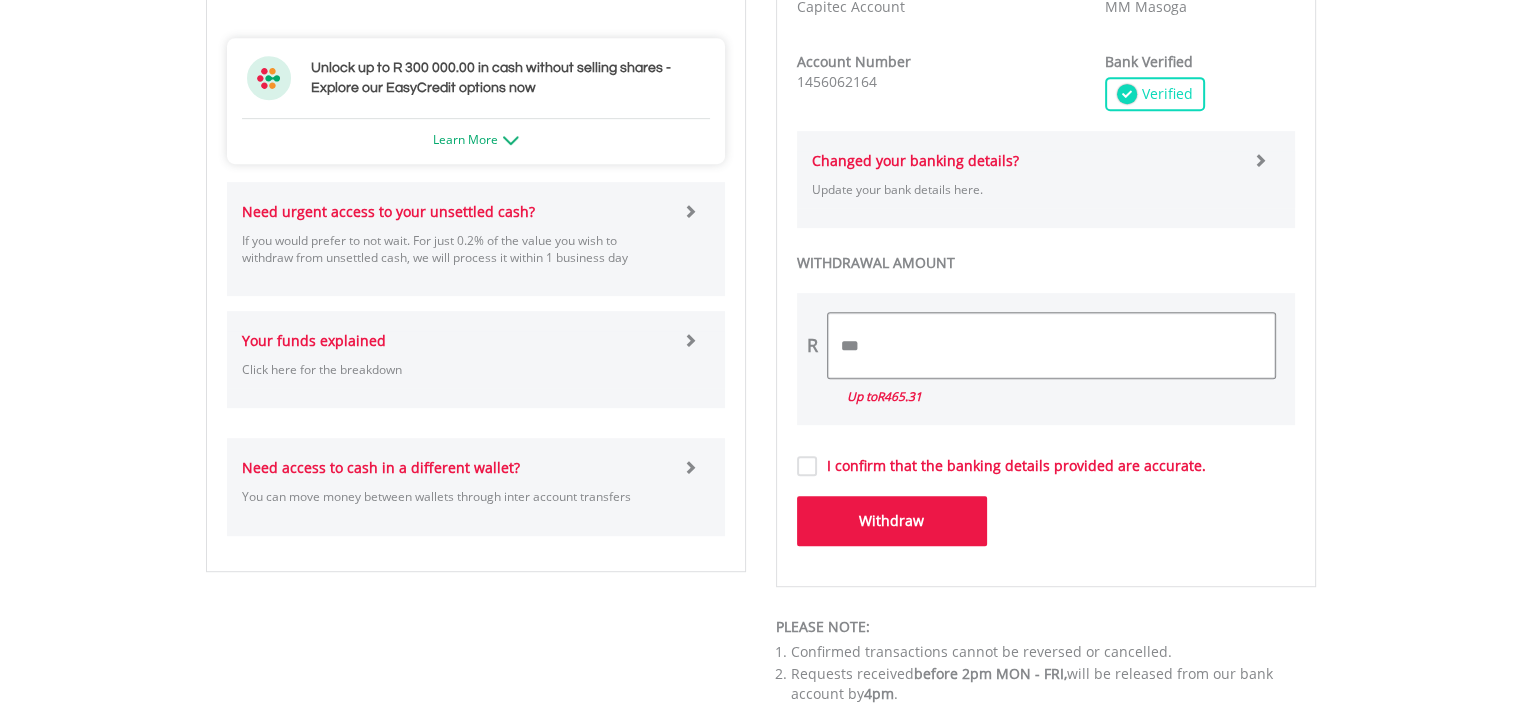 type on "***" 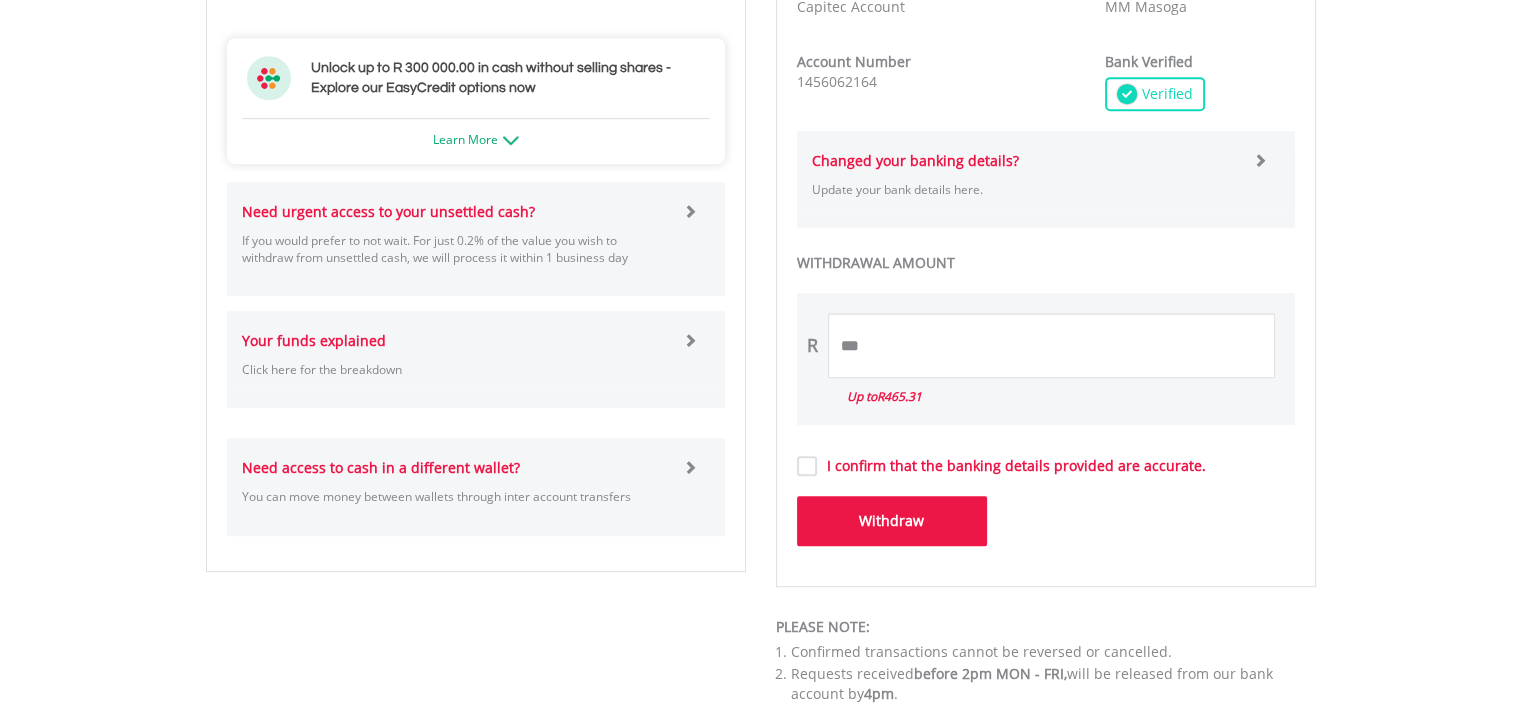 click on "I confirm that the banking details provided are accurate." at bounding box center (1011, 466) 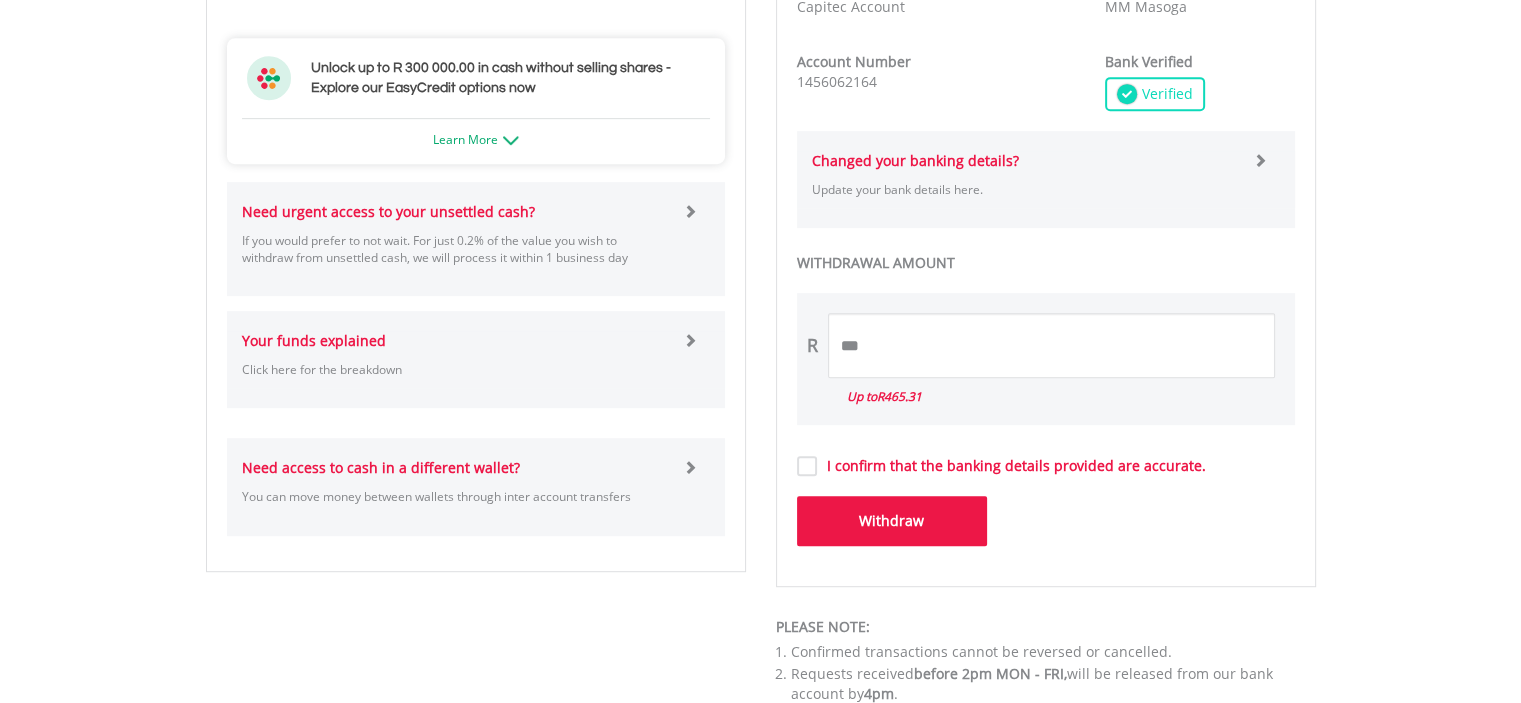 click on "Withdraw" at bounding box center (892, 521) 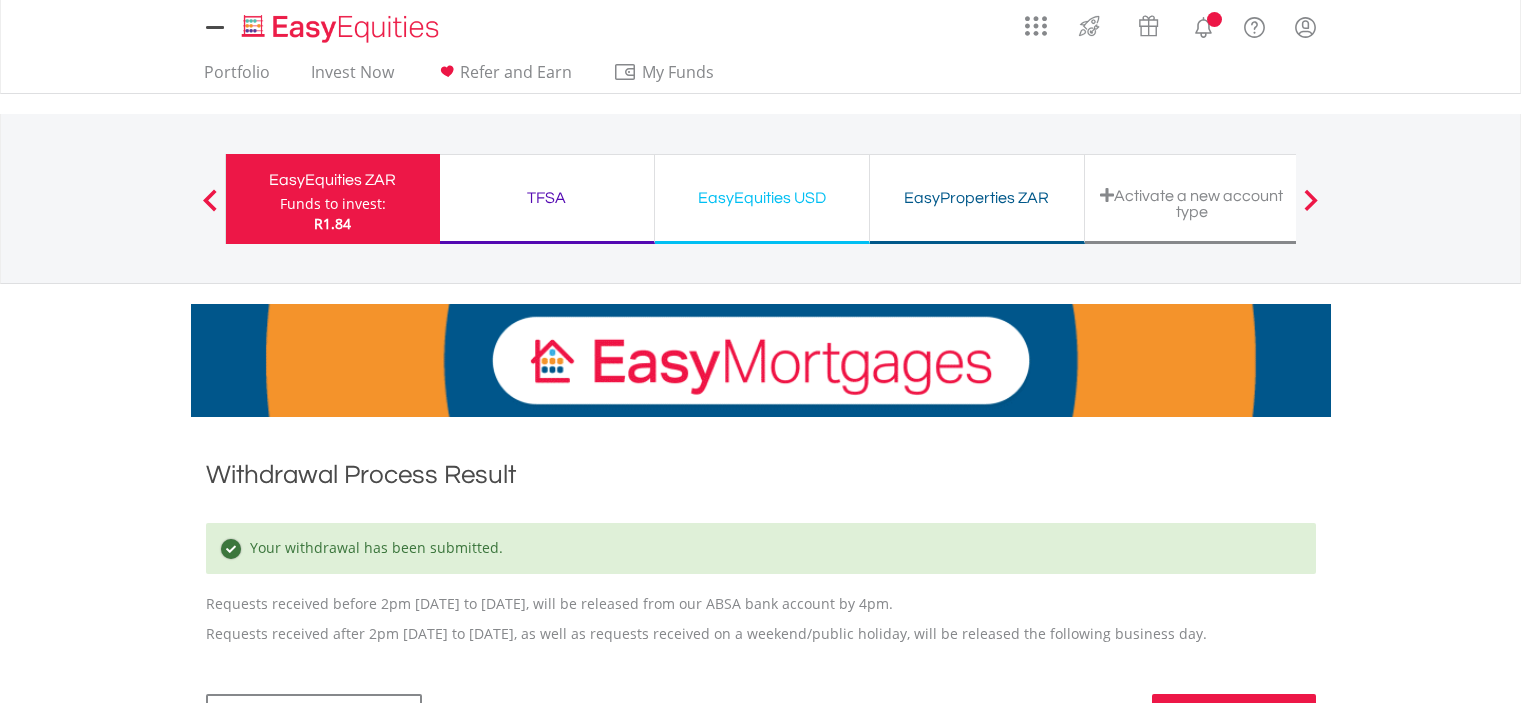 scroll, scrollTop: 0, scrollLeft: 0, axis: both 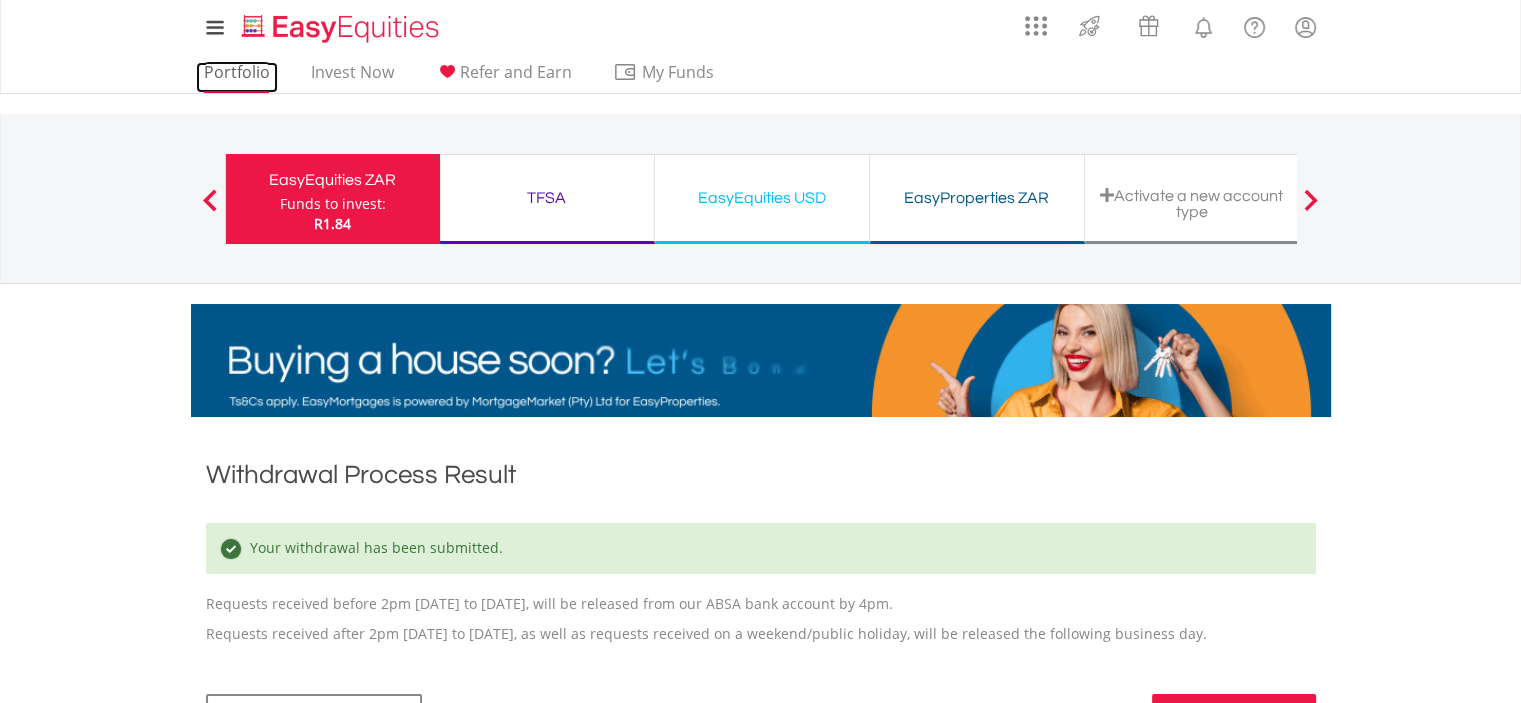 click on "Portfolio" at bounding box center [237, 77] 